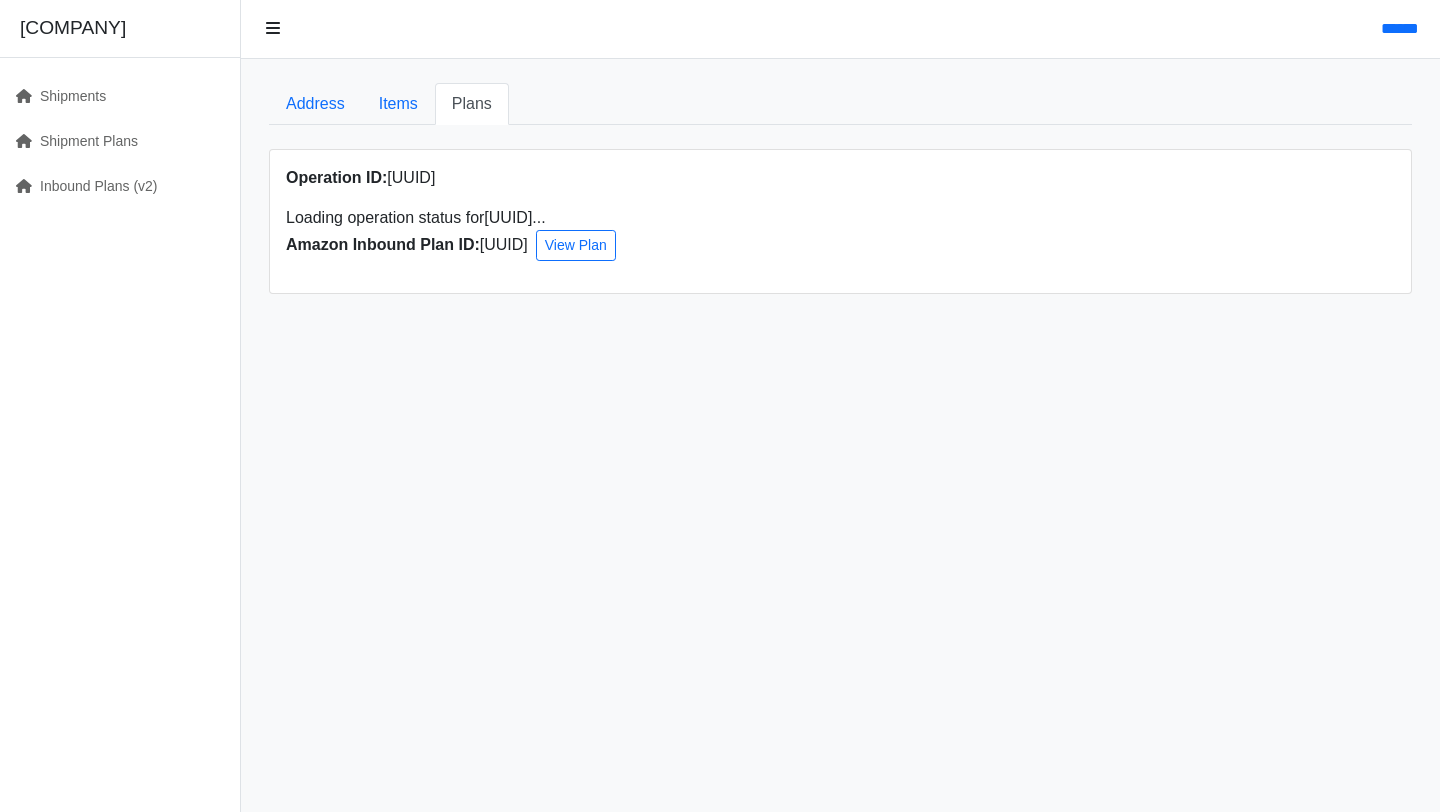 scroll, scrollTop: 0, scrollLeft: 0, axis: both 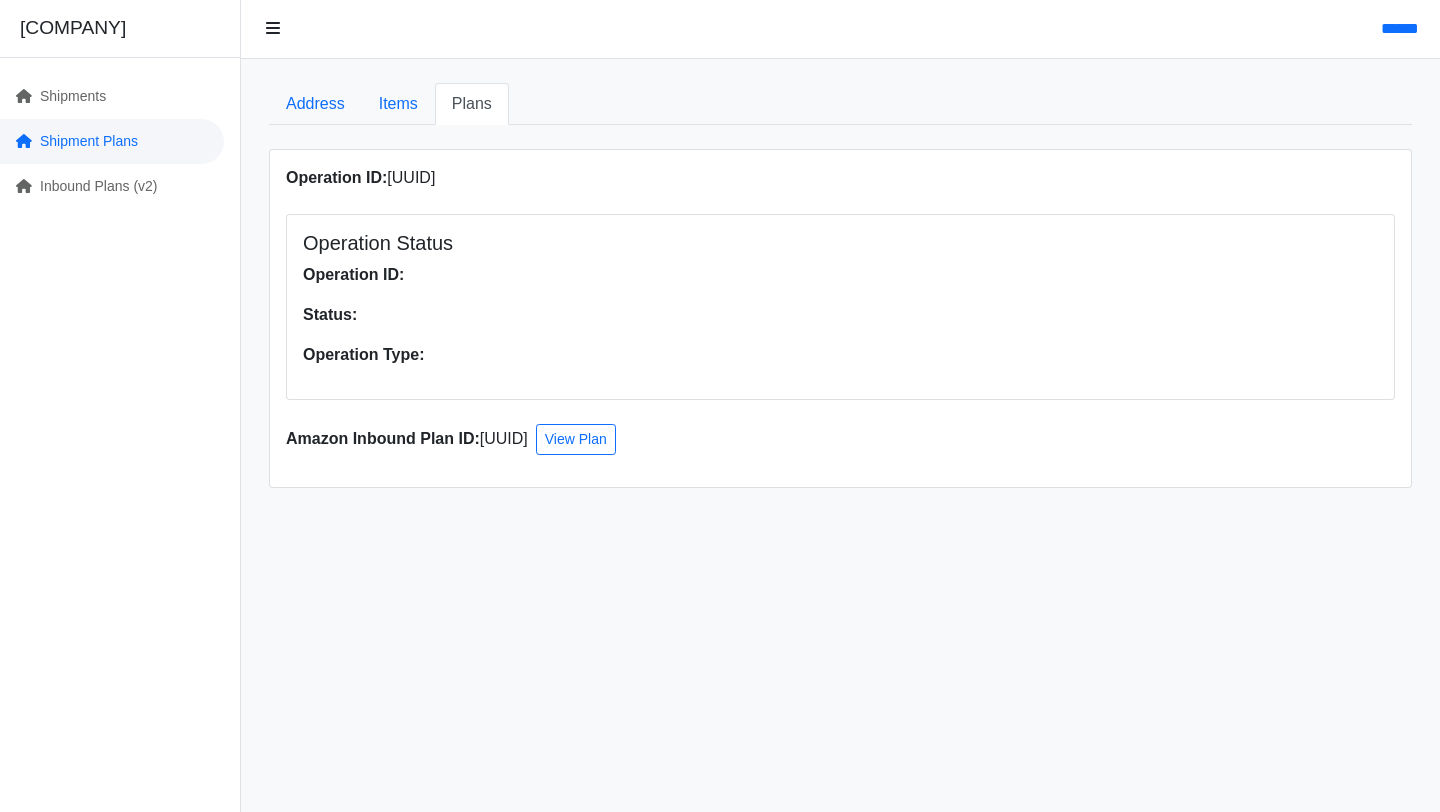 click on "Shipment Plans" at bounding box center (112, 141) 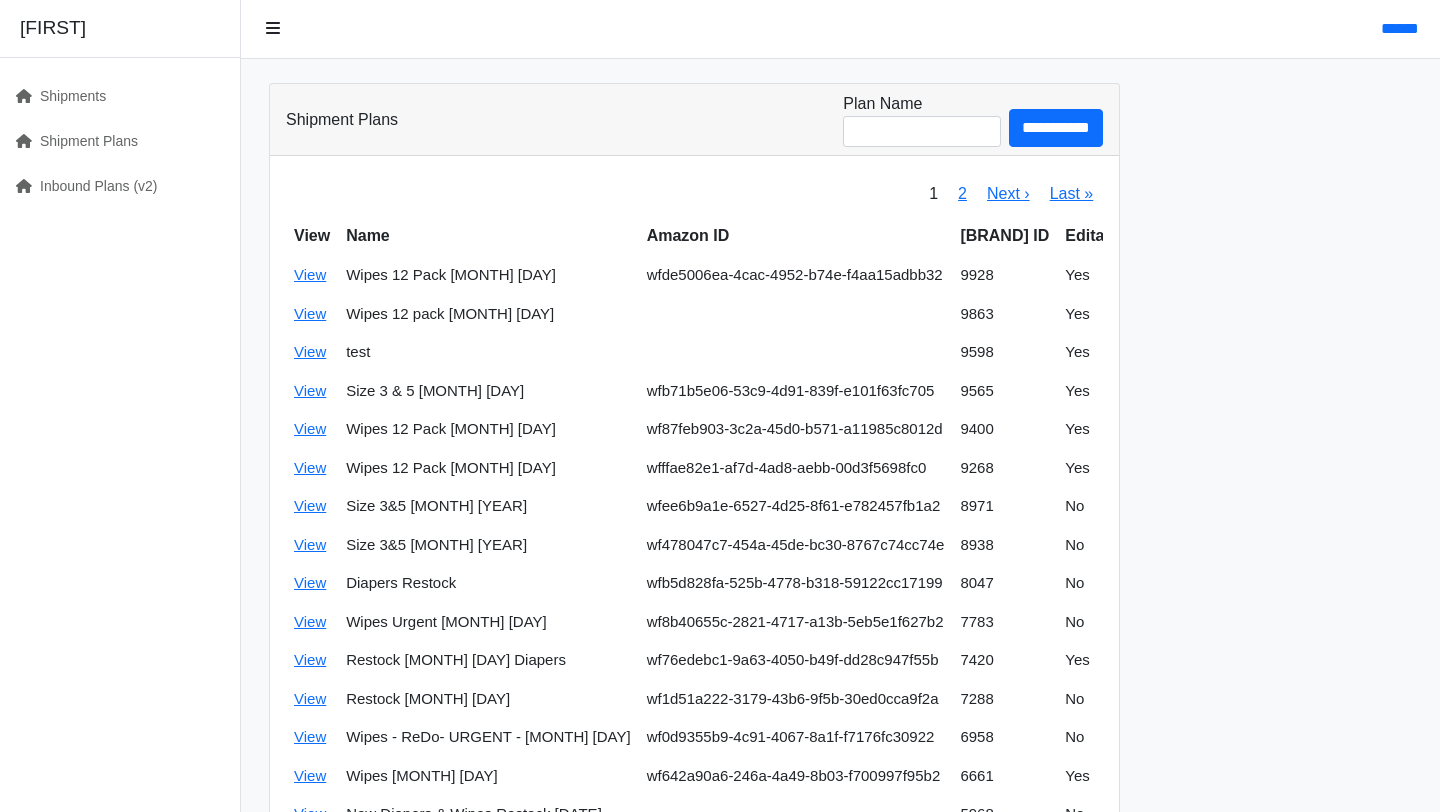 scroll, scrollTop: 0, scrollLeft: 0, axis: both 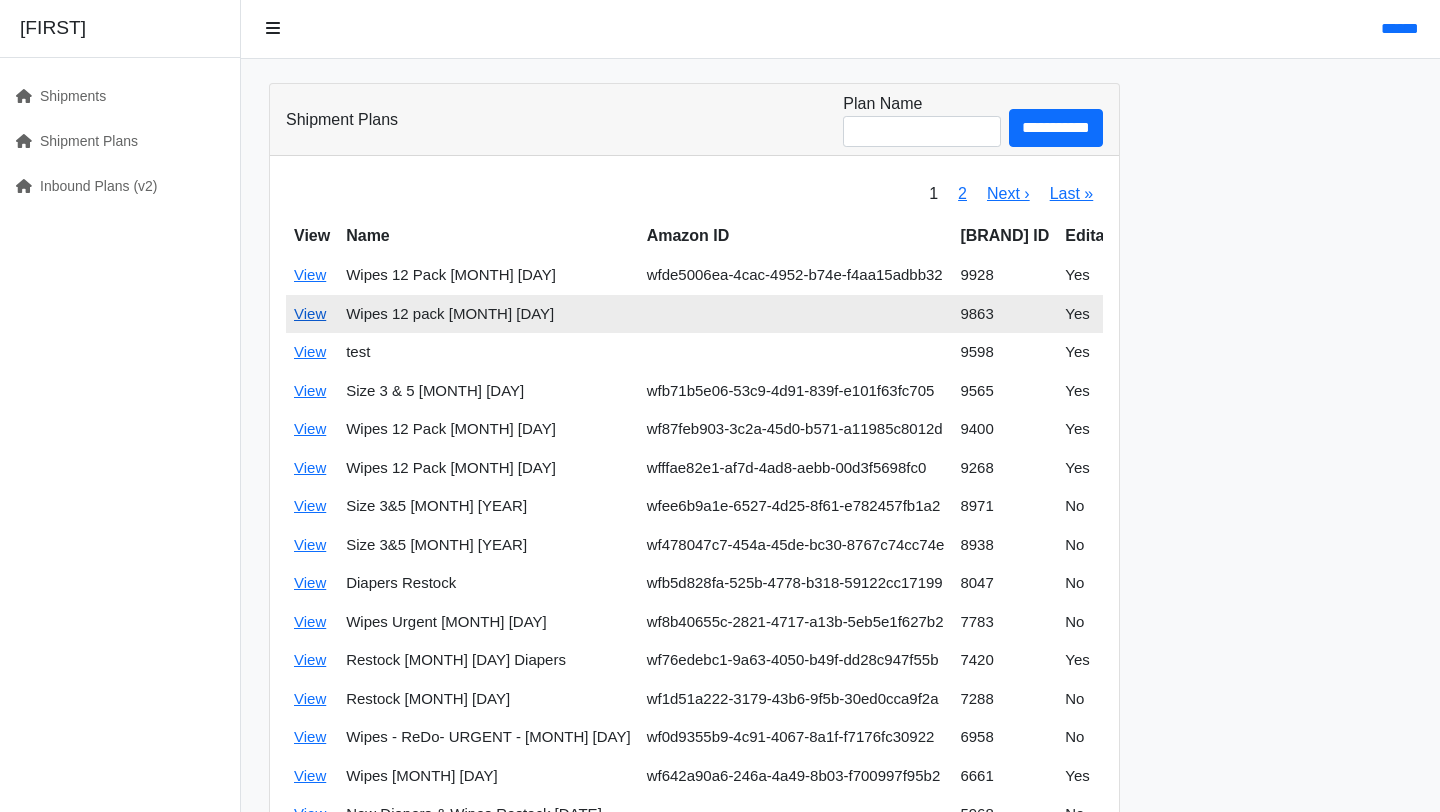 click on "View" at bounding box center [310, 313] 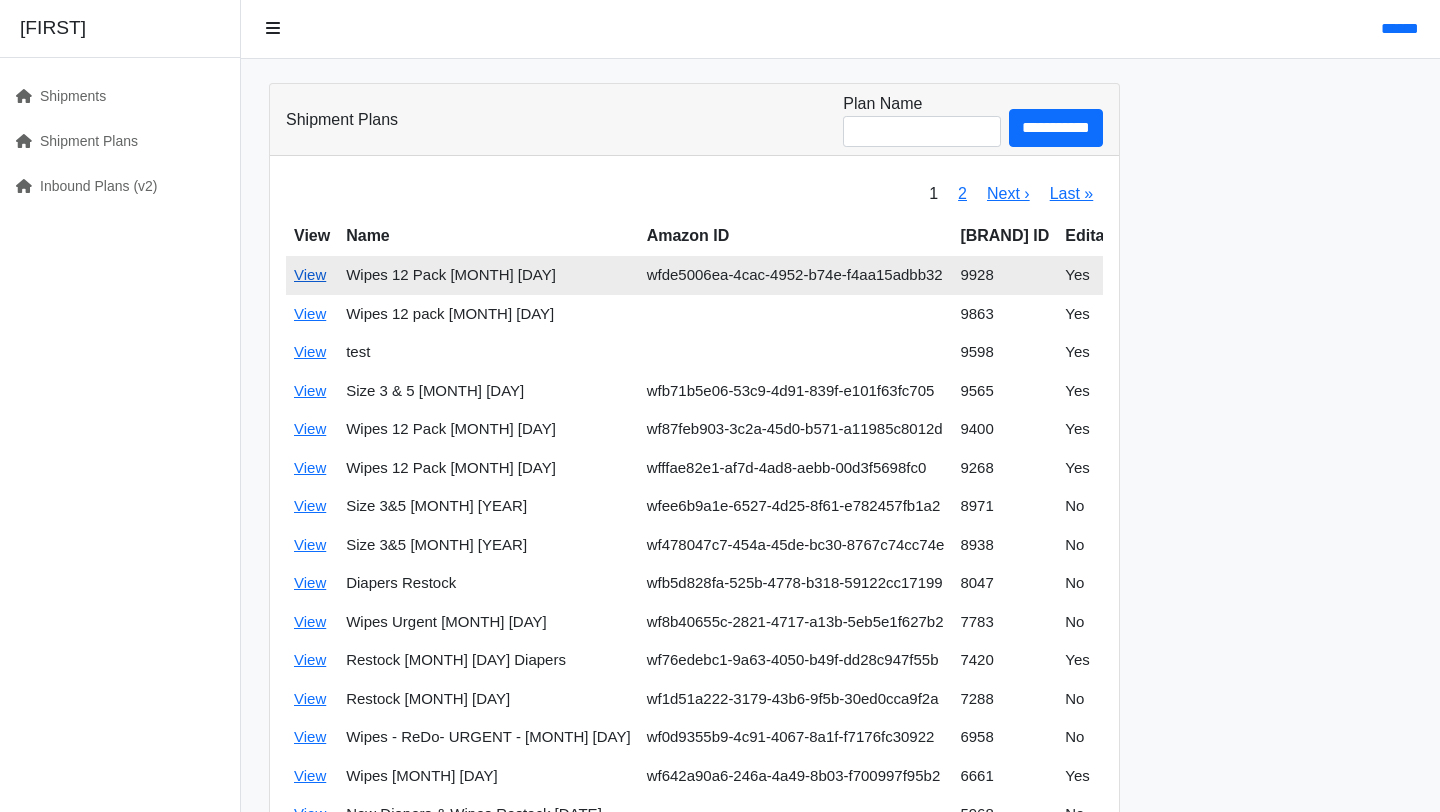 click on "View" at bounding box center [310, 274] 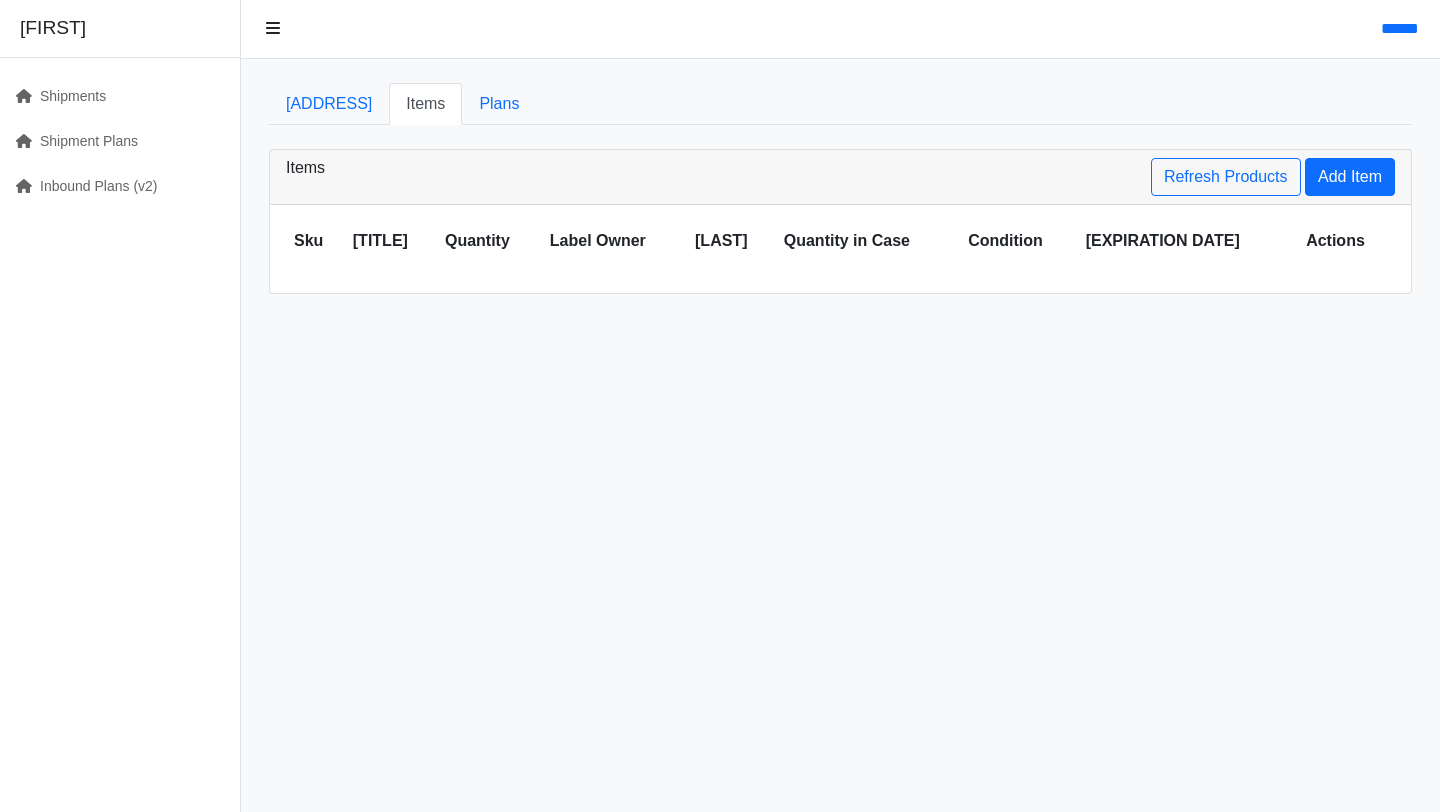scroll, scrollTop: 0, scrollLeft: 0, axis: both 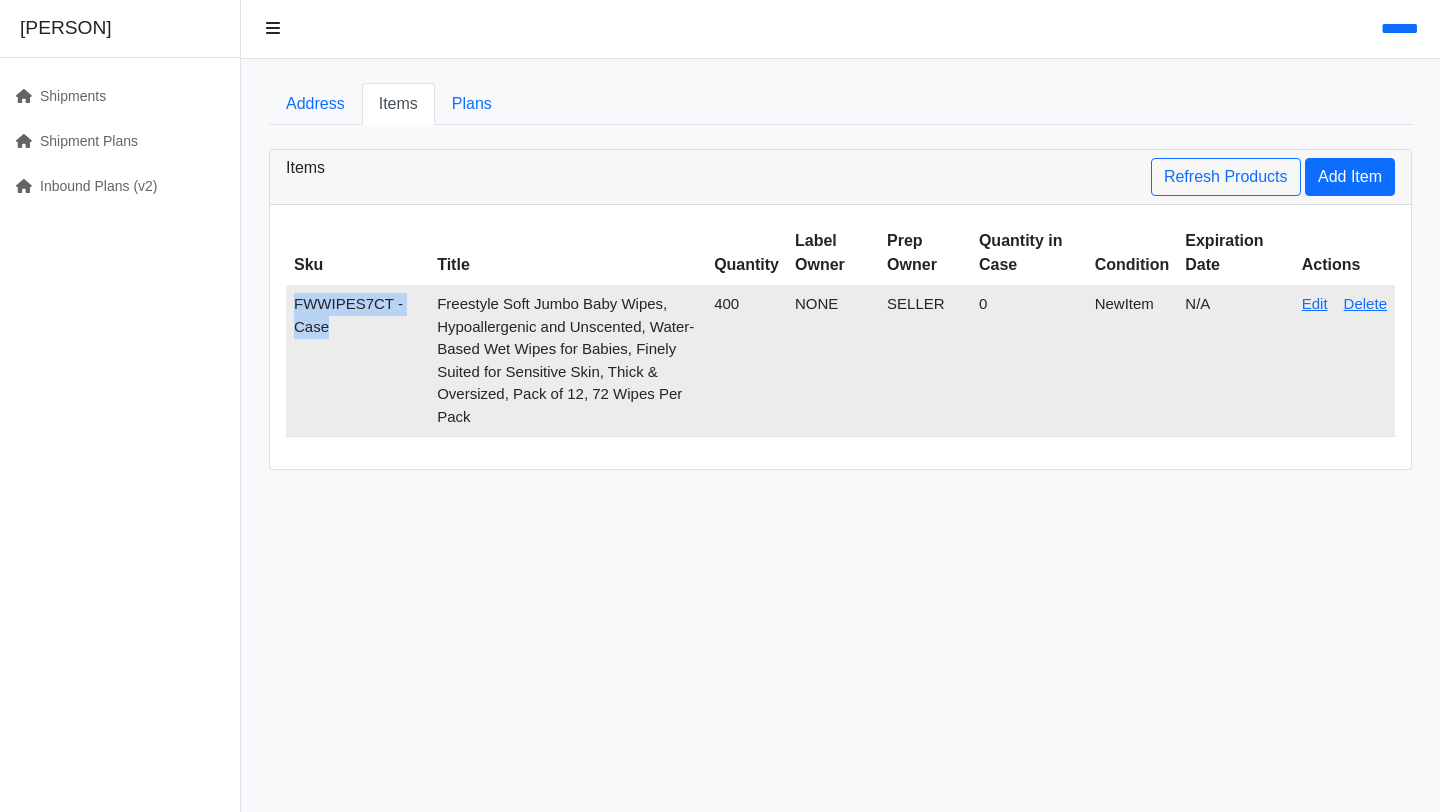 drag, startPoint x: 330, startPoint y: 328, endPoint x: 287, endPoint y: 304, distance: 49.24429 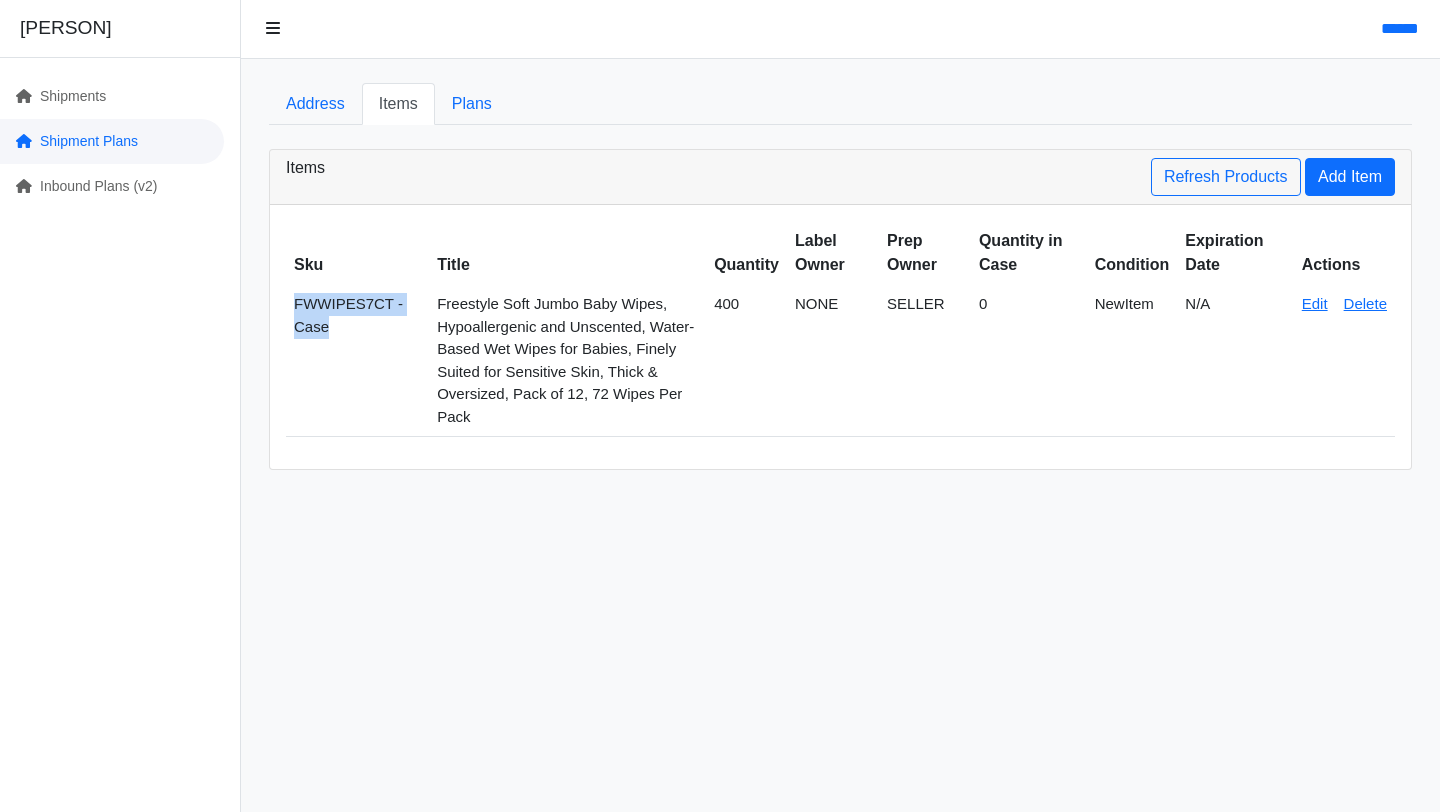 click on "Shipment Plans" at bounding box center [112, 141] 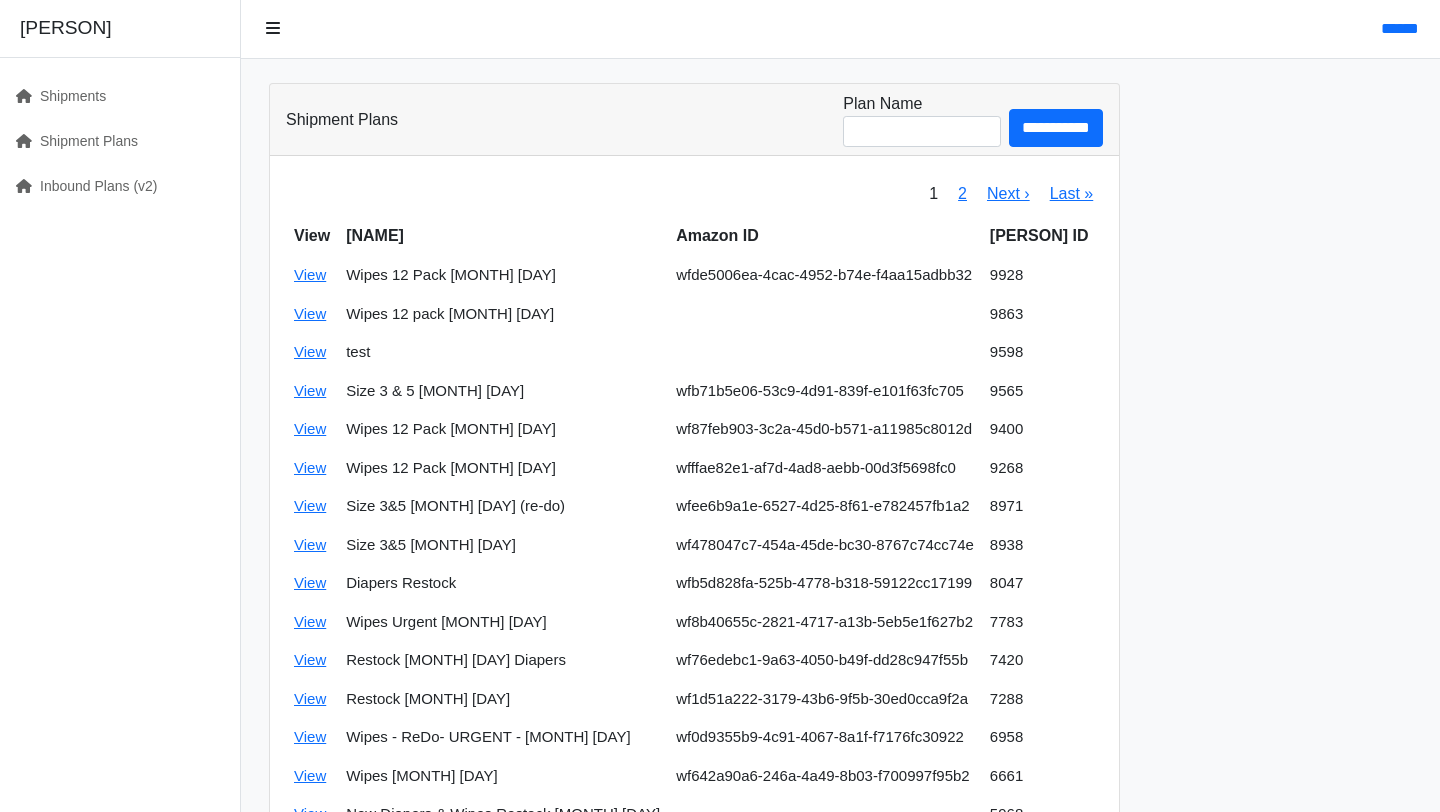 scroll, scrollTop: 0, scrollLeft: 0, axis: both 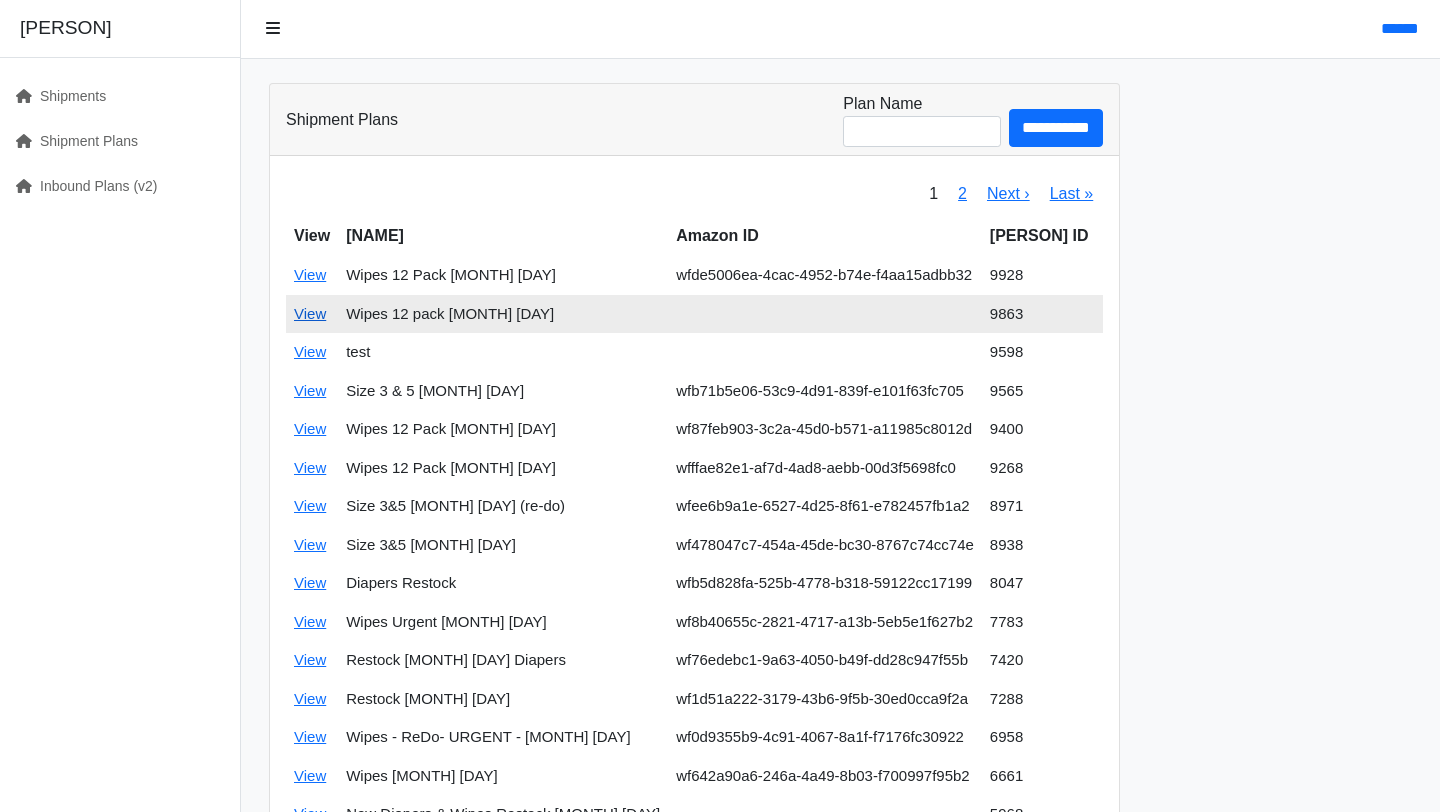click on "View" at bounding box center [310, 313] 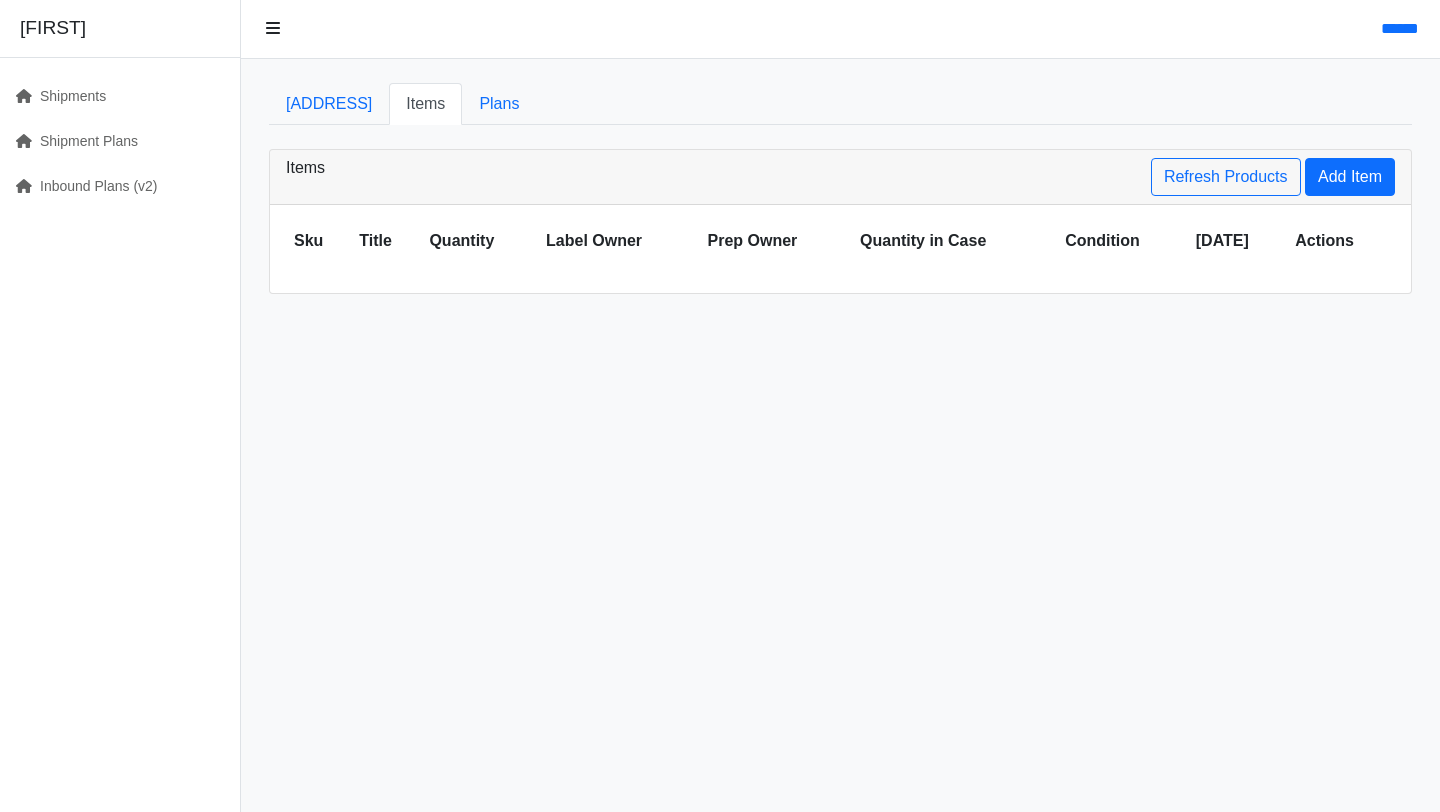 scroll, scrollTop: 0, scrollLeft: 0, axis: both 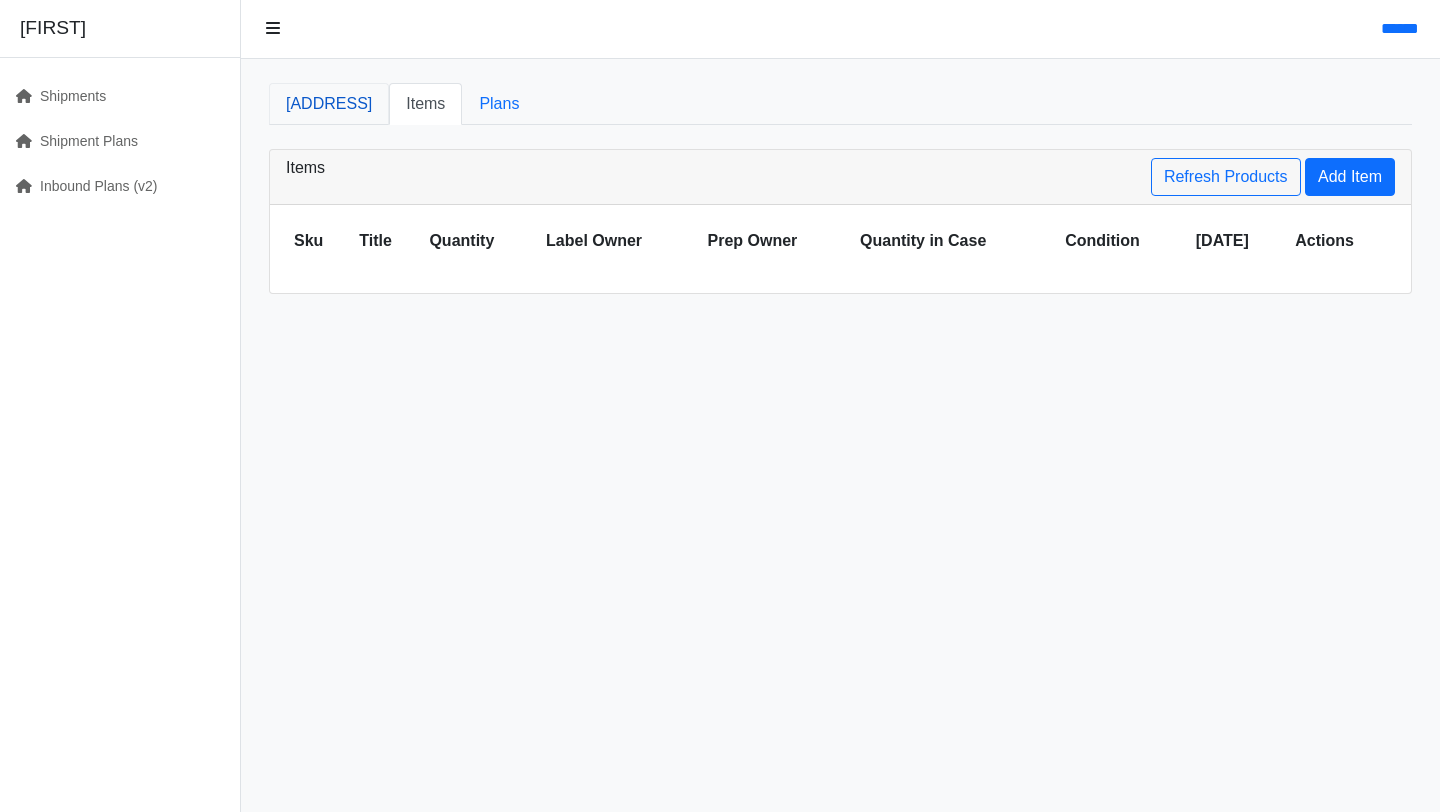 click on "Address" at bounding box center [329, 104] 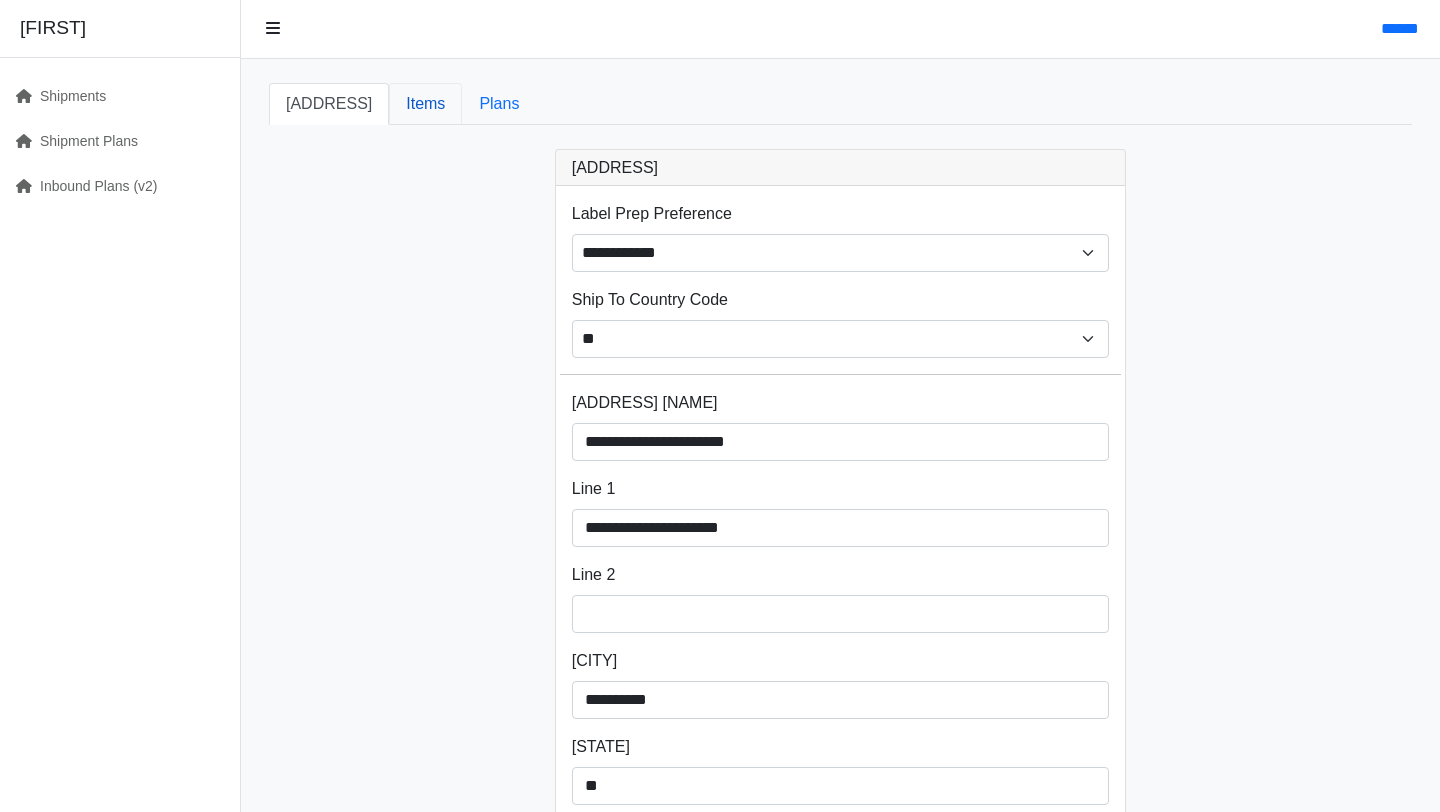 click on "Items" at bounding box center [425, 104] 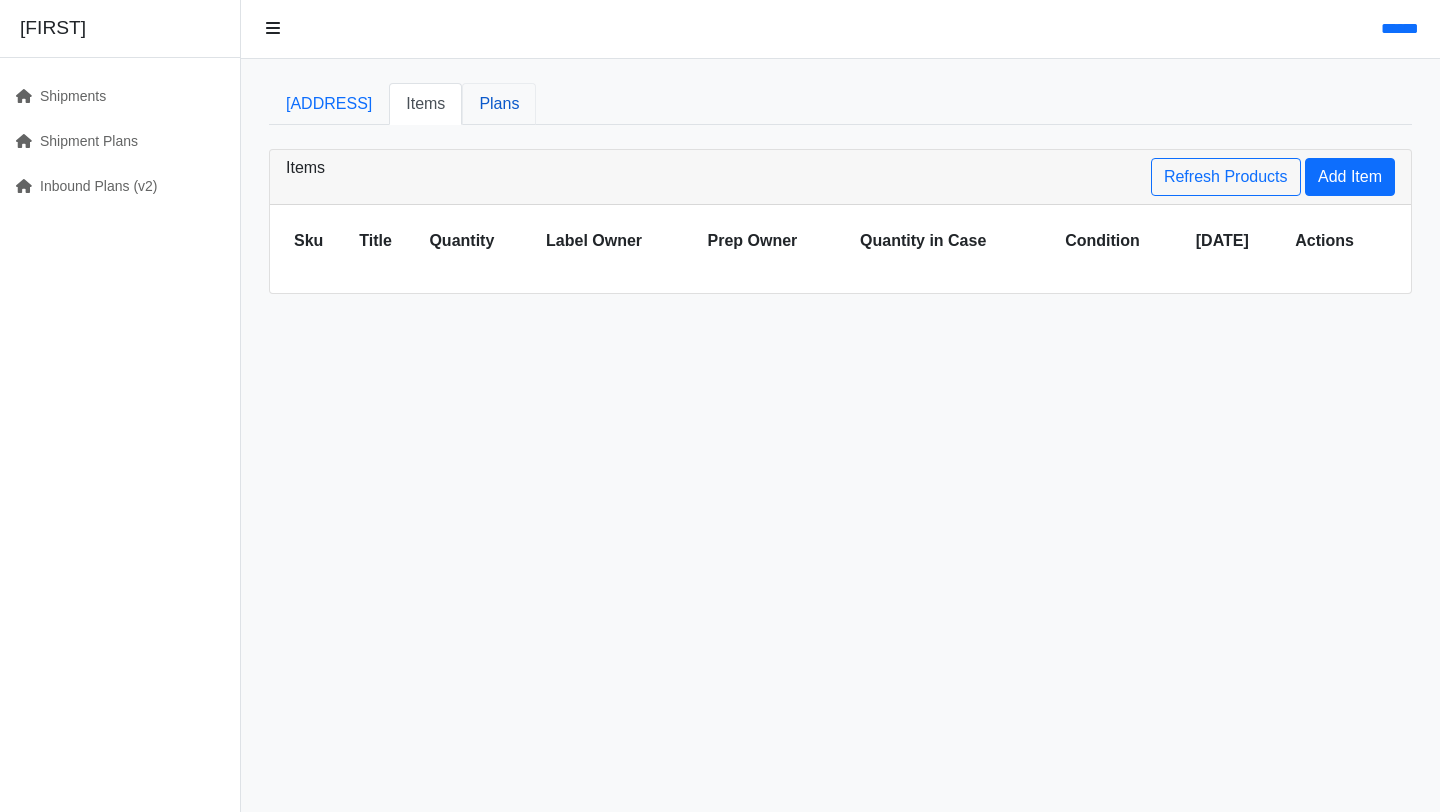 click on "Plans" at bounding box center [499, 104] 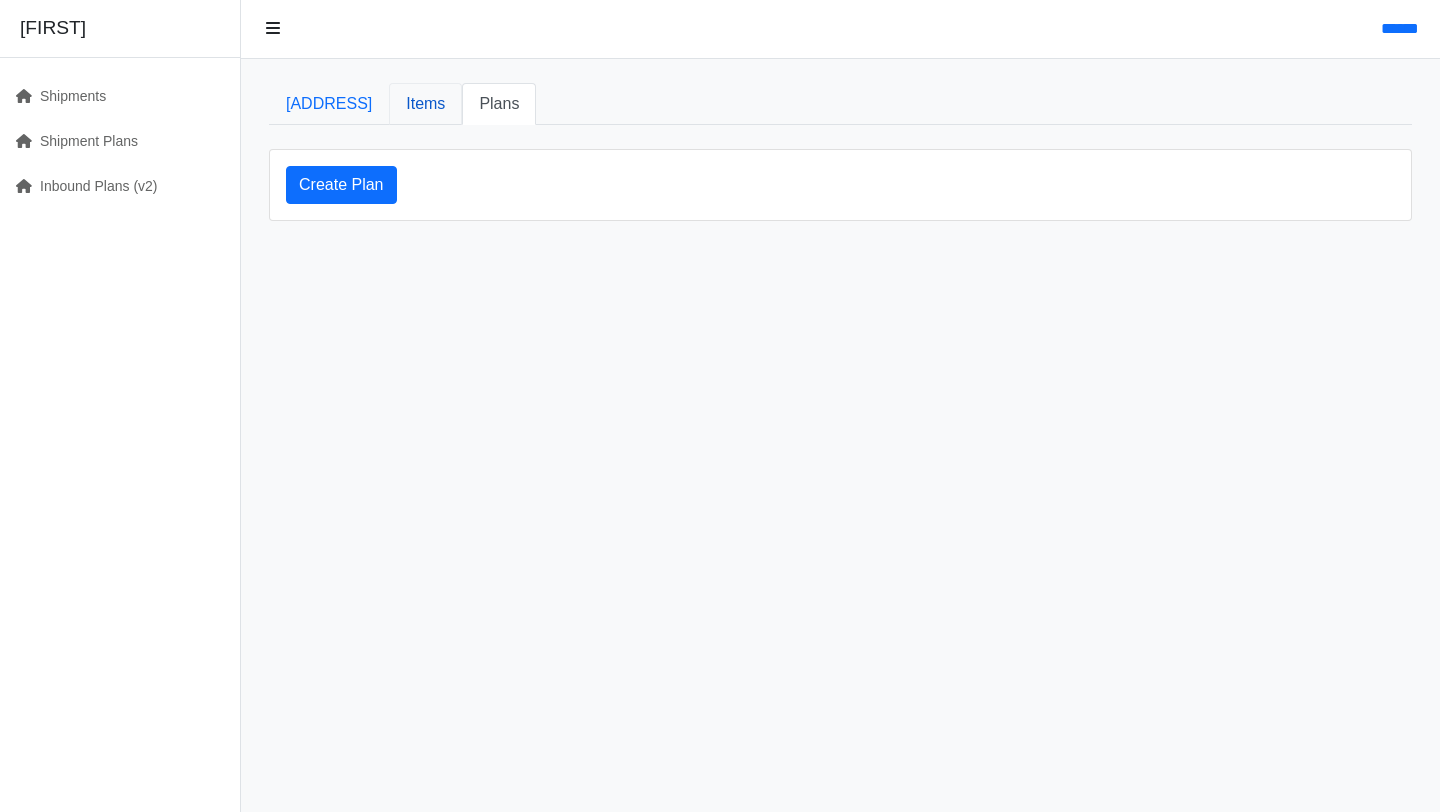 click on "Items" at bounding box center (425, 104) 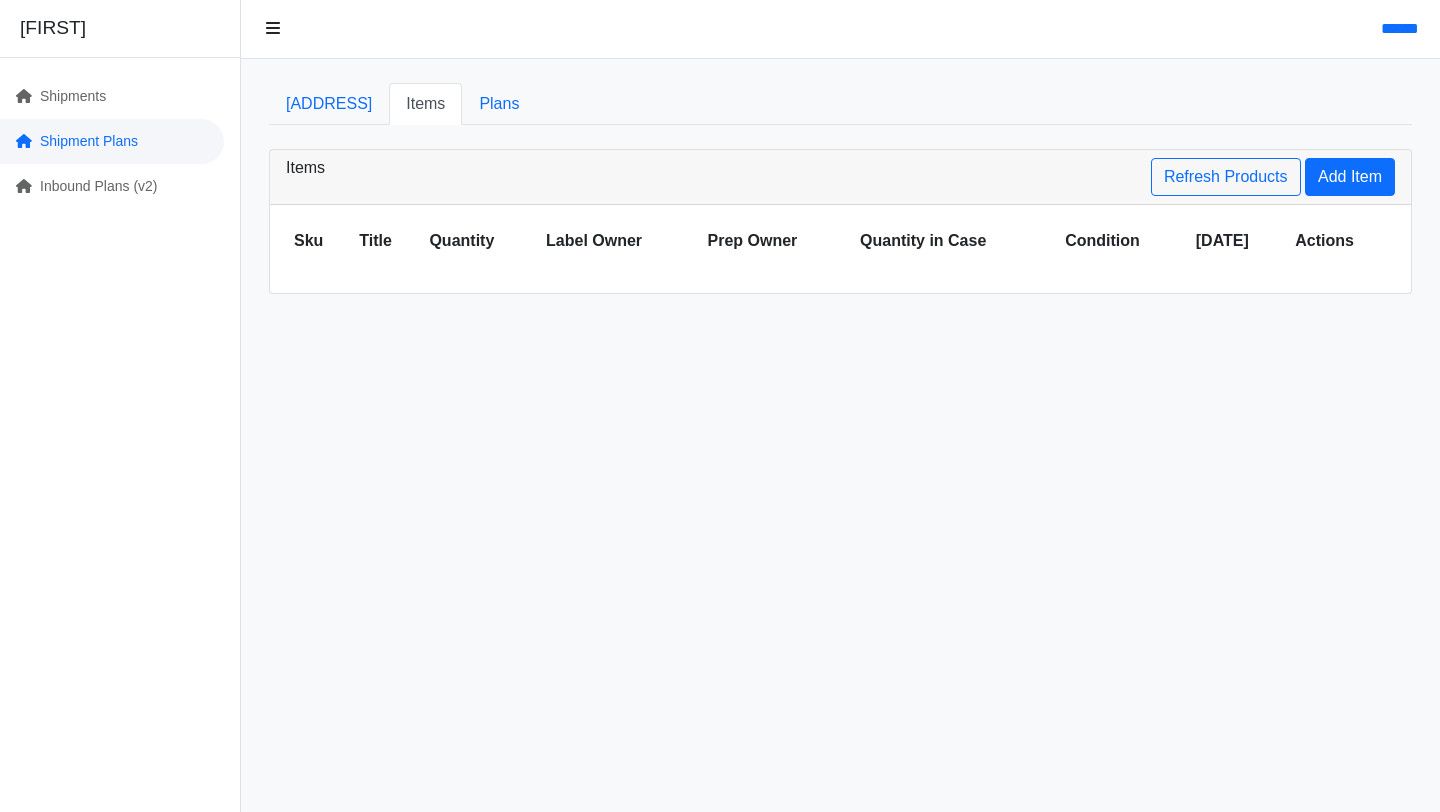 click on "Shipment Plans" at bounding box center (112, 141) 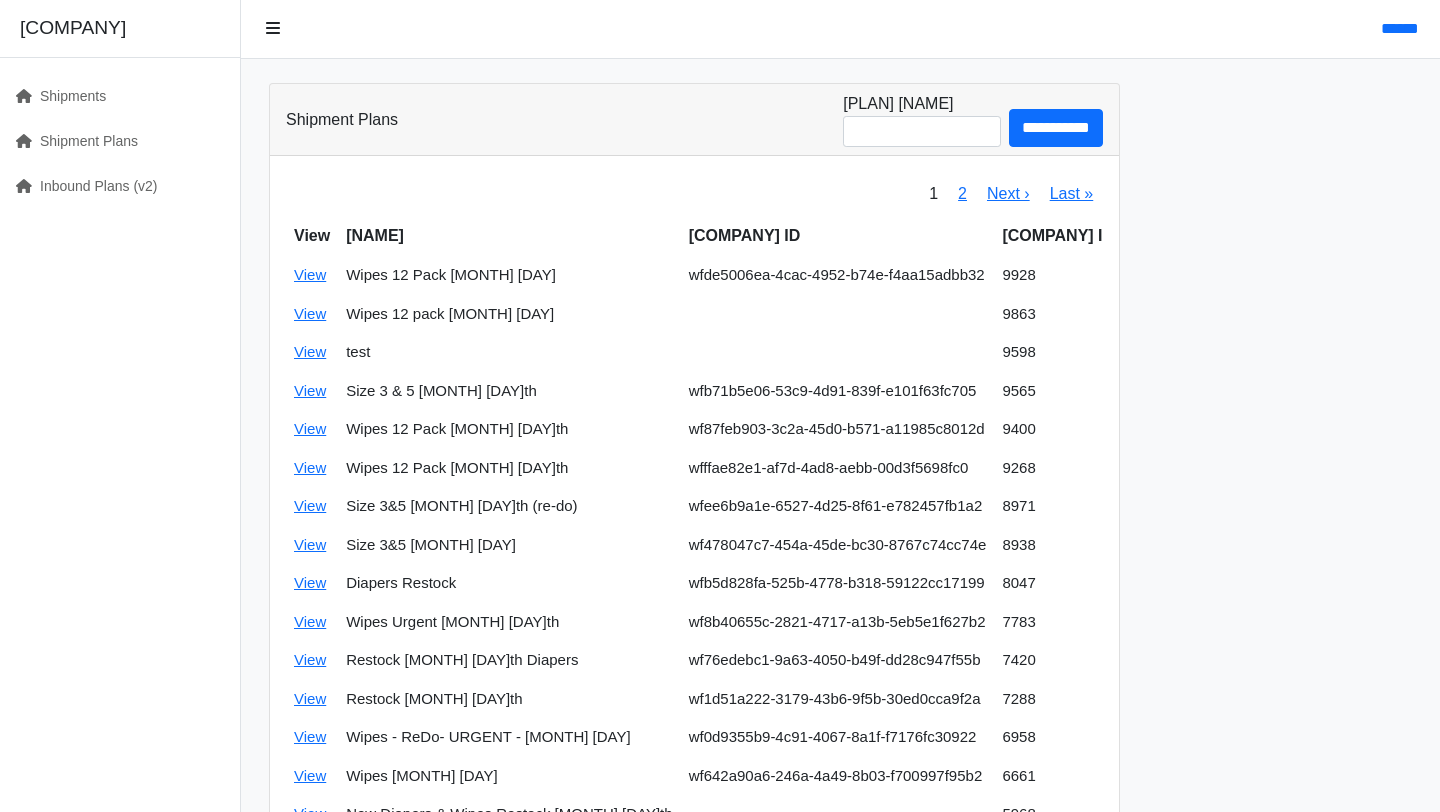 scroll, scrollTop: 0, scrollLeft: 0, axis: both 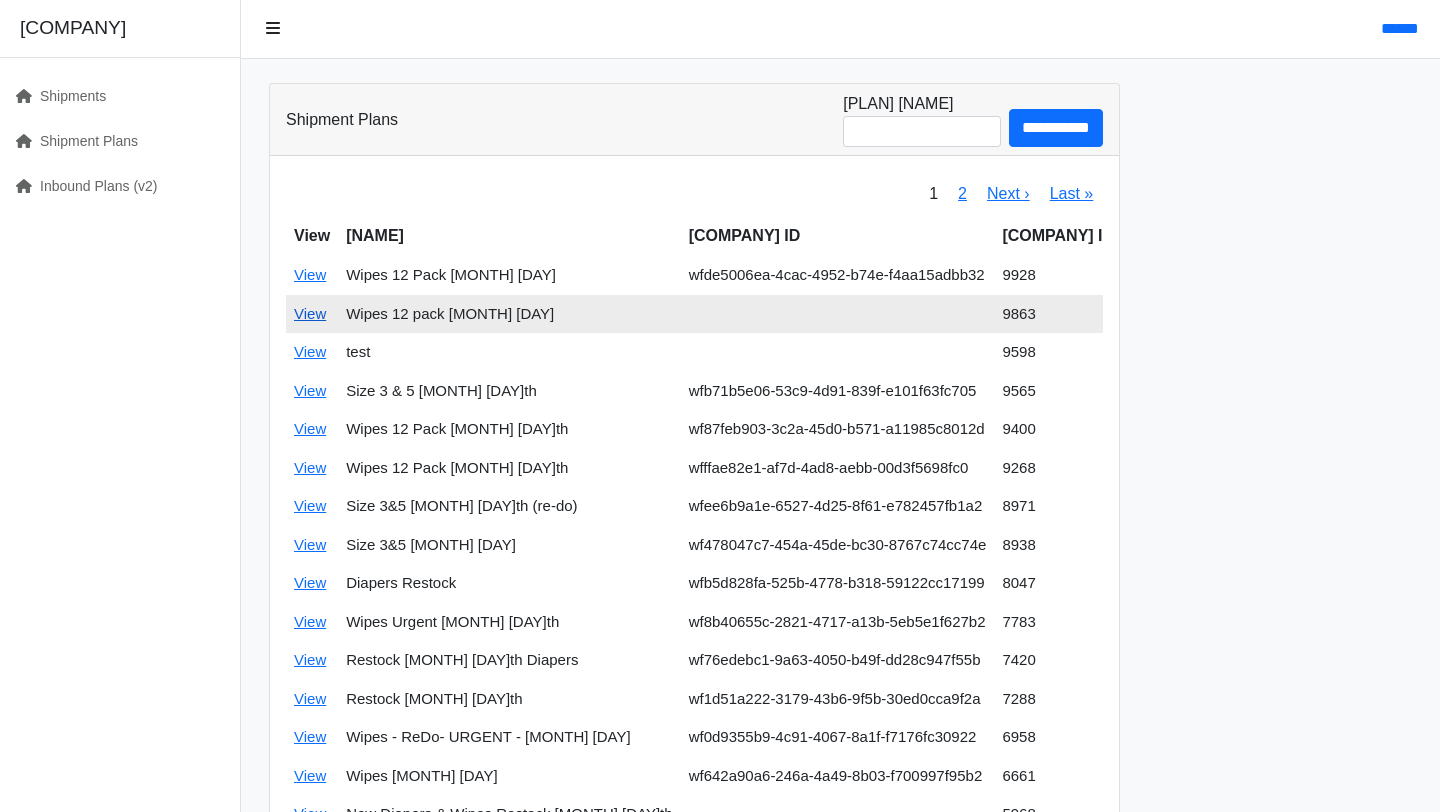 click on "View" at bounding box center [310, 313] 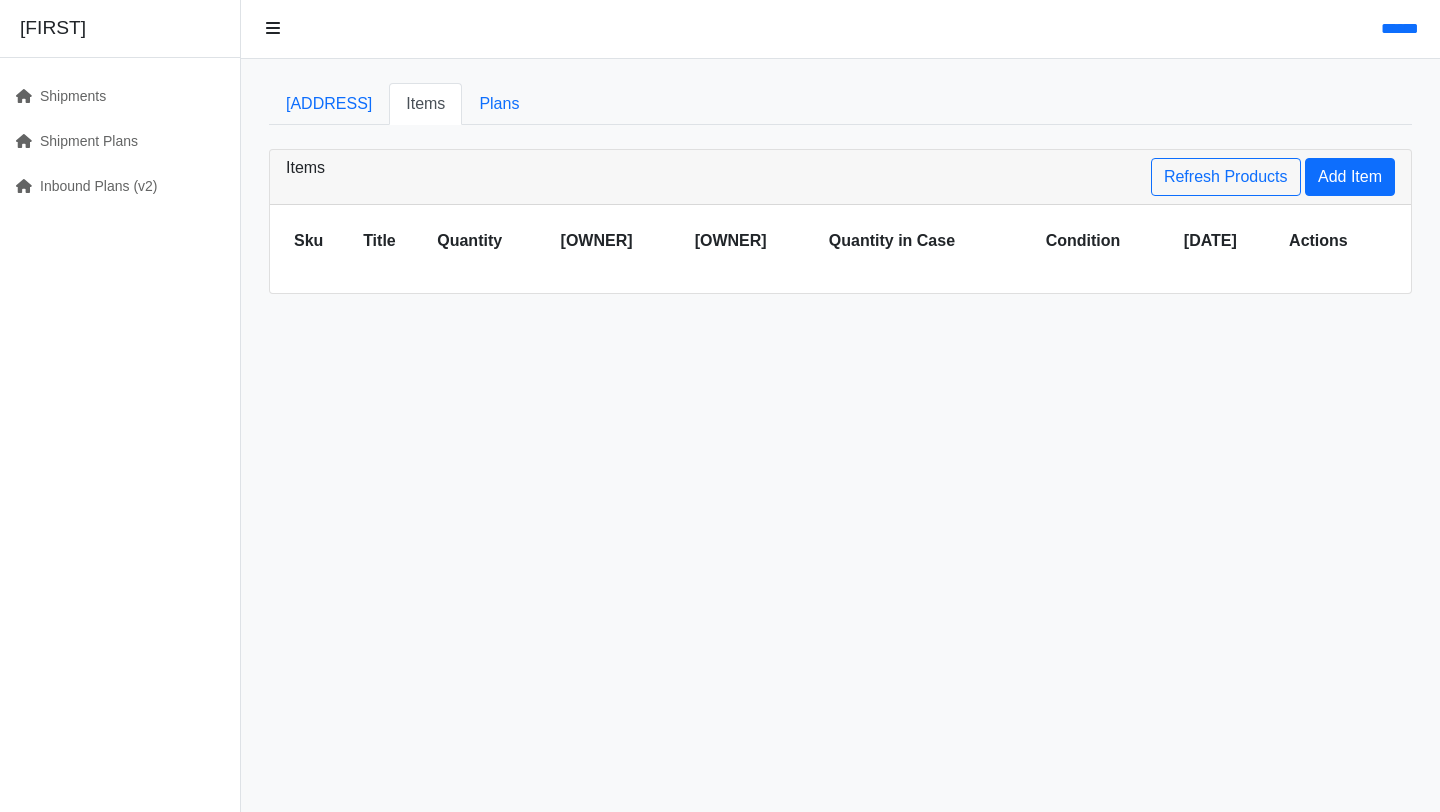 scroll, scrollTop: 0, scrollLeft: 0, axis: both 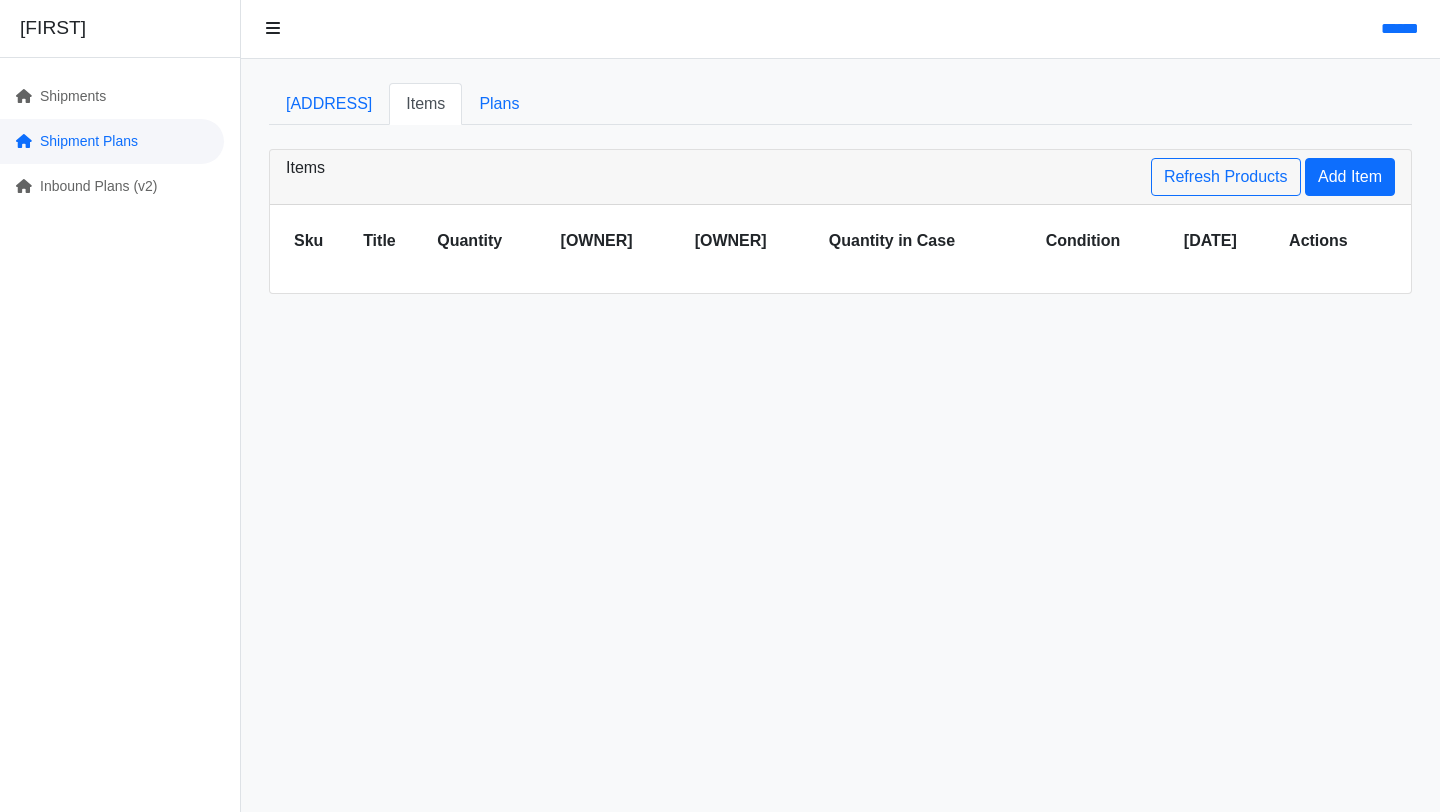 click on "Shipment Plans" at bounding box center [112, 141] 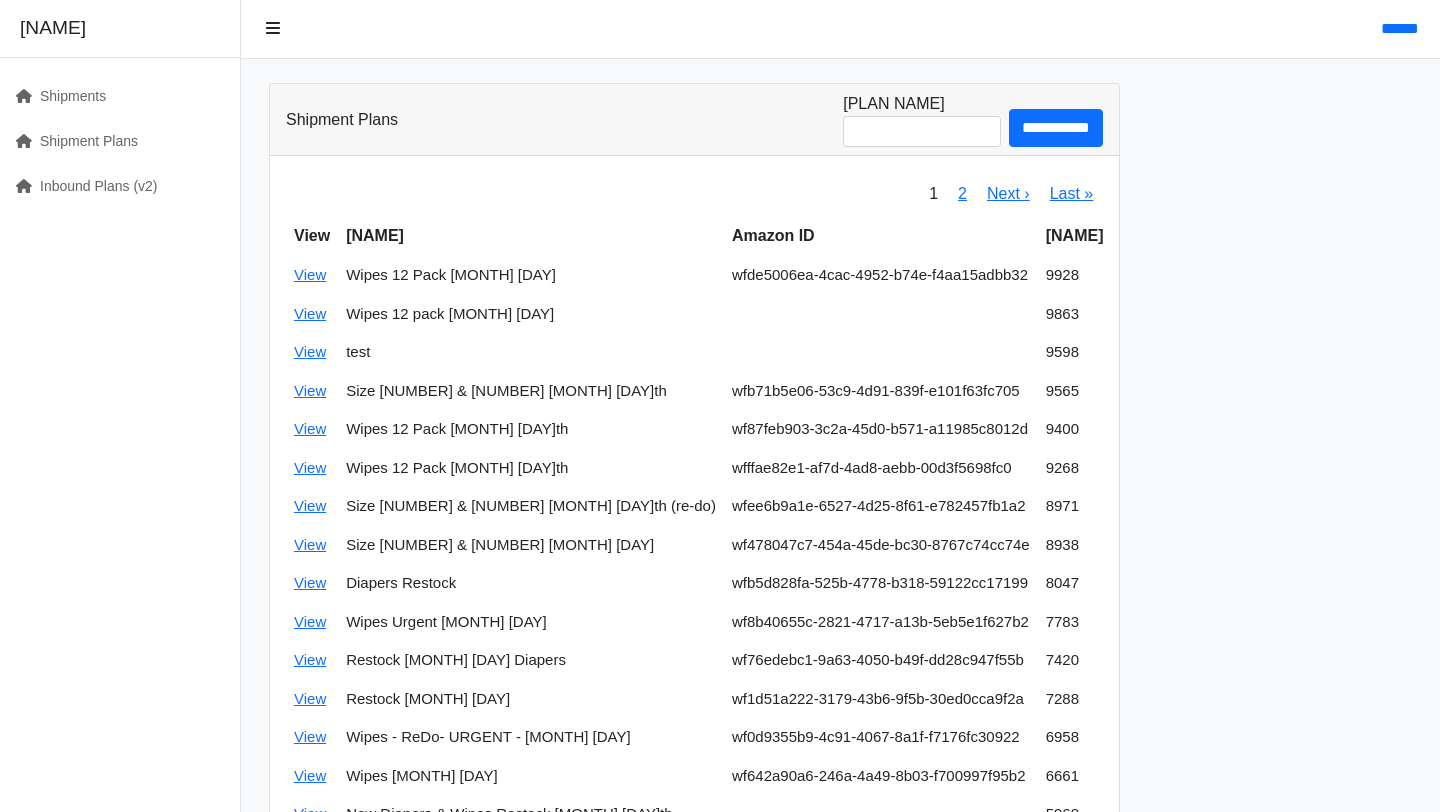 scroll, scrollTop: 0, scrollLeft: 0, axis: both 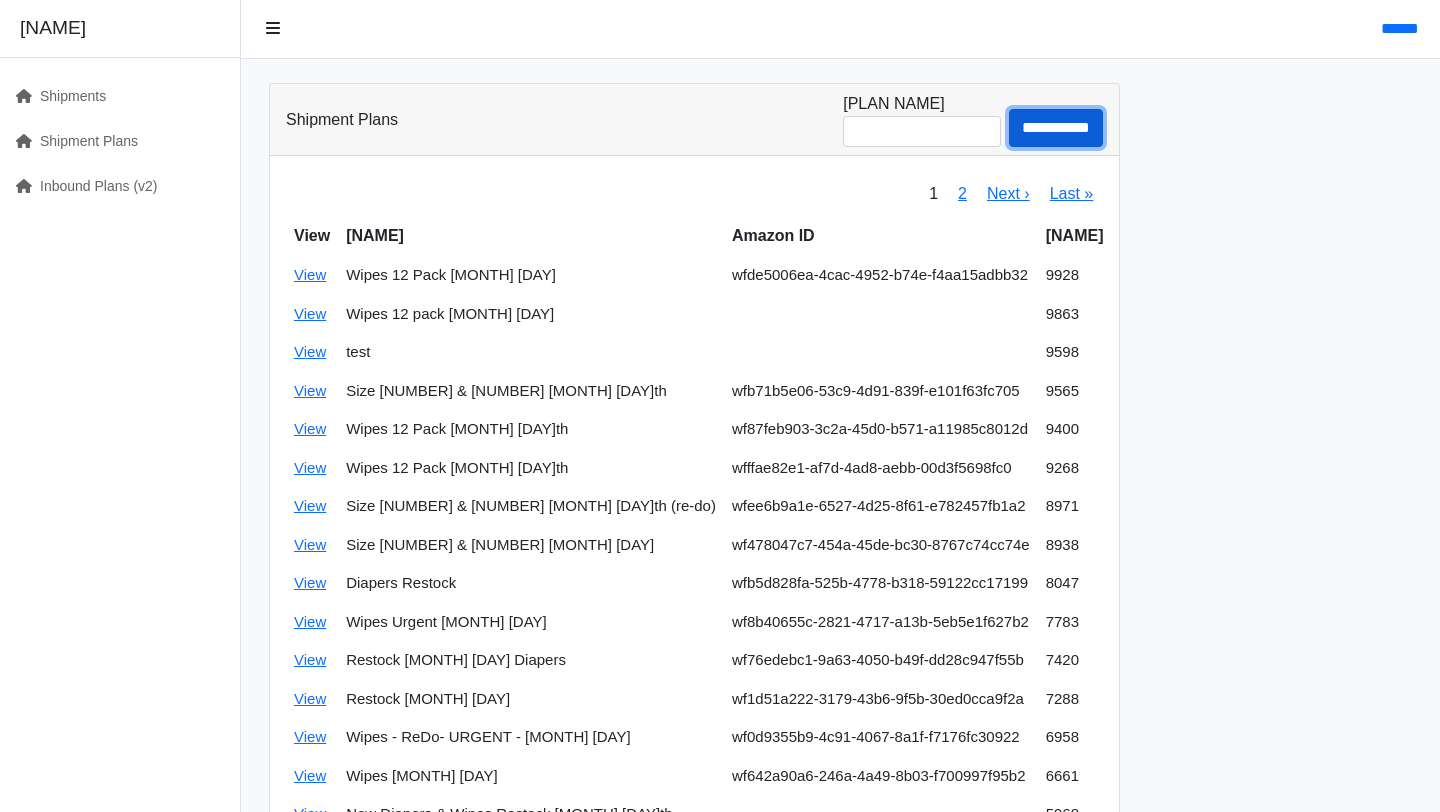 click on "**********" at bounding box center [1056, 128] 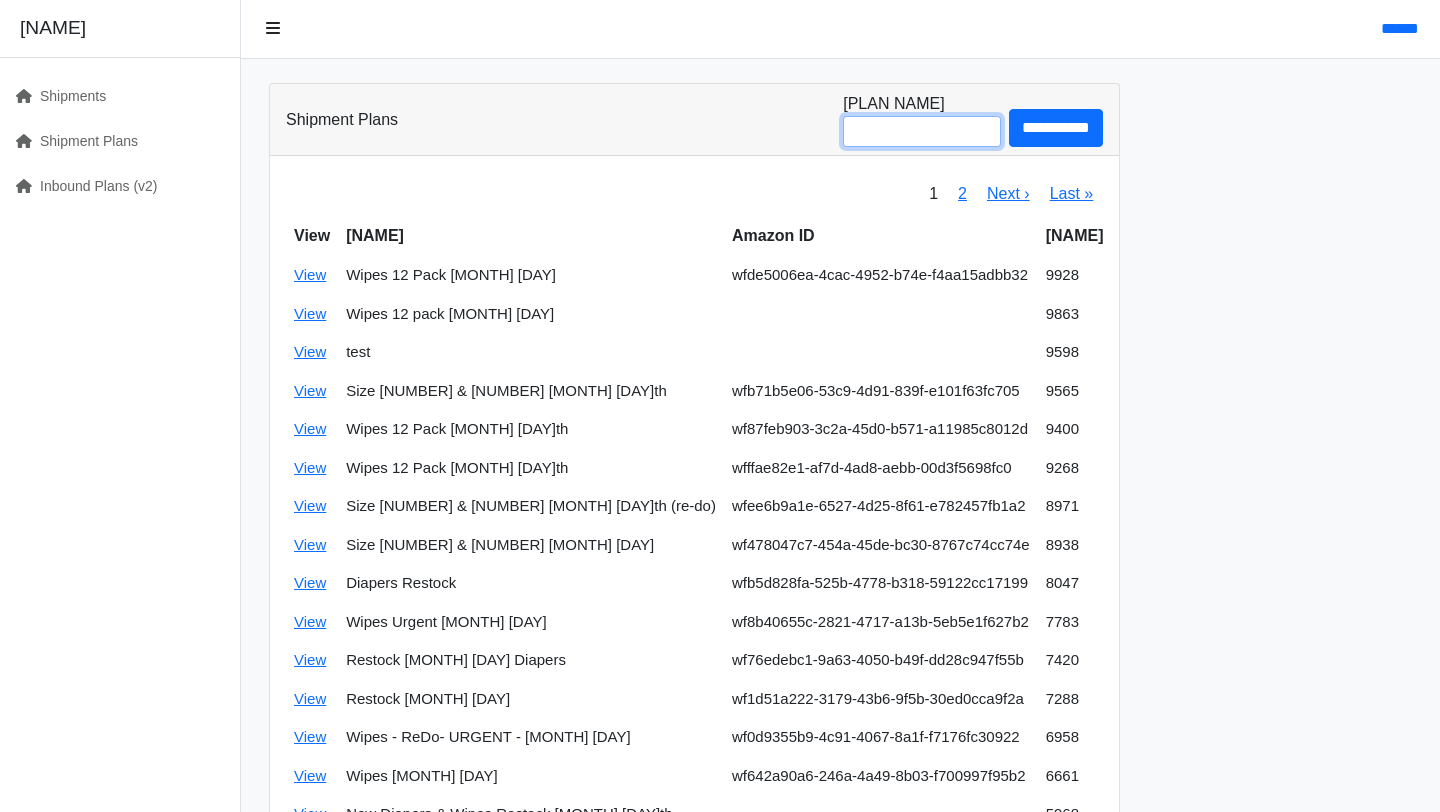 click on "Plan Name" at bounding box center (922, 131) 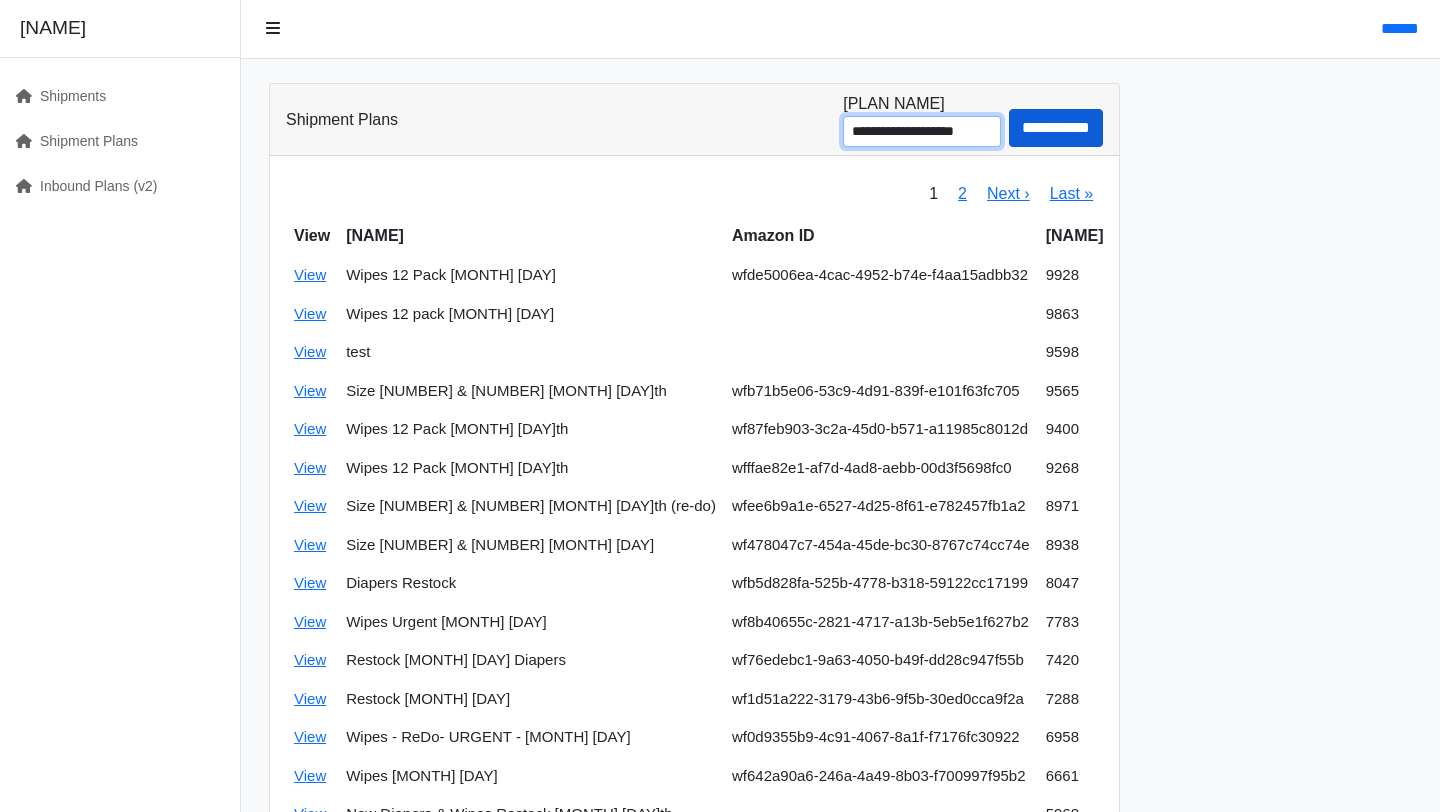 type on "**********" 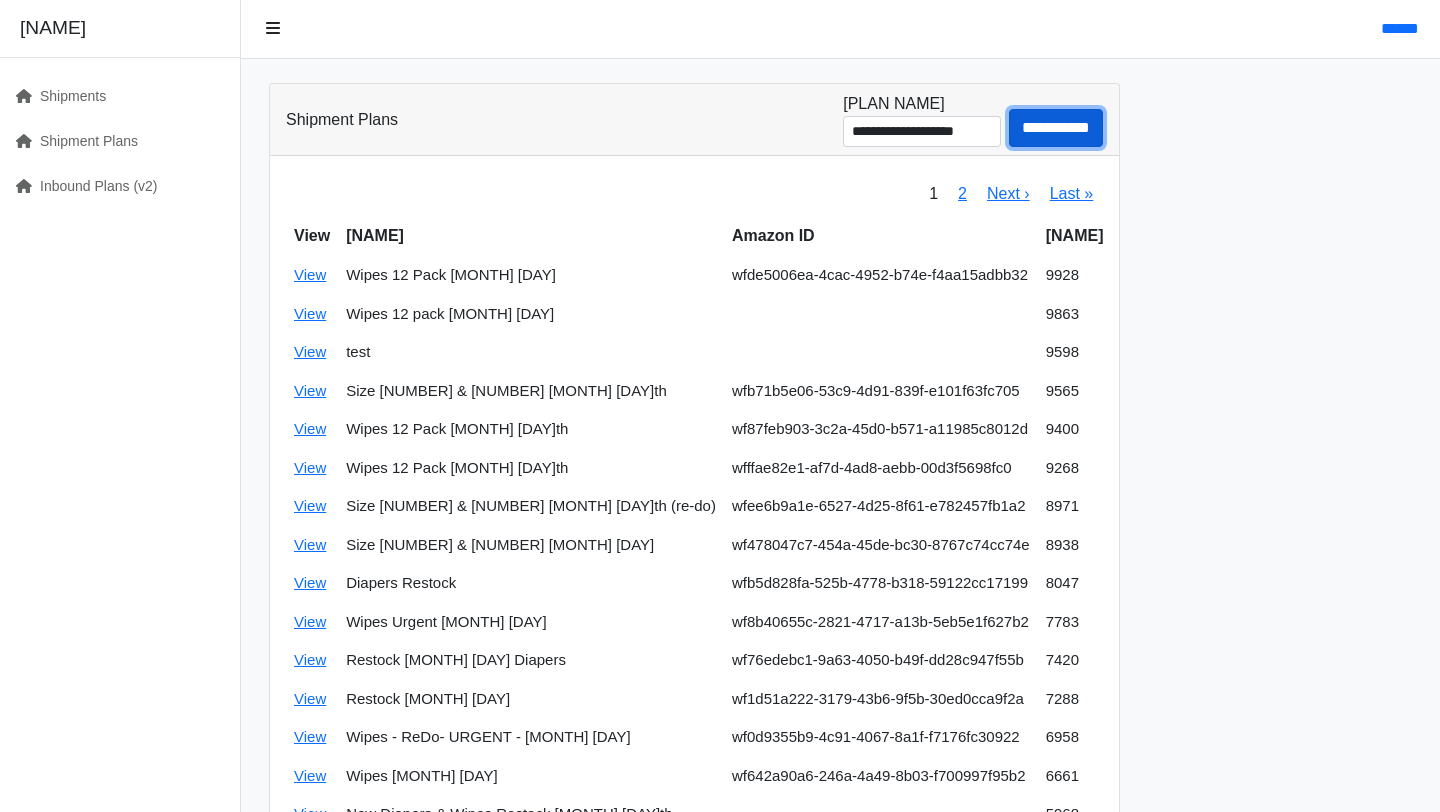 click on "**********" at bounding box center [1056, 128] 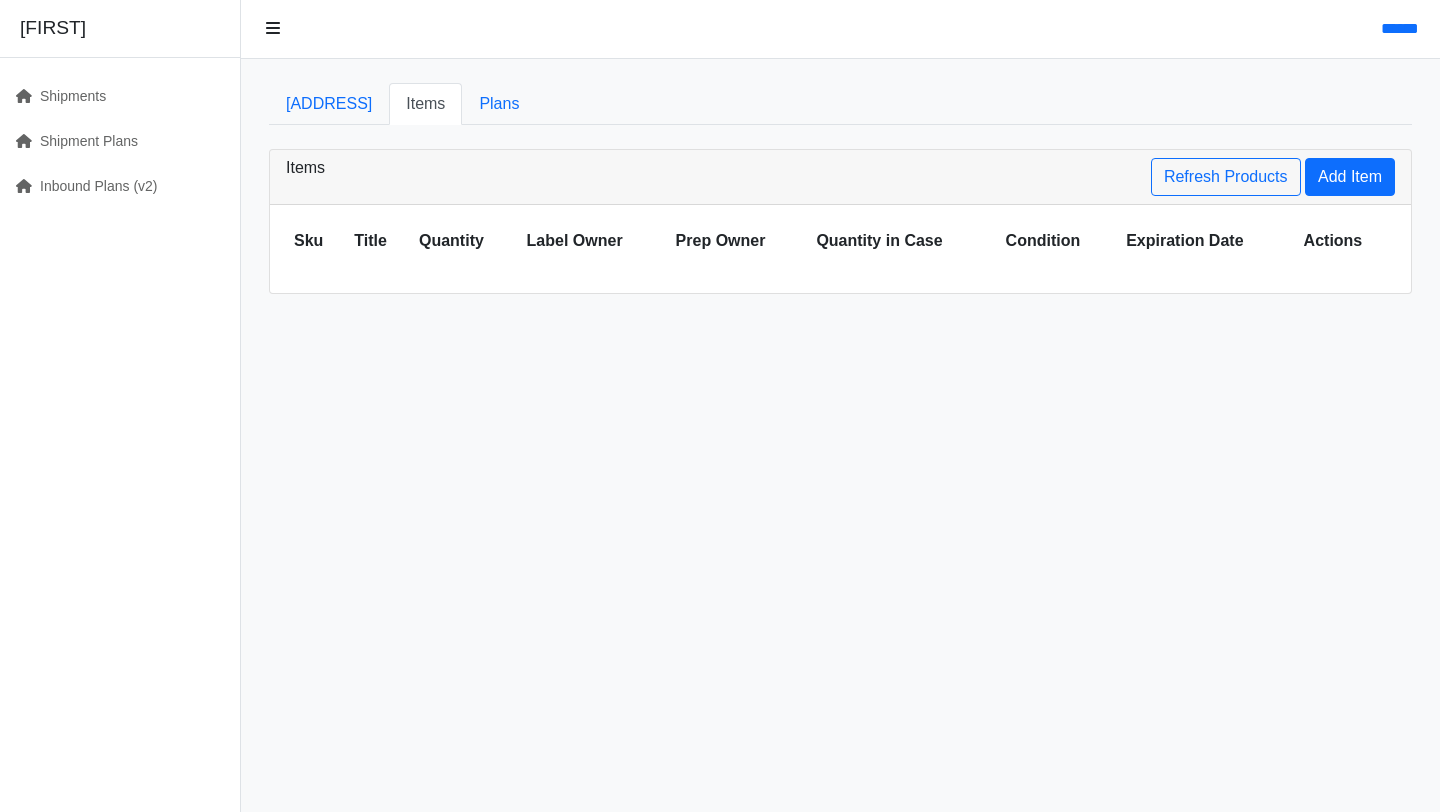 scroll, scrollTop: 0, scrollLeft: 0, axis: both 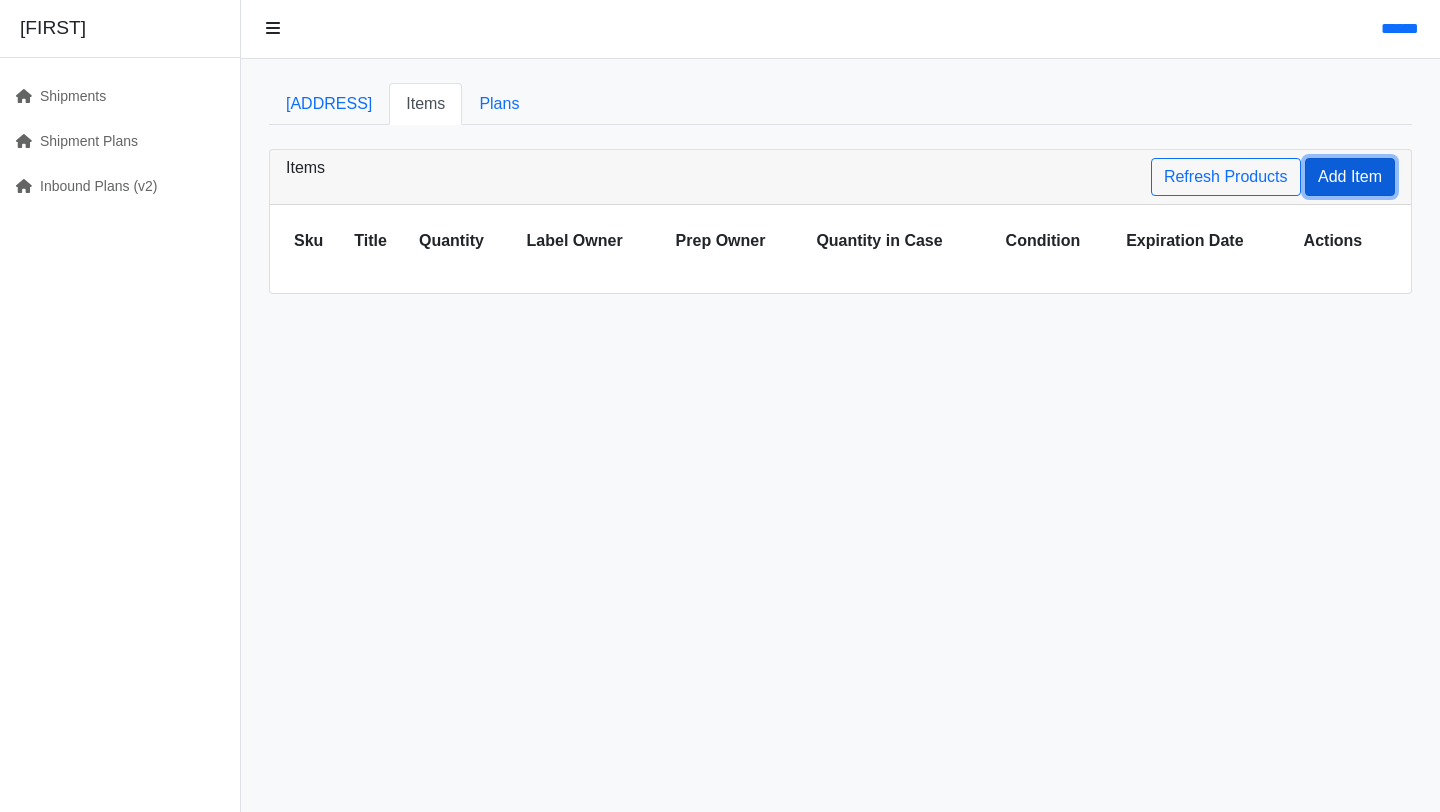 click on "Add Item" at bounding box center (1350, 177) 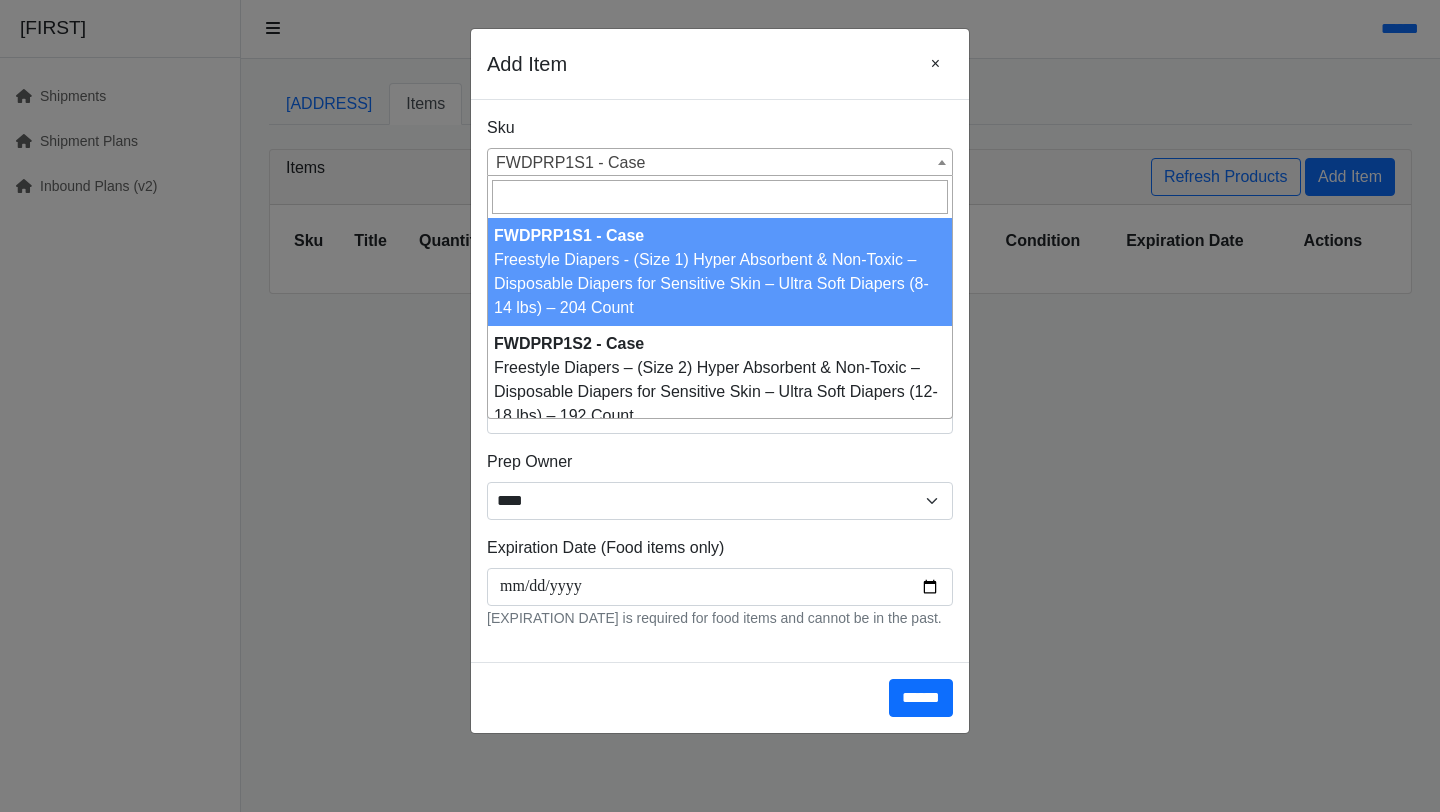 click on "FWDPRP1S1 - Case" at bounding box center (720, 163) 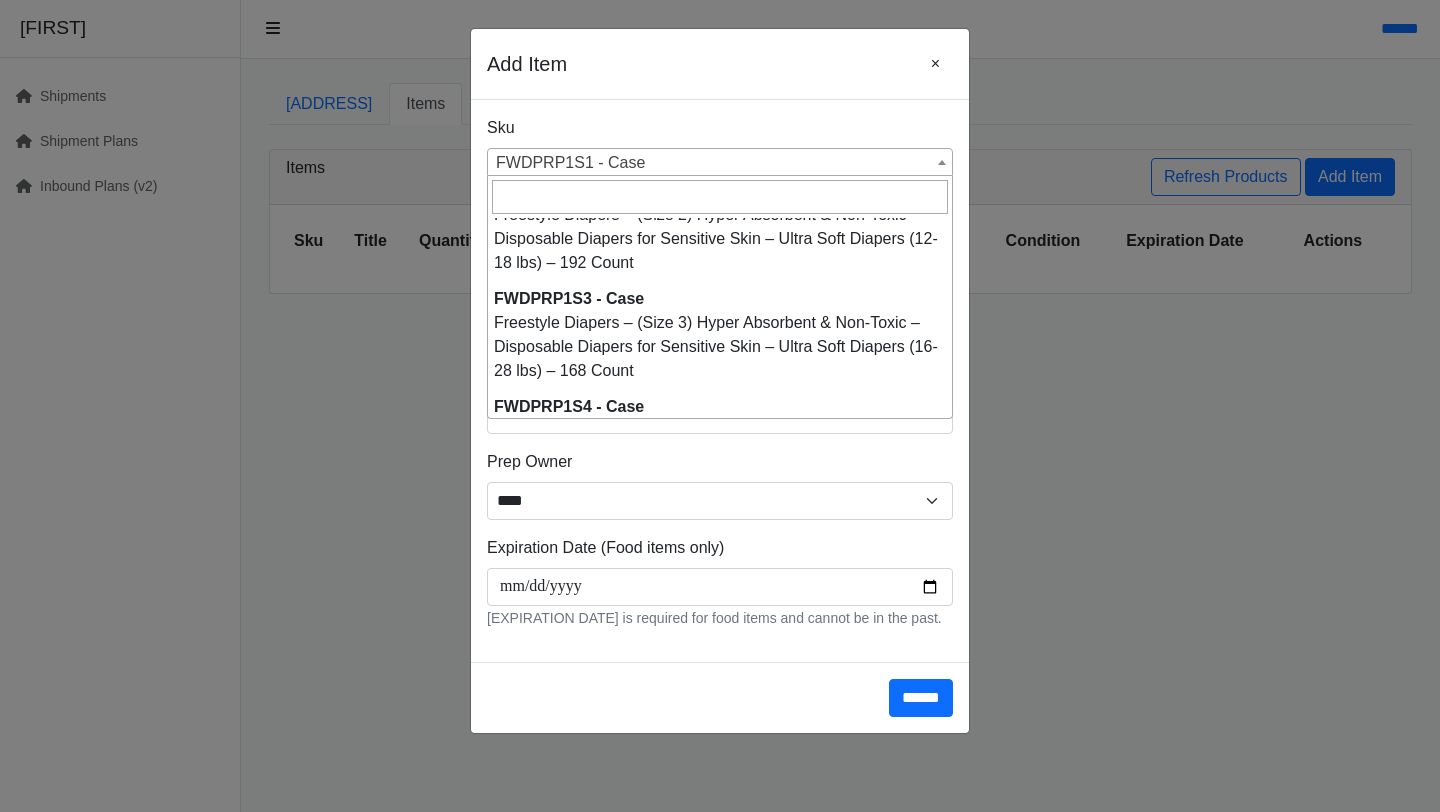 scroll, scrollTop: 160, scrollLeft: 0, axis: vertical 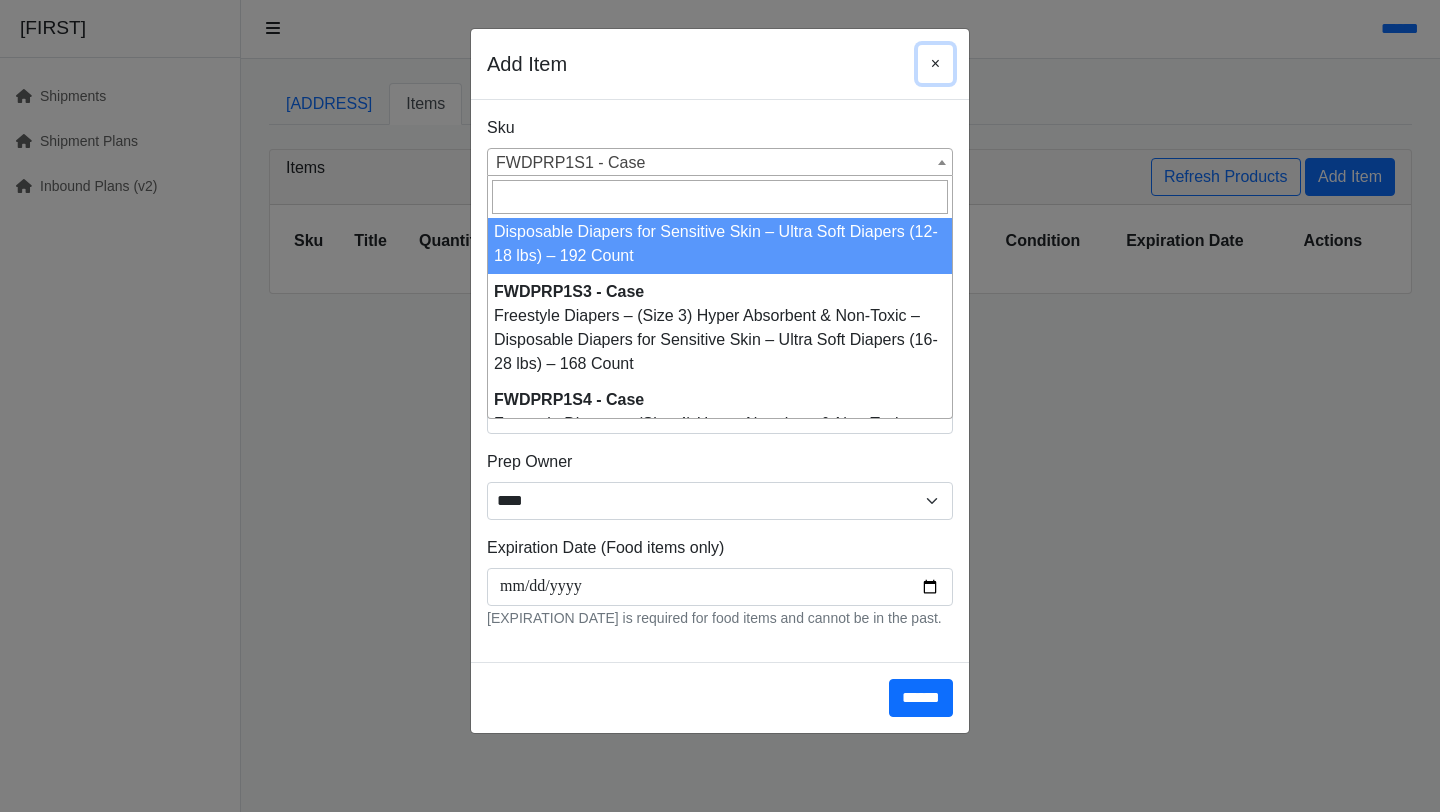 click on "×" at bounding box center (935, 64) 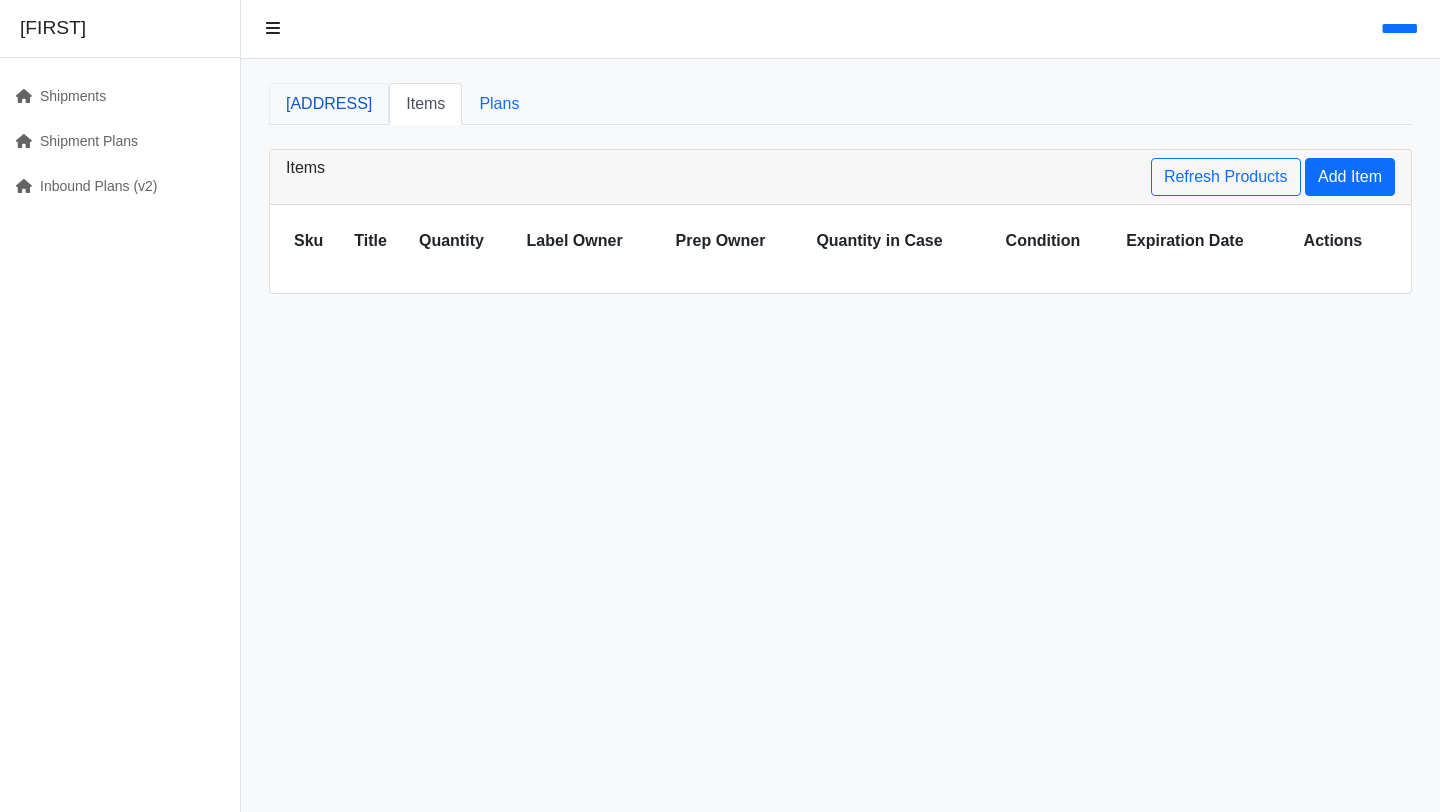click on "Address" at bounding box center [329, 104] 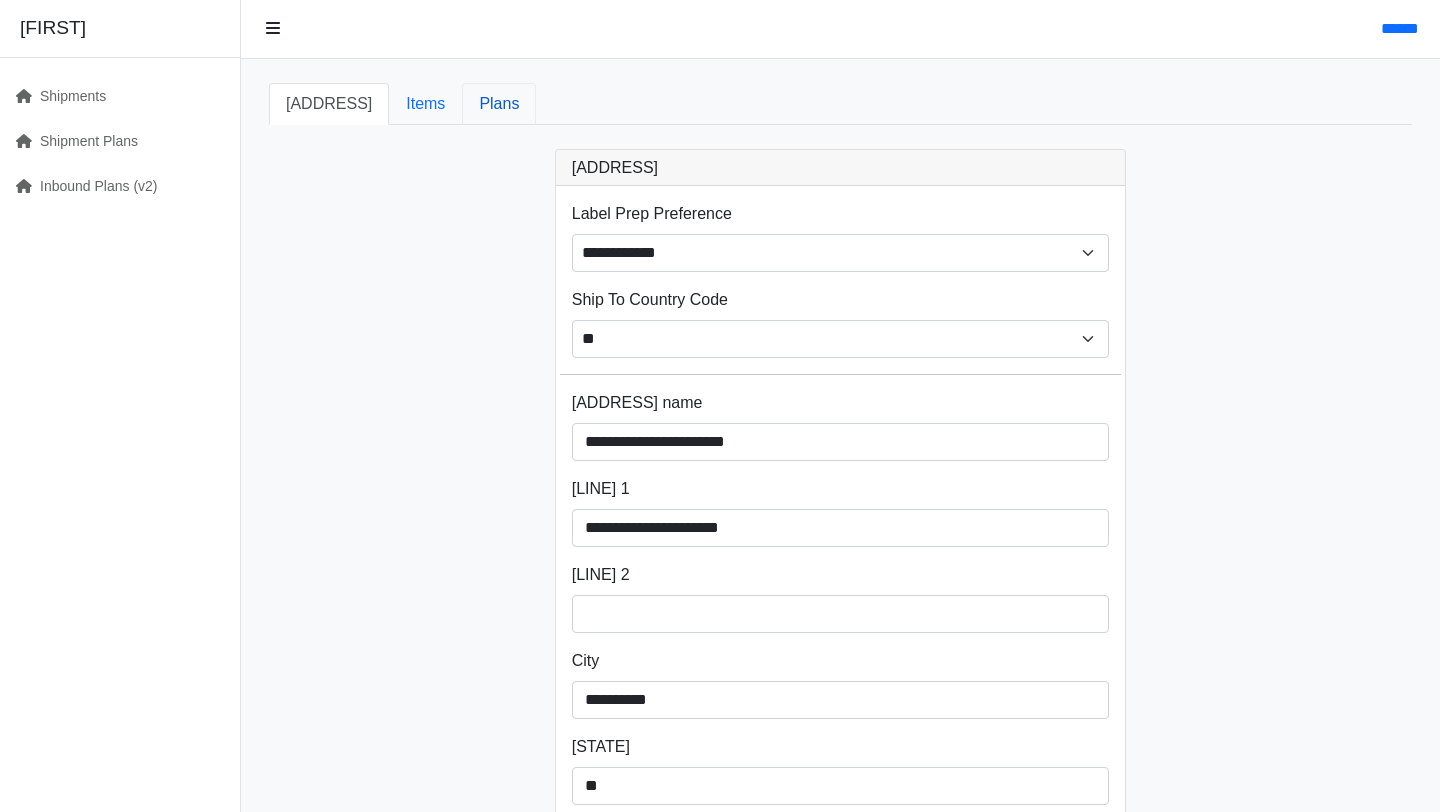 click on "Plans" at bounding box center [499, 104] 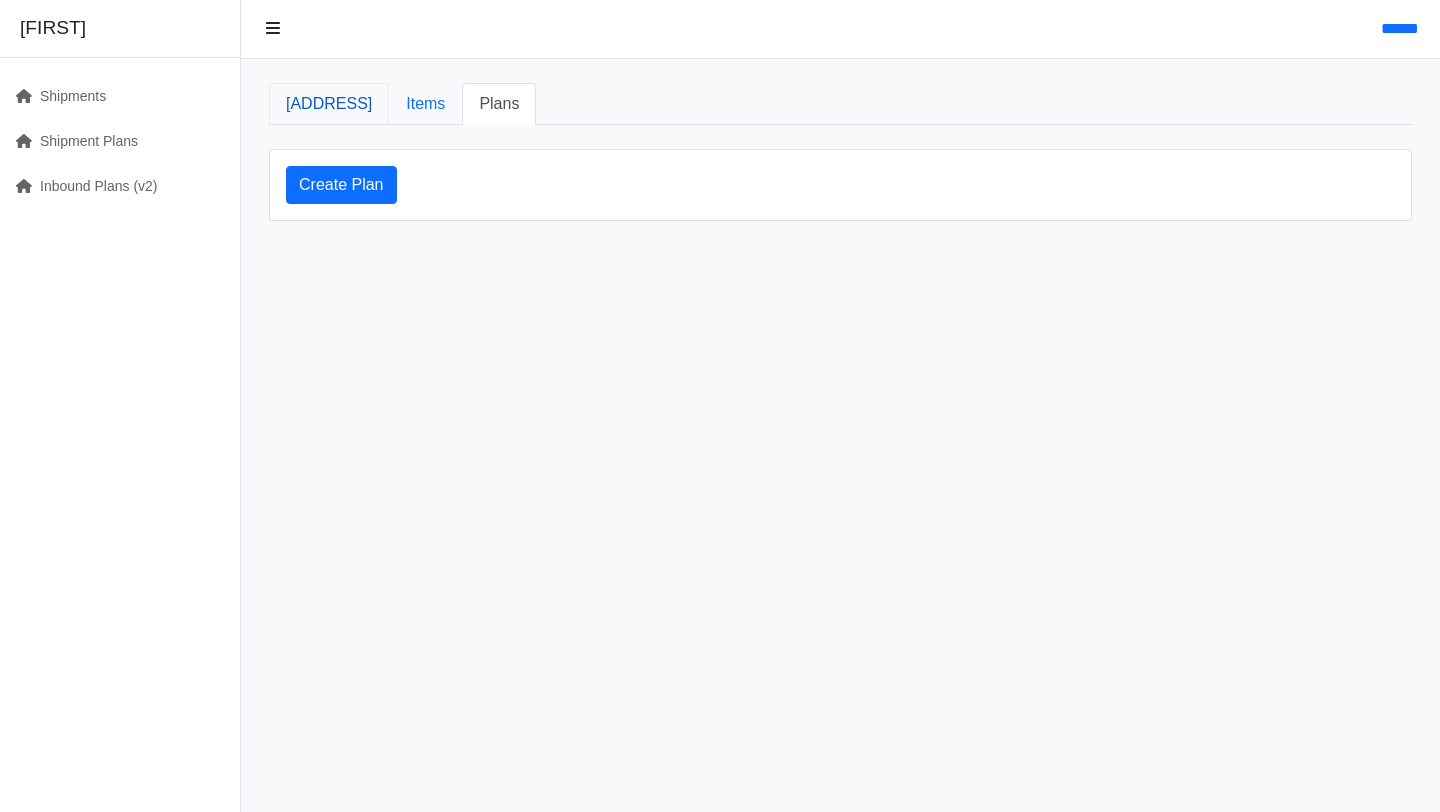 click on "Address" at bounding box center [329, 104] 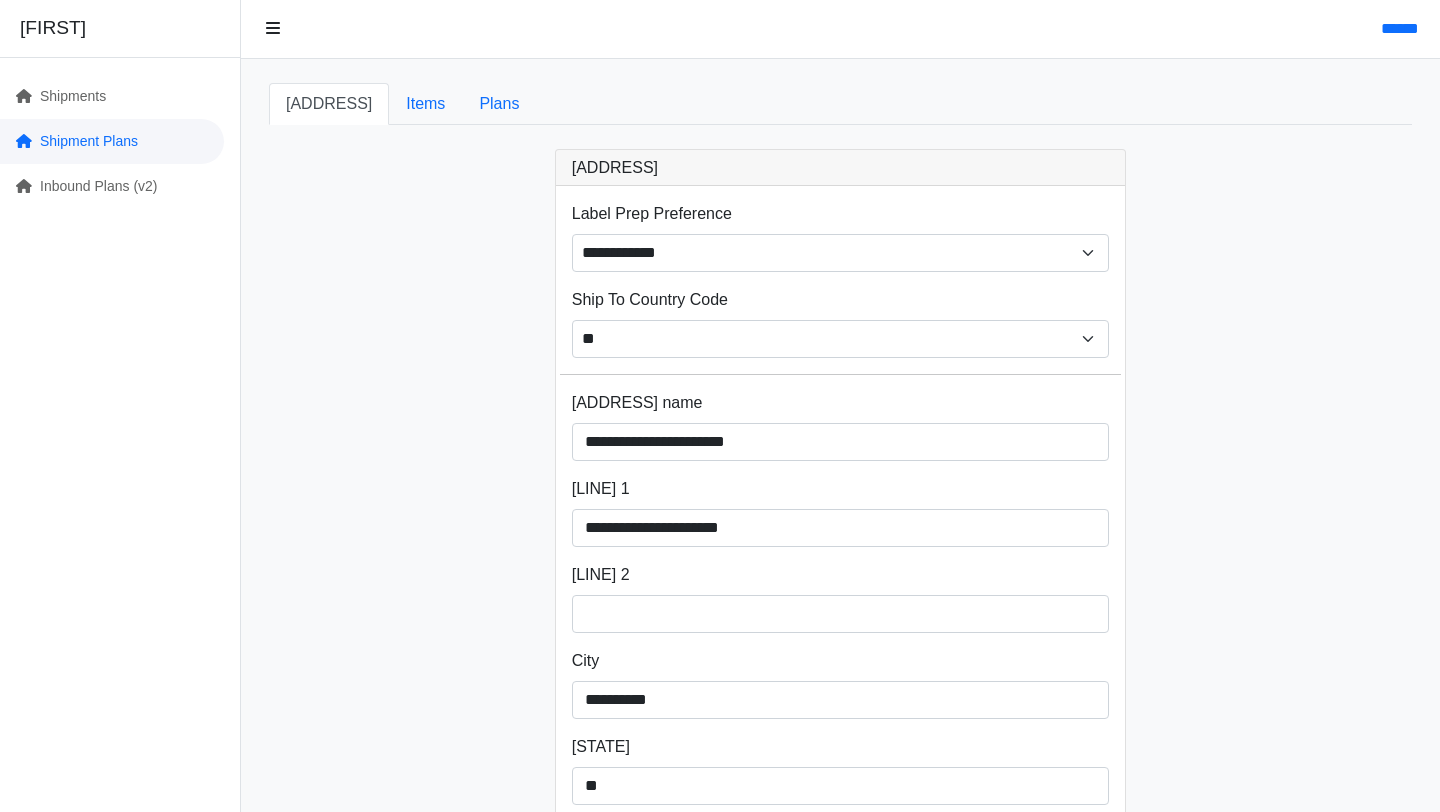 click on "Shipment Plans" at bounding box center (112, 141) 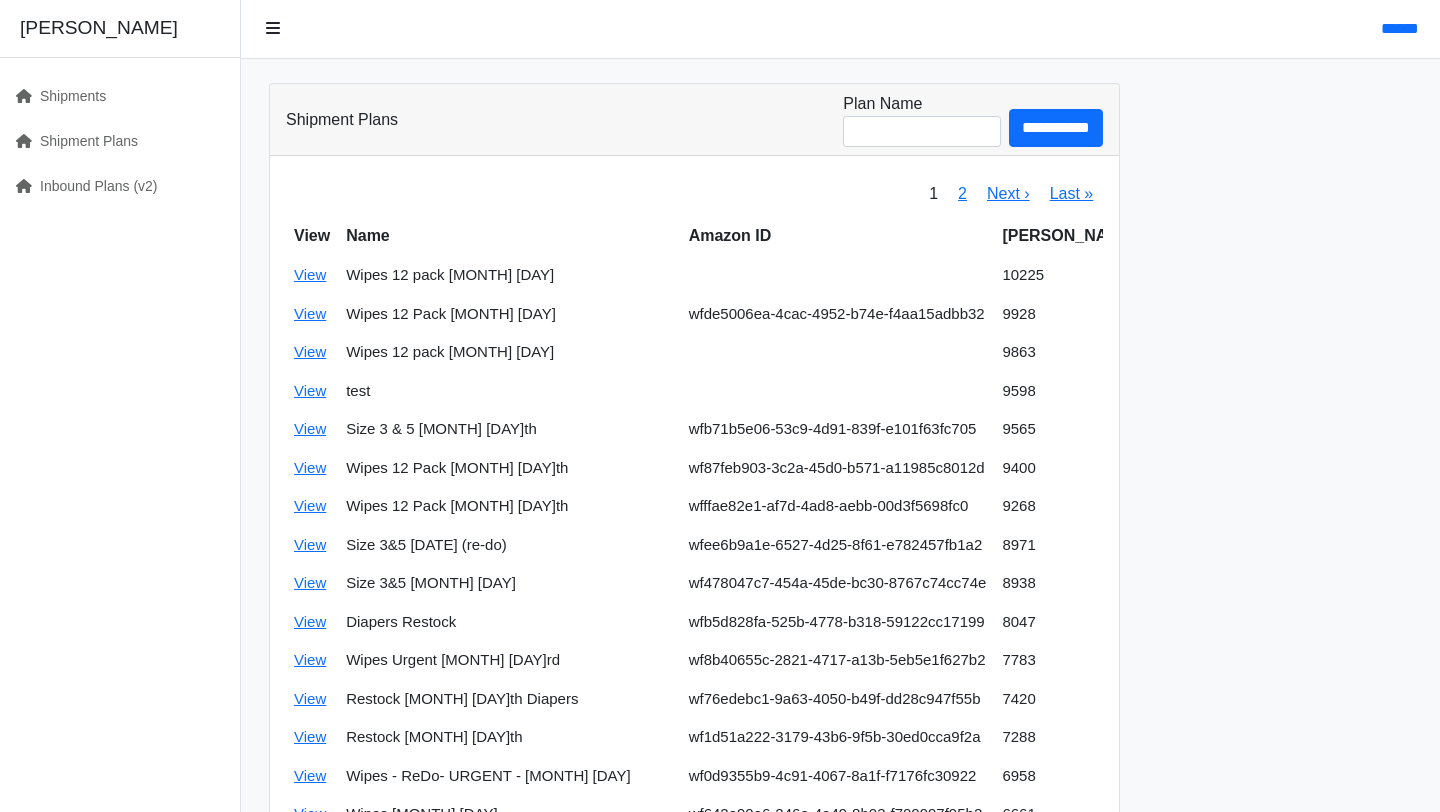 scroll, scrollTop: 0, scrollLeft: 0, axis: both 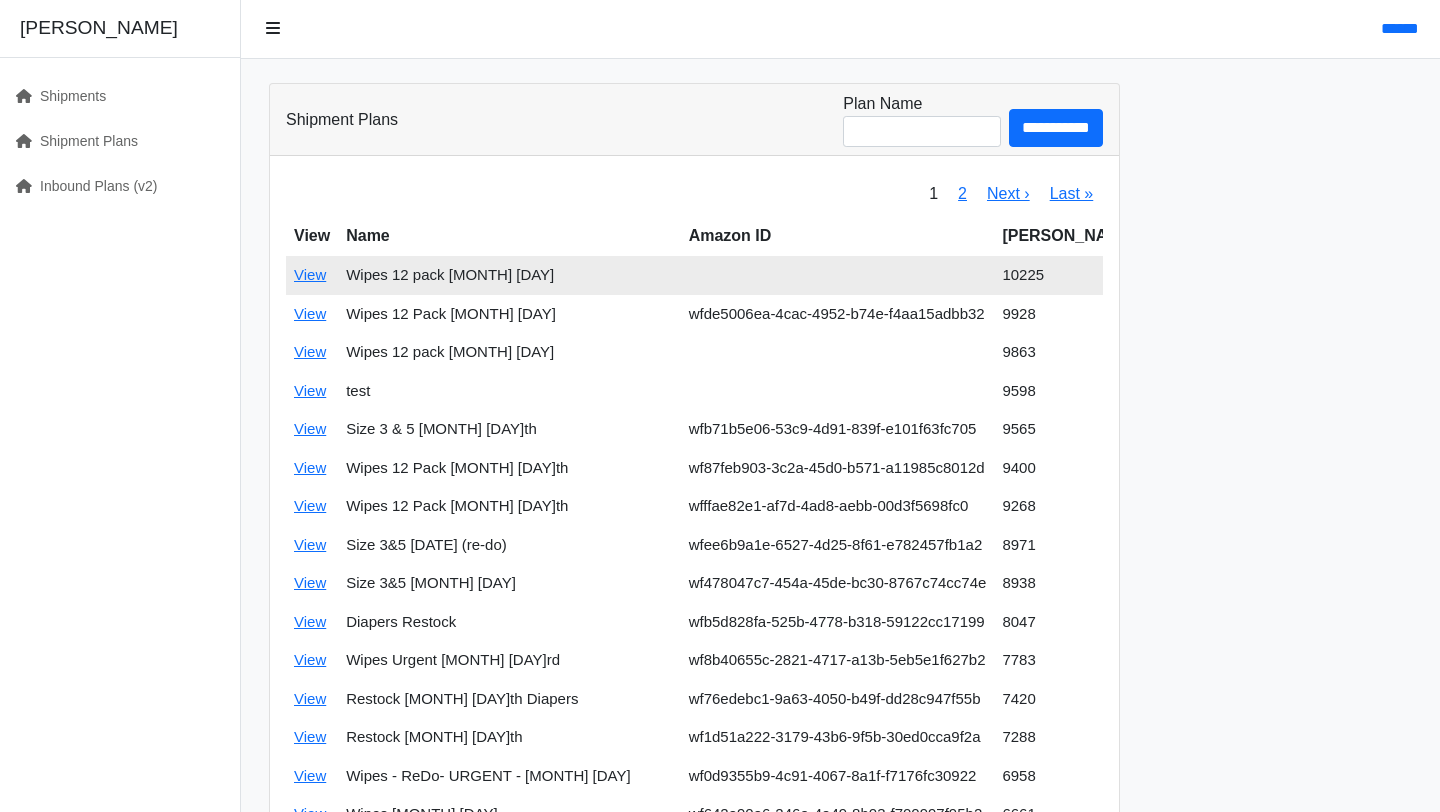 click on "Wipes 12 pack [MONTH] [DAY]" at bounding box center [509, 275] 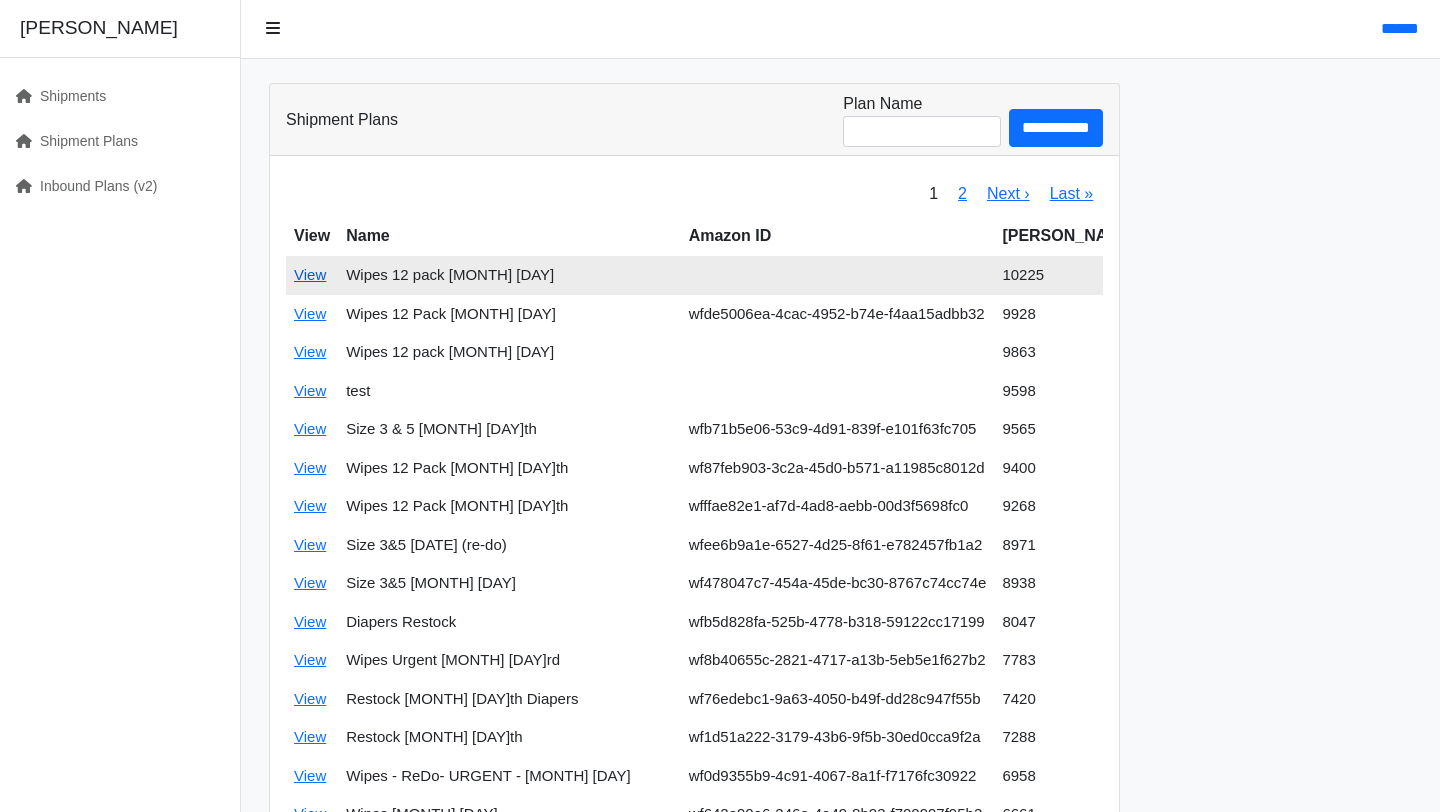 click on "View" at bounding box center [310, 274] 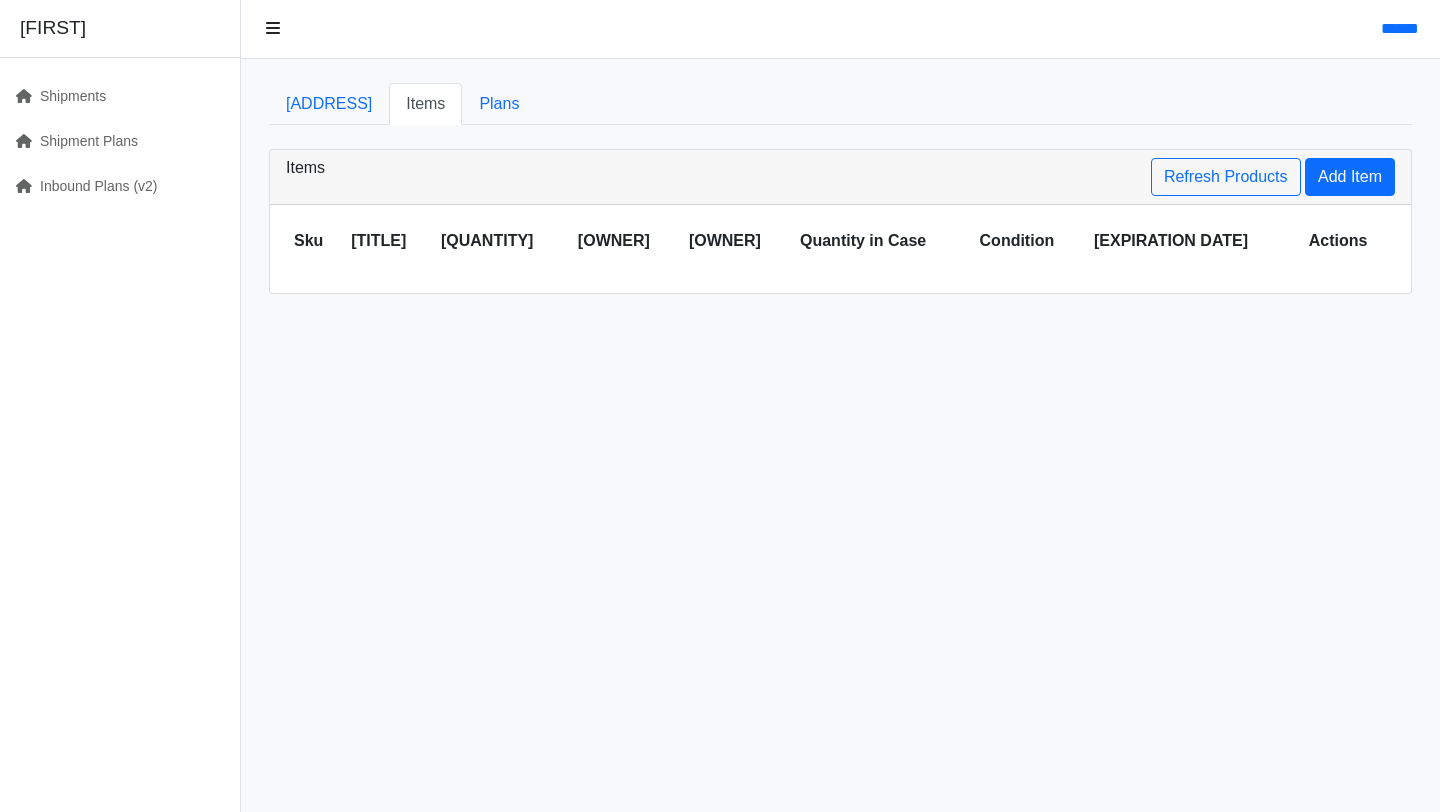 scroll, scrollTop: 0, scrollLeft: 0, axis: both 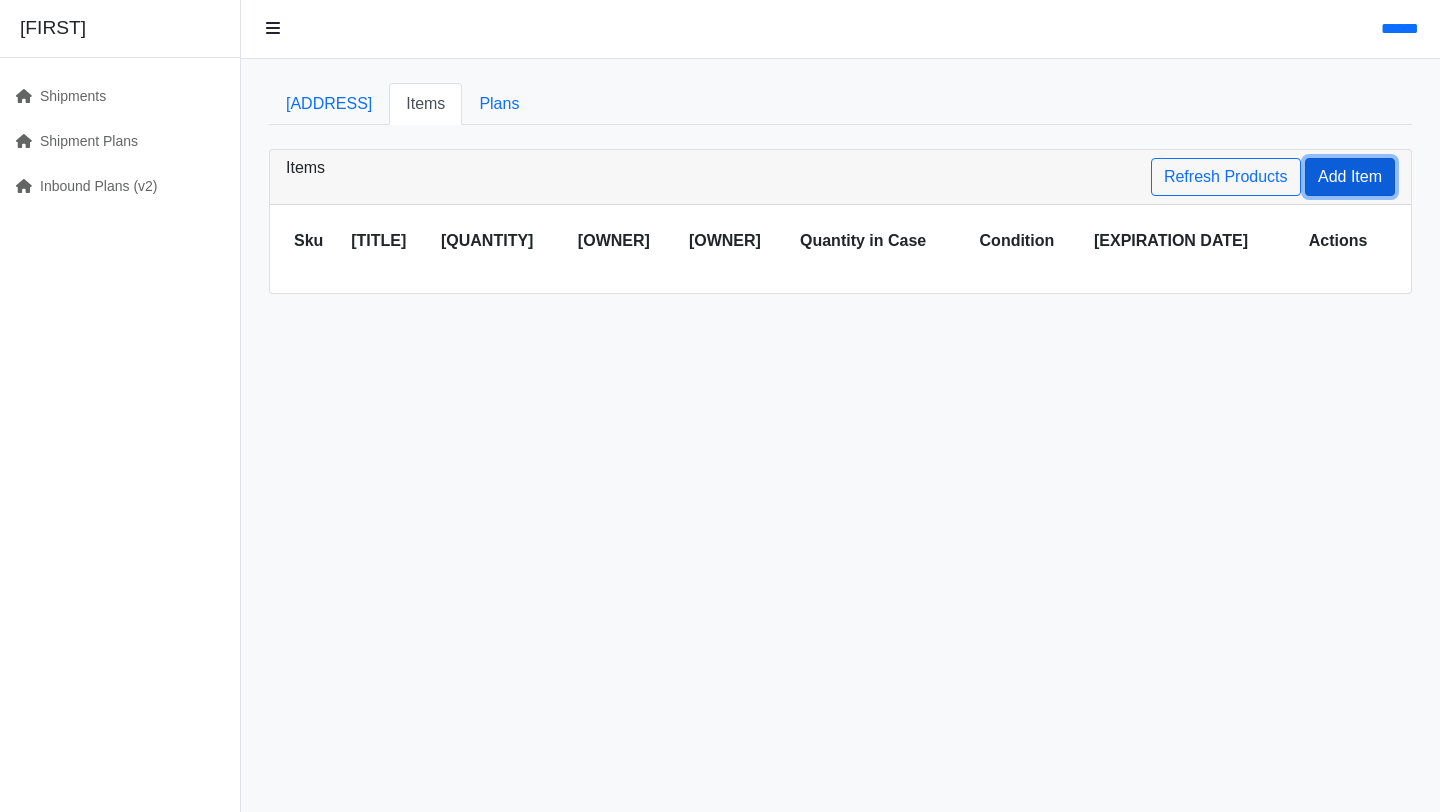 click on "Add Item" at bounding box center (1350, 177) 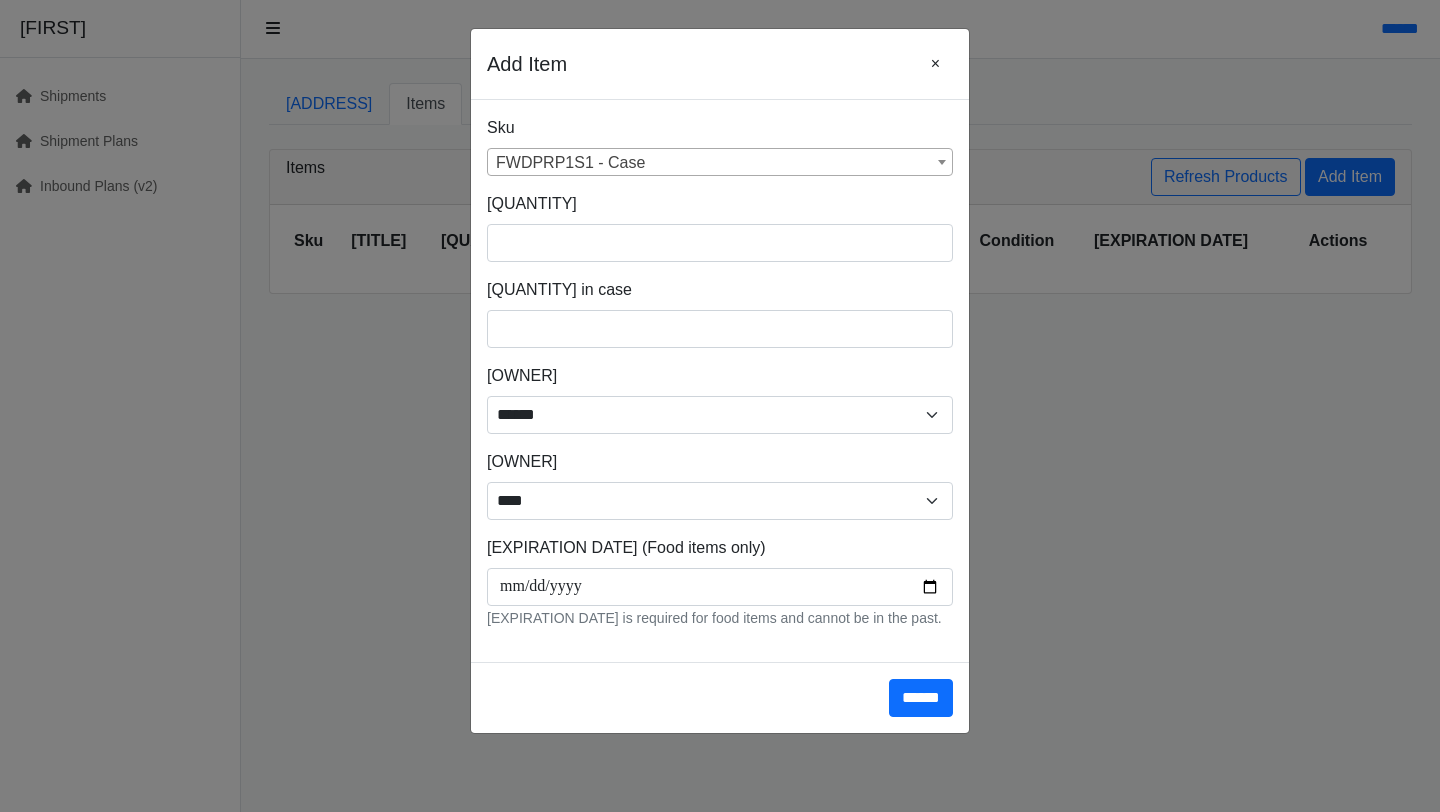 click on "FWDPRP1S1 - Case" at bounding box center [720, 163] 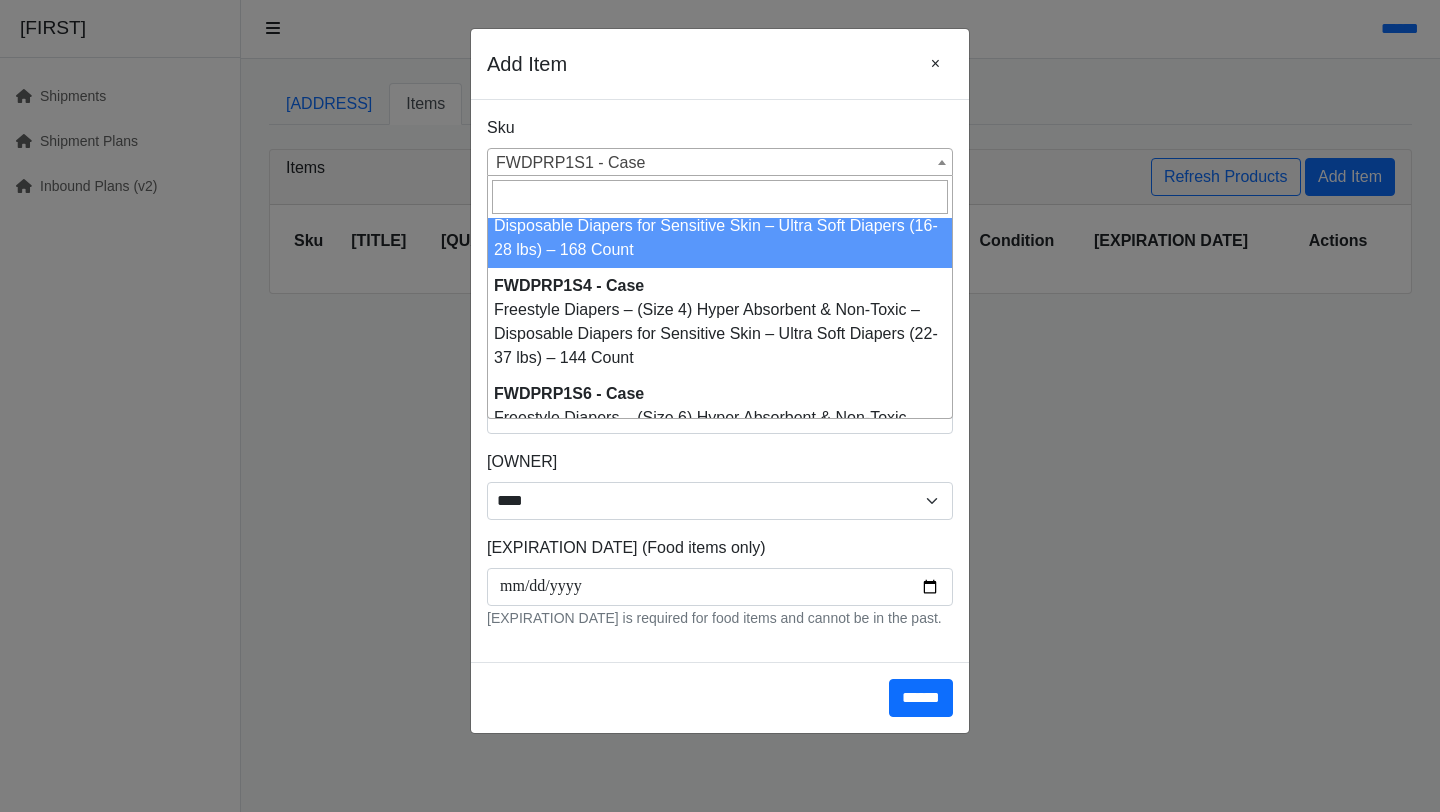 scroll, scrollTop: 277, scrollLeft: 0, axis: vertical 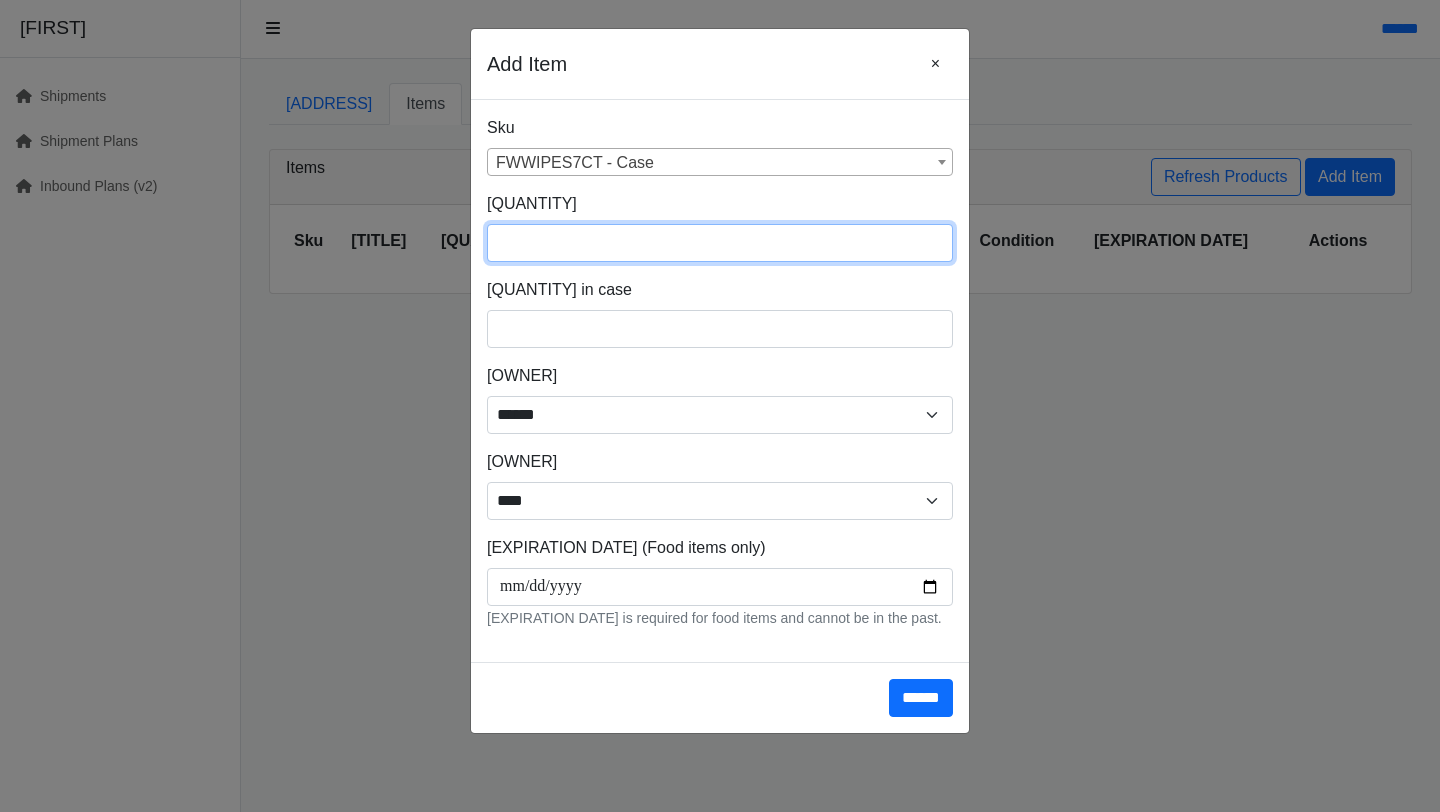 click at bounding box center (720, 243) 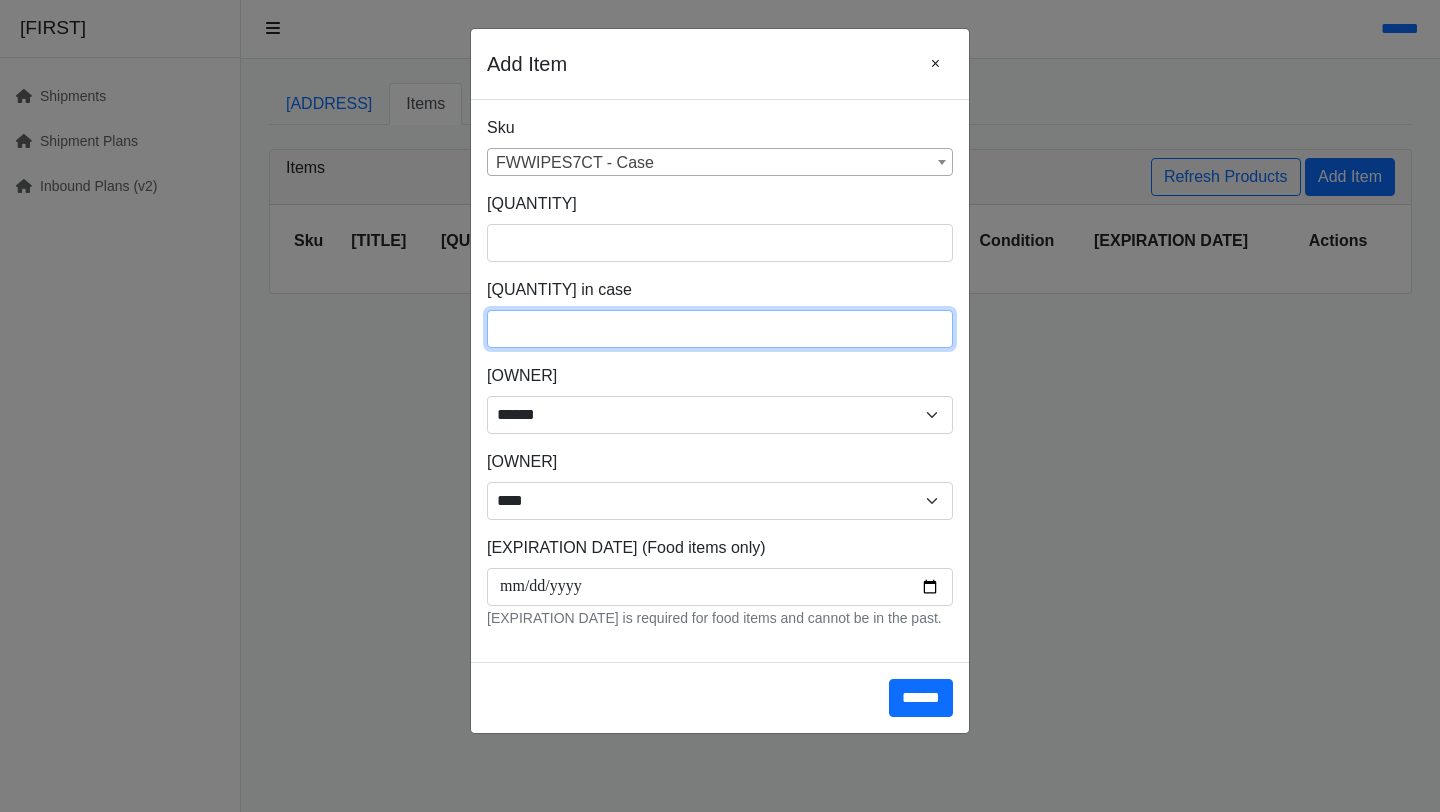 click at bounding box center (720, 329) 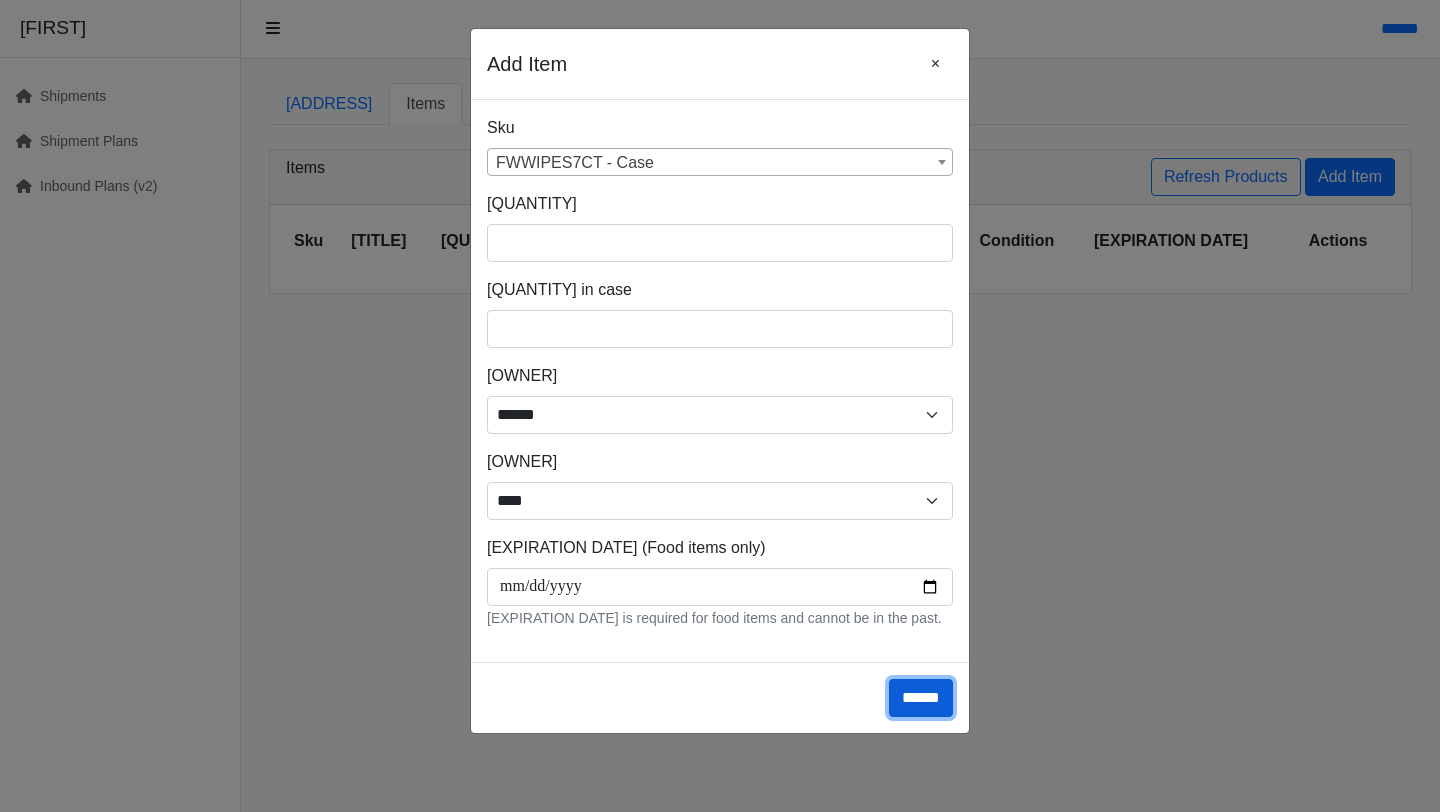 click on "******" at bounding box center [921, 698] 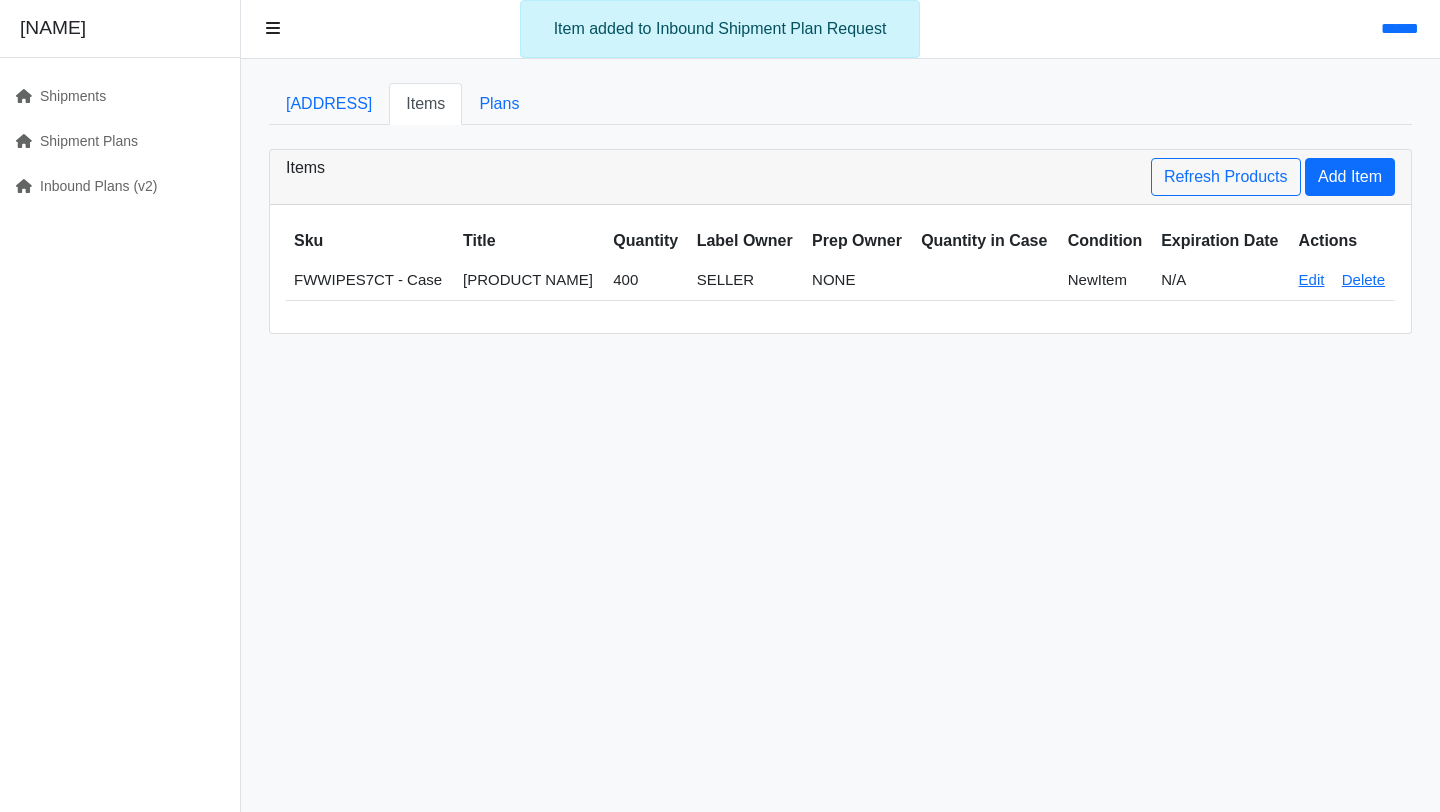 scroll, scrollTop: 0, scrollLeft: 0, axis: both 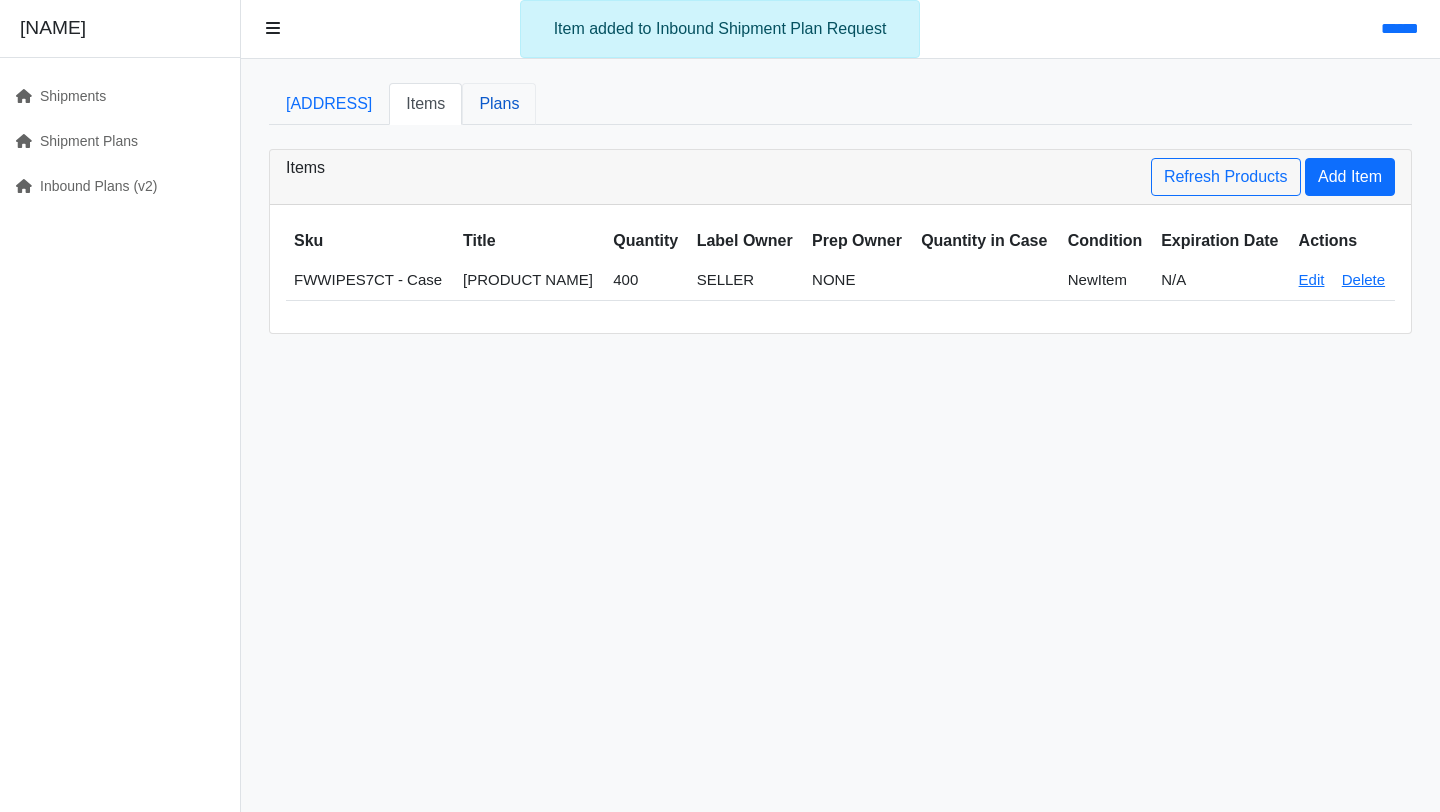 click on "Plans" at bounding box center [499, 104] 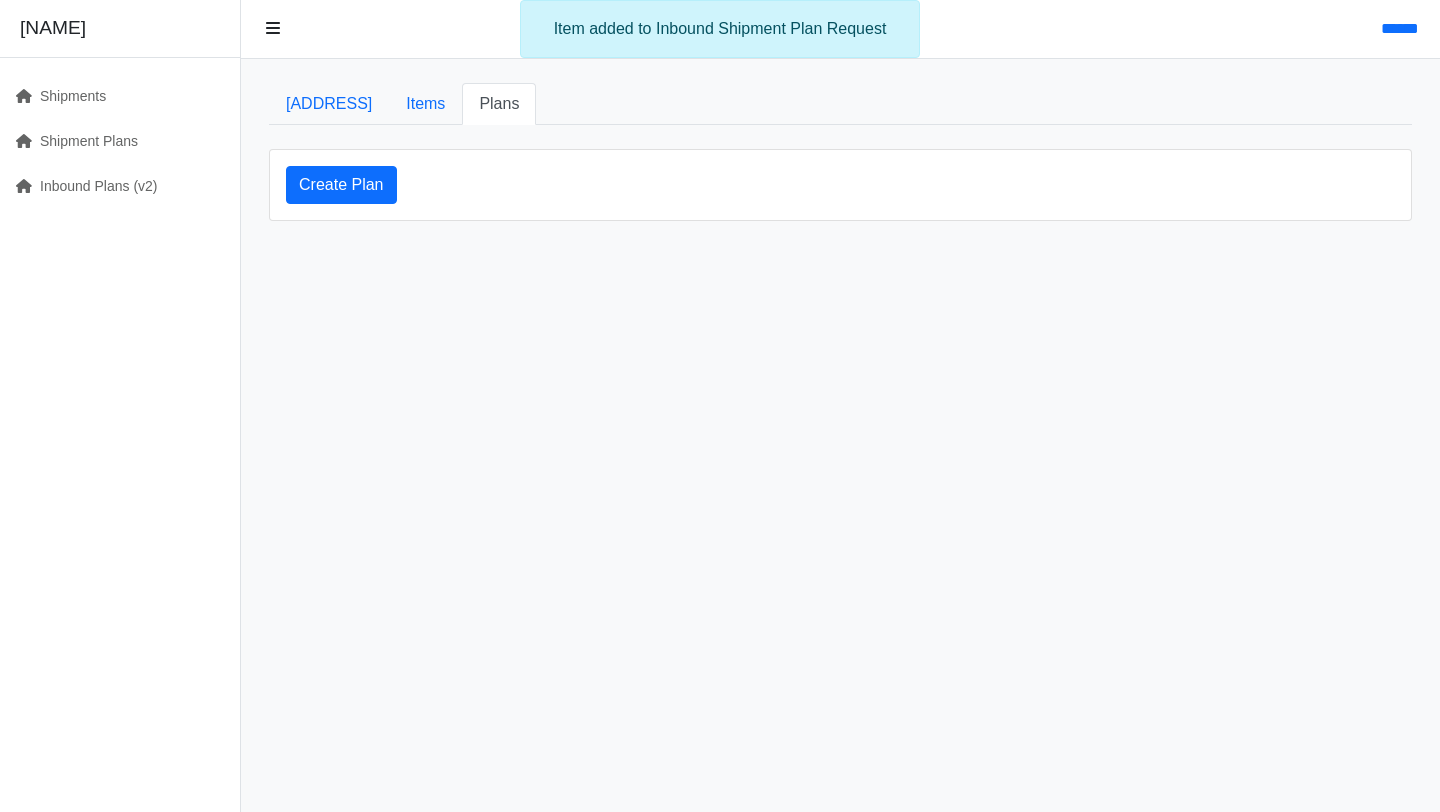 click on "Create Plan" at bounding box center [840, 185] 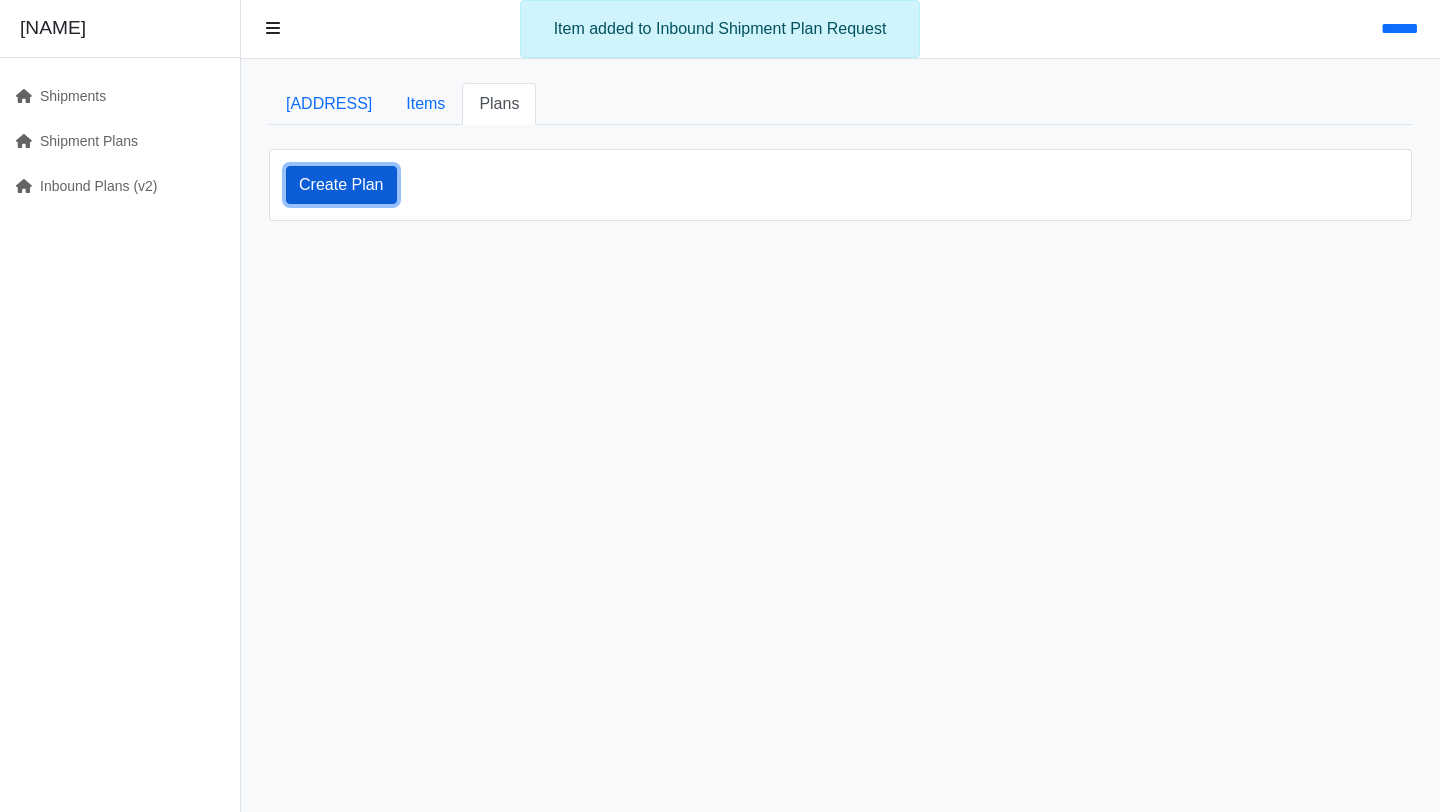 click on "Create Plan" at bounding box center [341, 185] 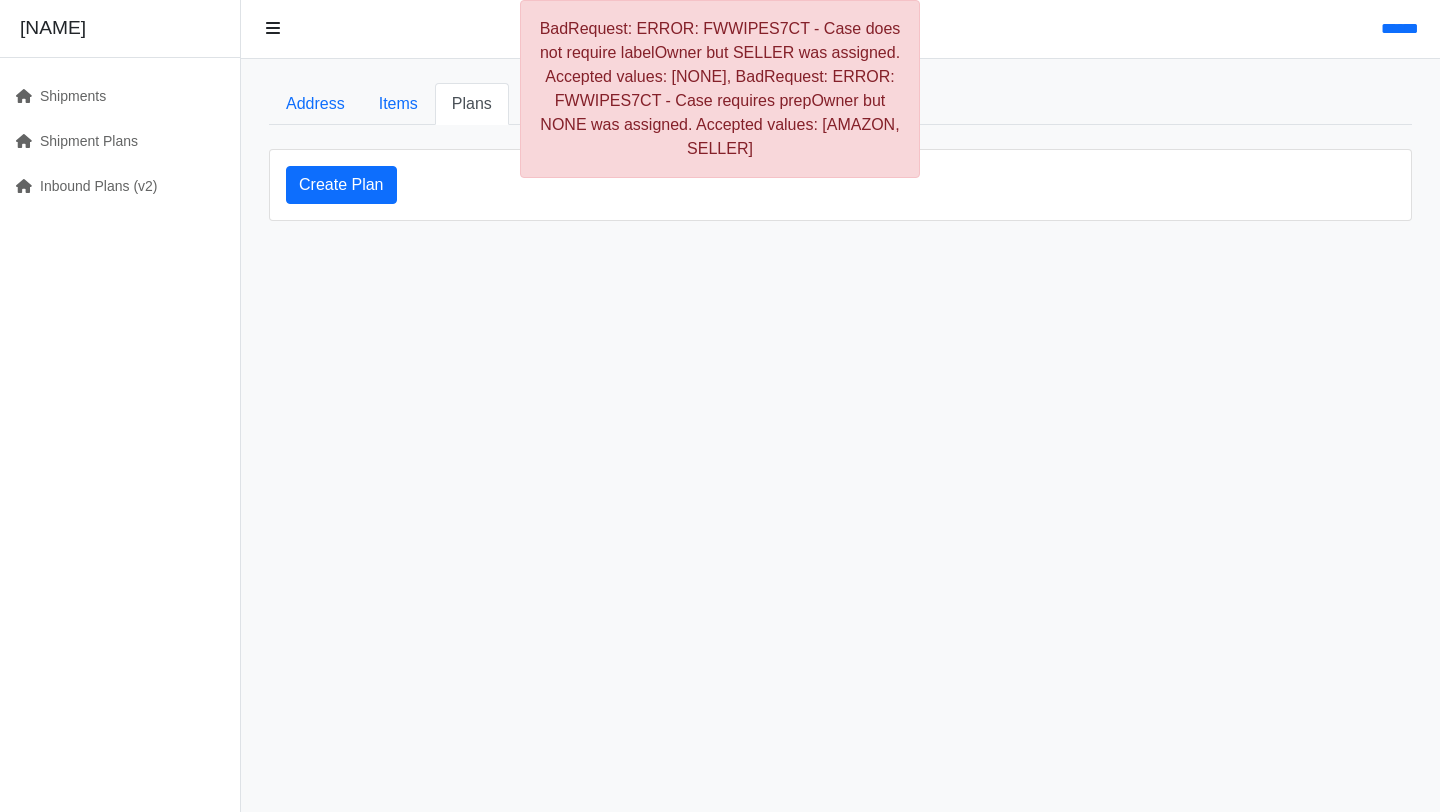 scroll, scrollTop: 0, scrollLeft: 0, axis: both 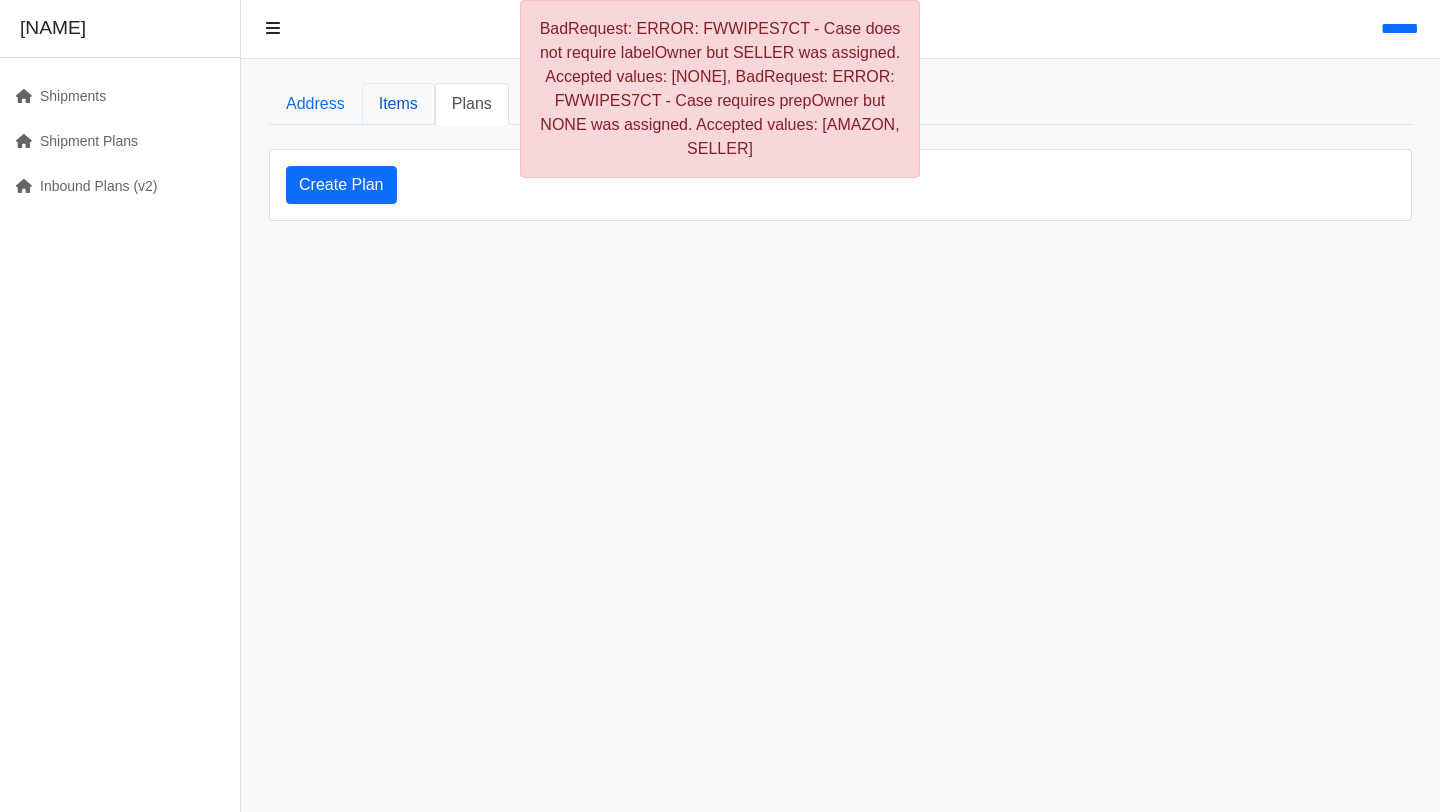 click on "Items" at bounding box center (398, 104) 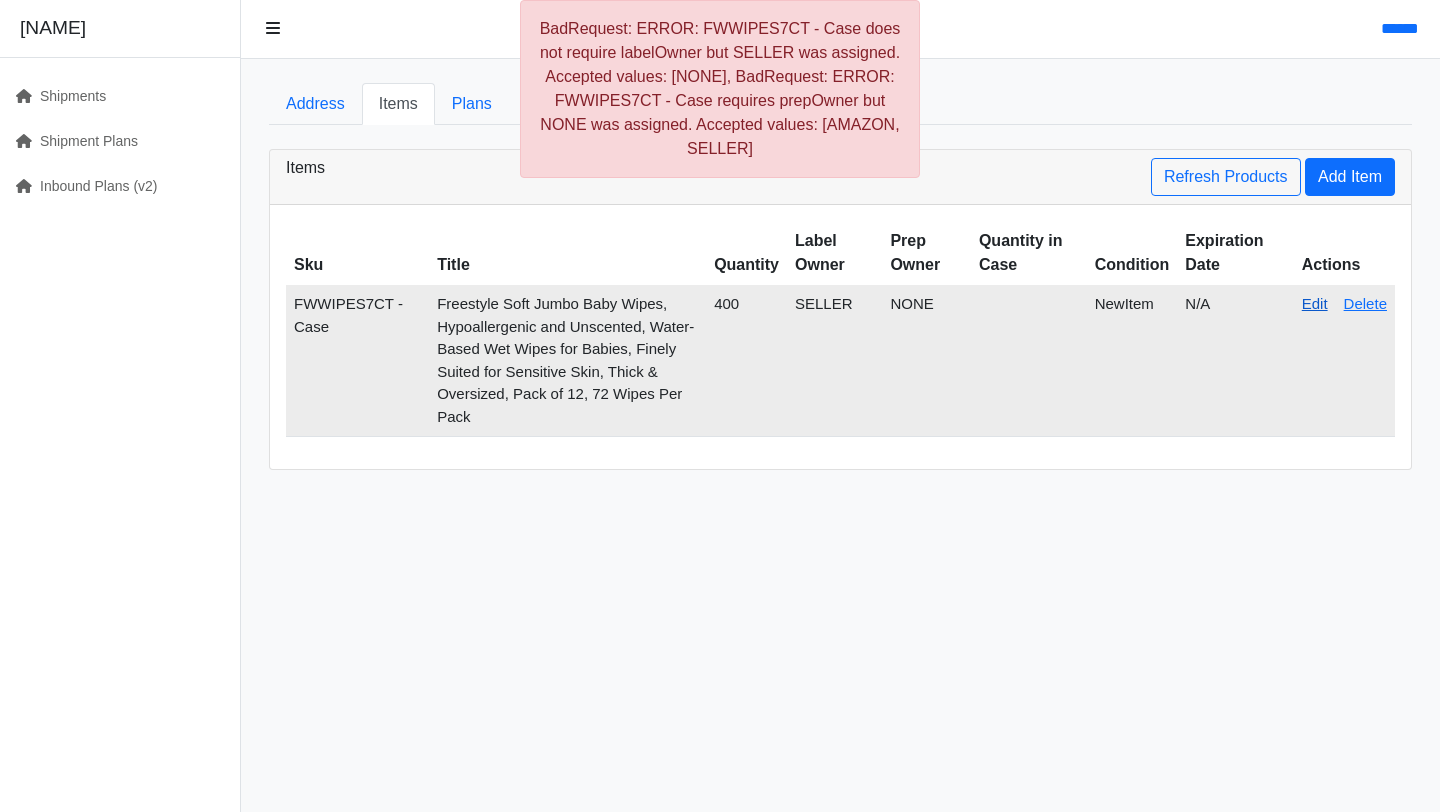 click on "Edit" at bounding box center (1315, 303) 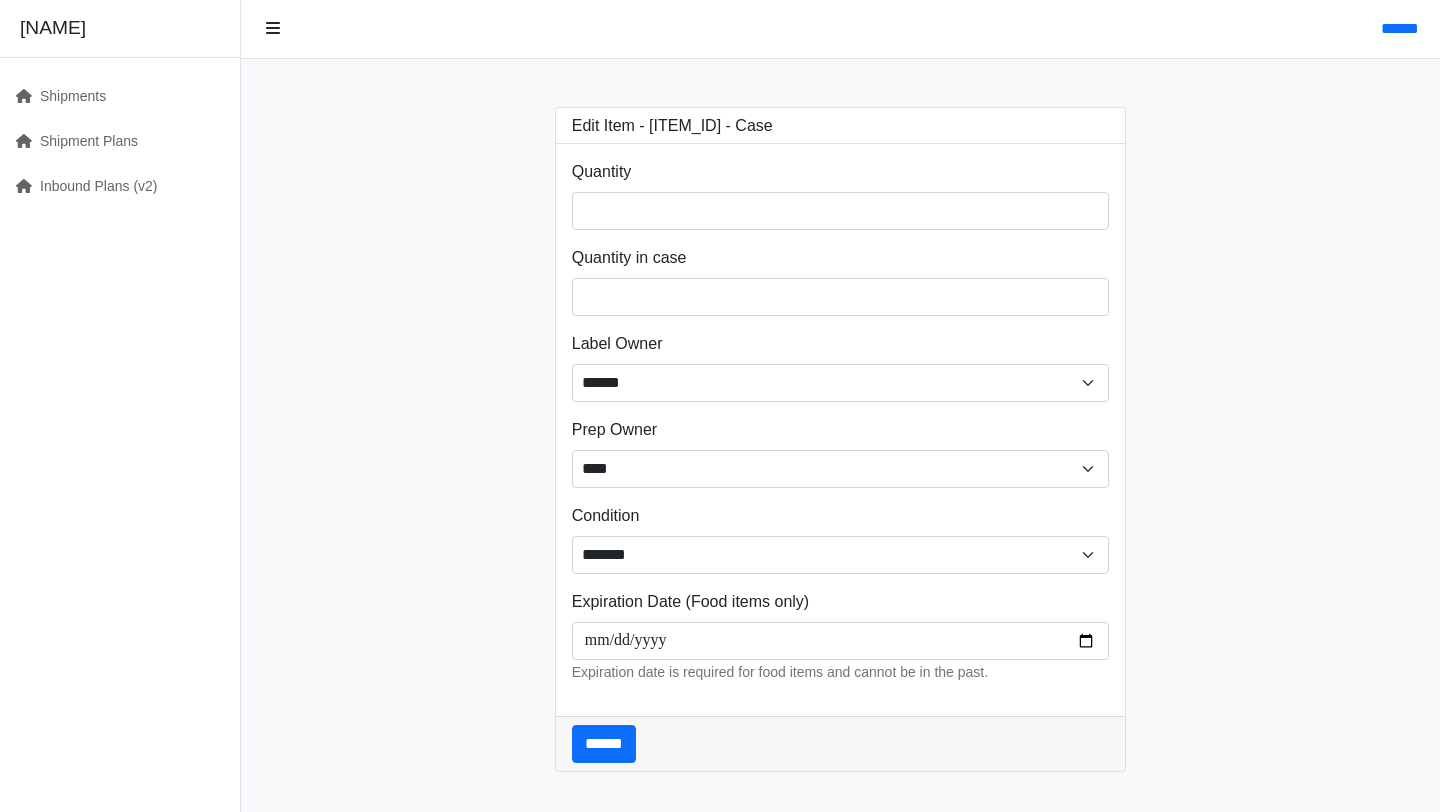 scroll, scrollTop: 0, scrollLeft: 0, axis: both 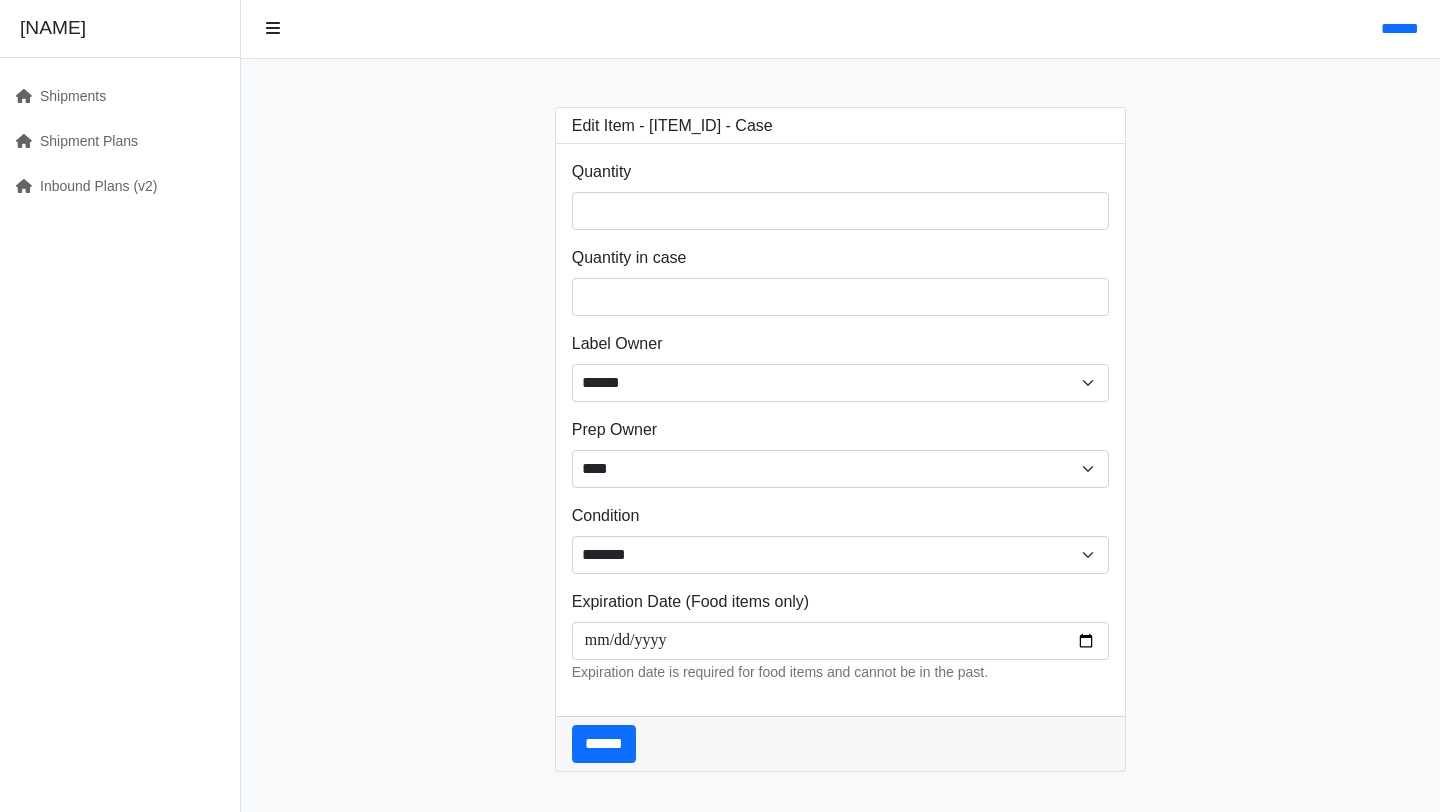 click on "[LABEL]
[MASK]
[MASK]
[MASK]" at bounding box center [841, 195] 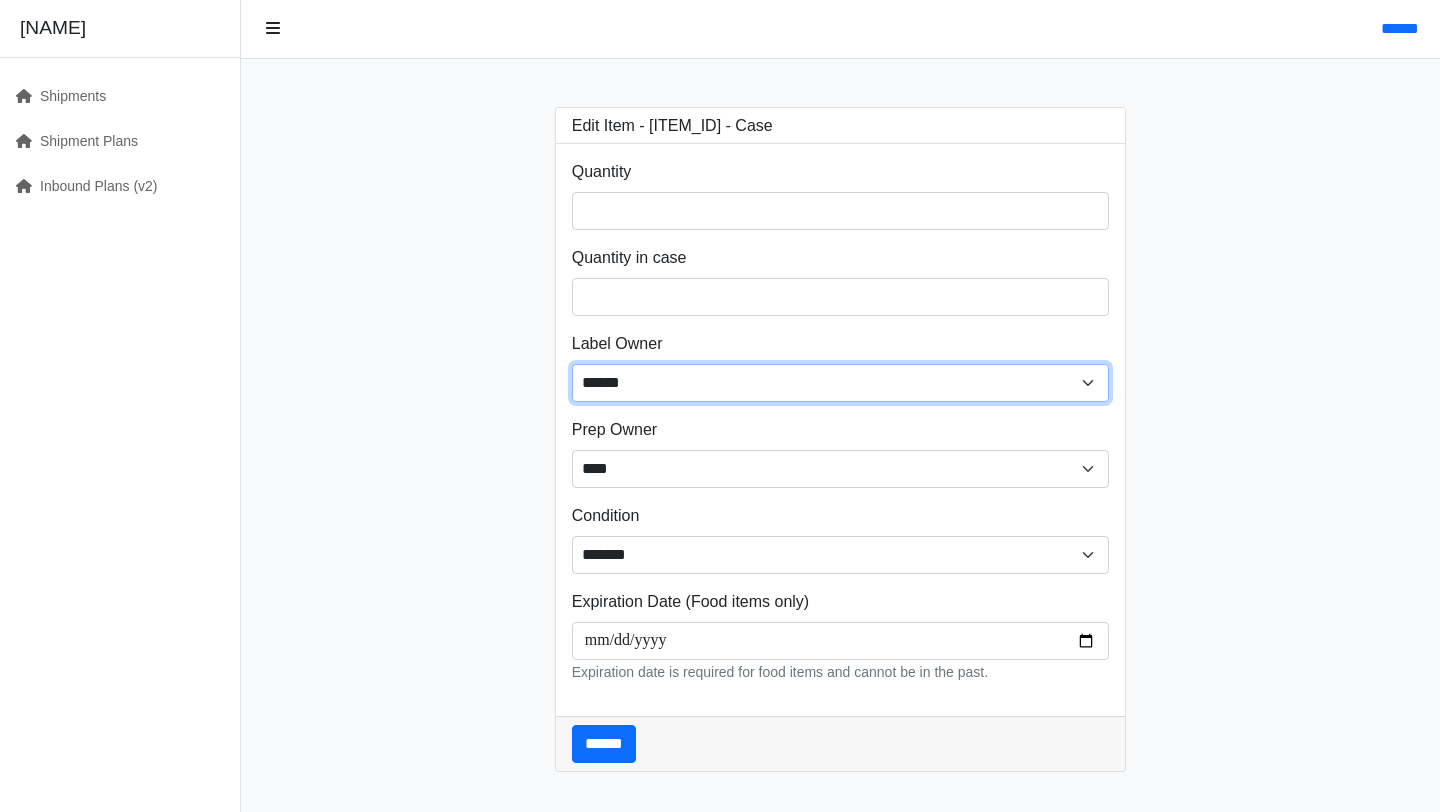 click on "******
******
****" at bounding box center (841, 383) 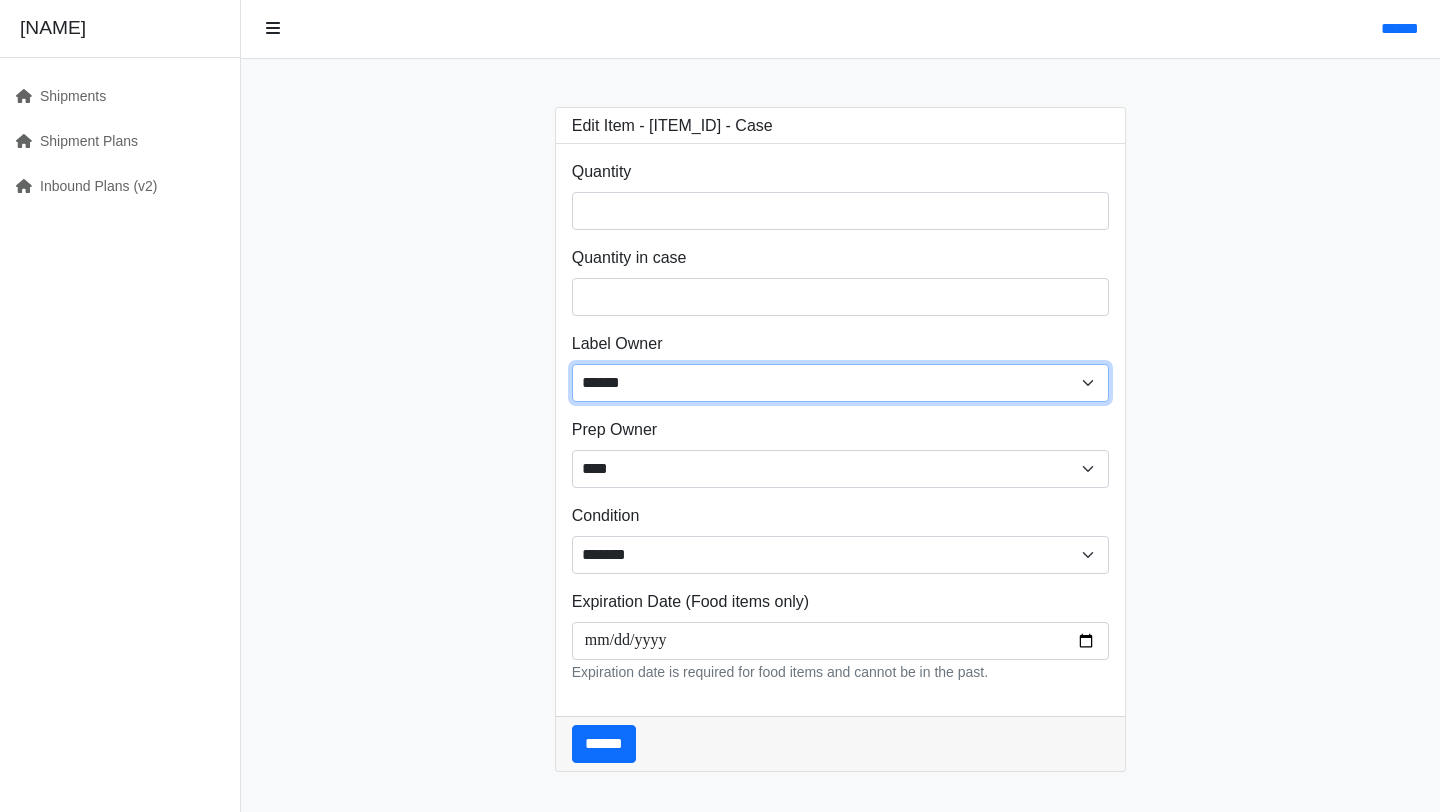 select on "****" 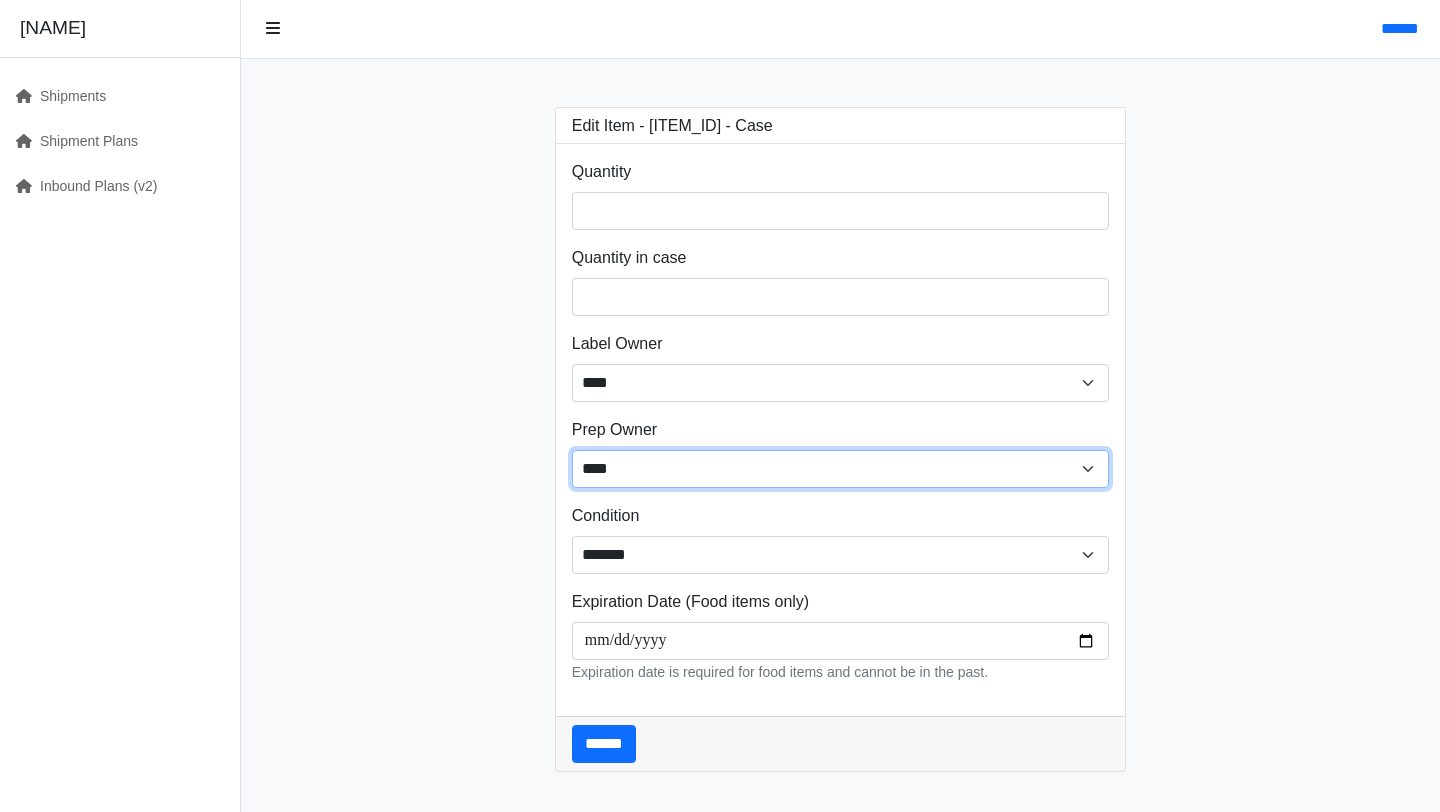 click on "****
******
******" at bounding box center (841, 469) 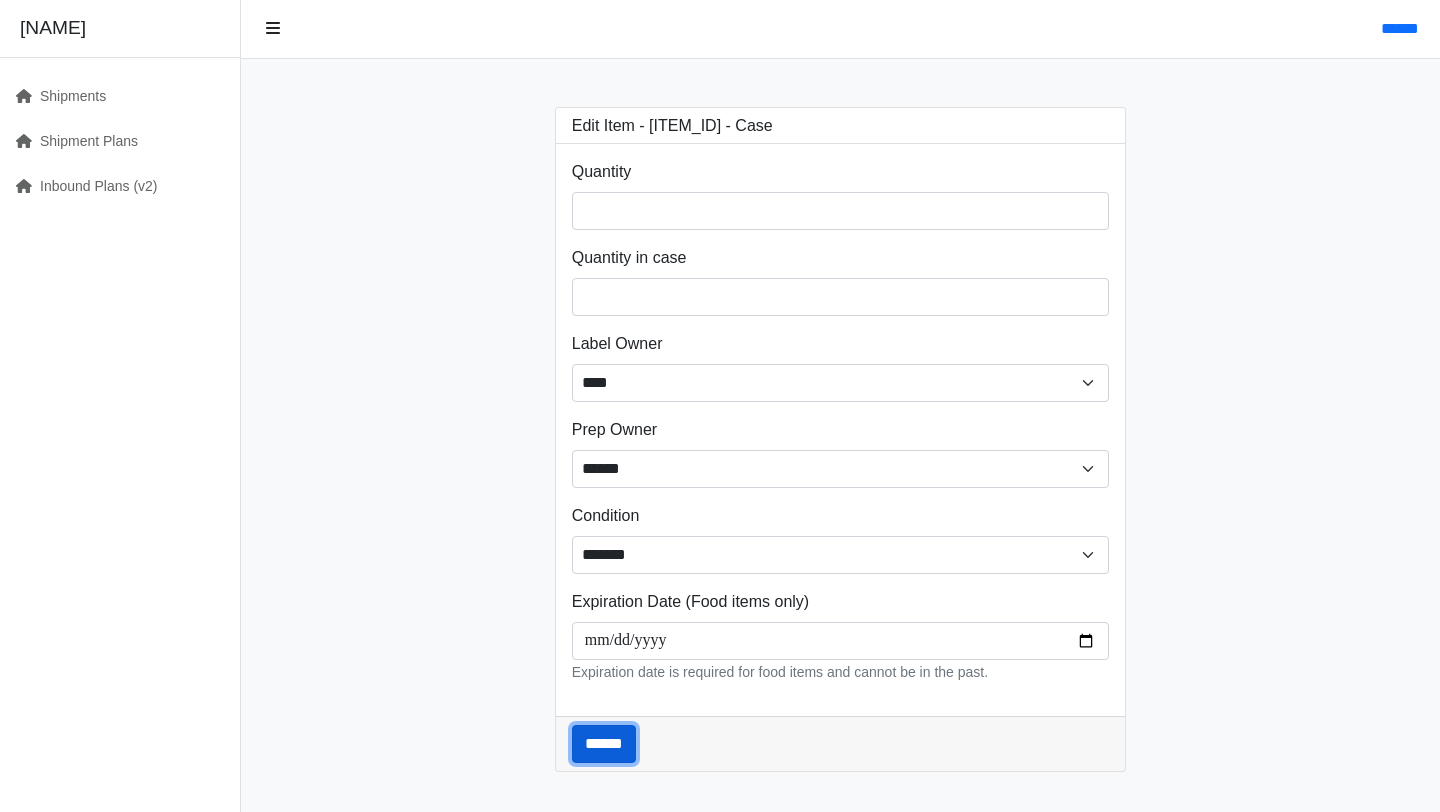 click on "******" at bounding box center [604, 744] 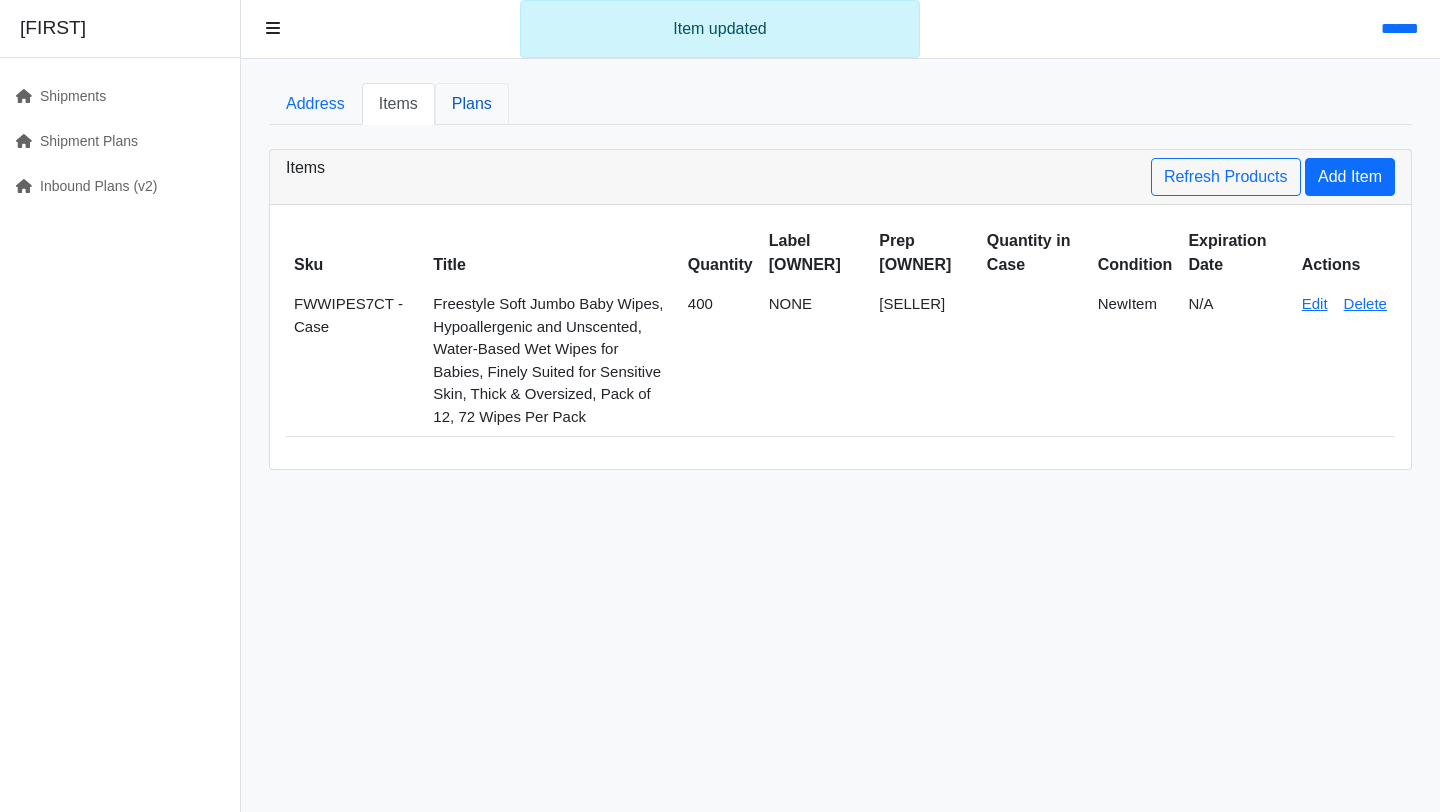 scroll, scrollTop: 0, scrollLeft: 0, axis: both 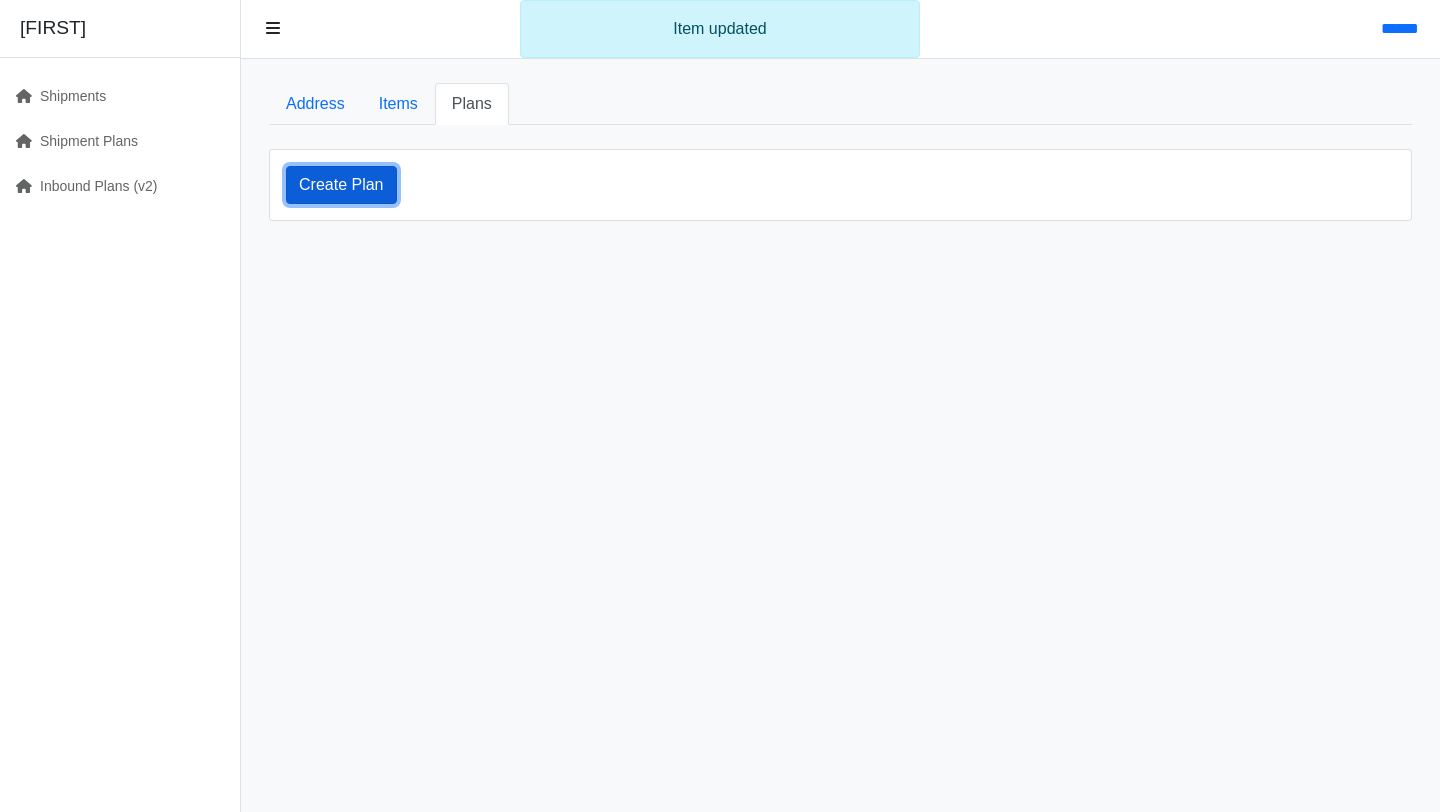 click on "Create Plan" at bounding box center (341, 185) 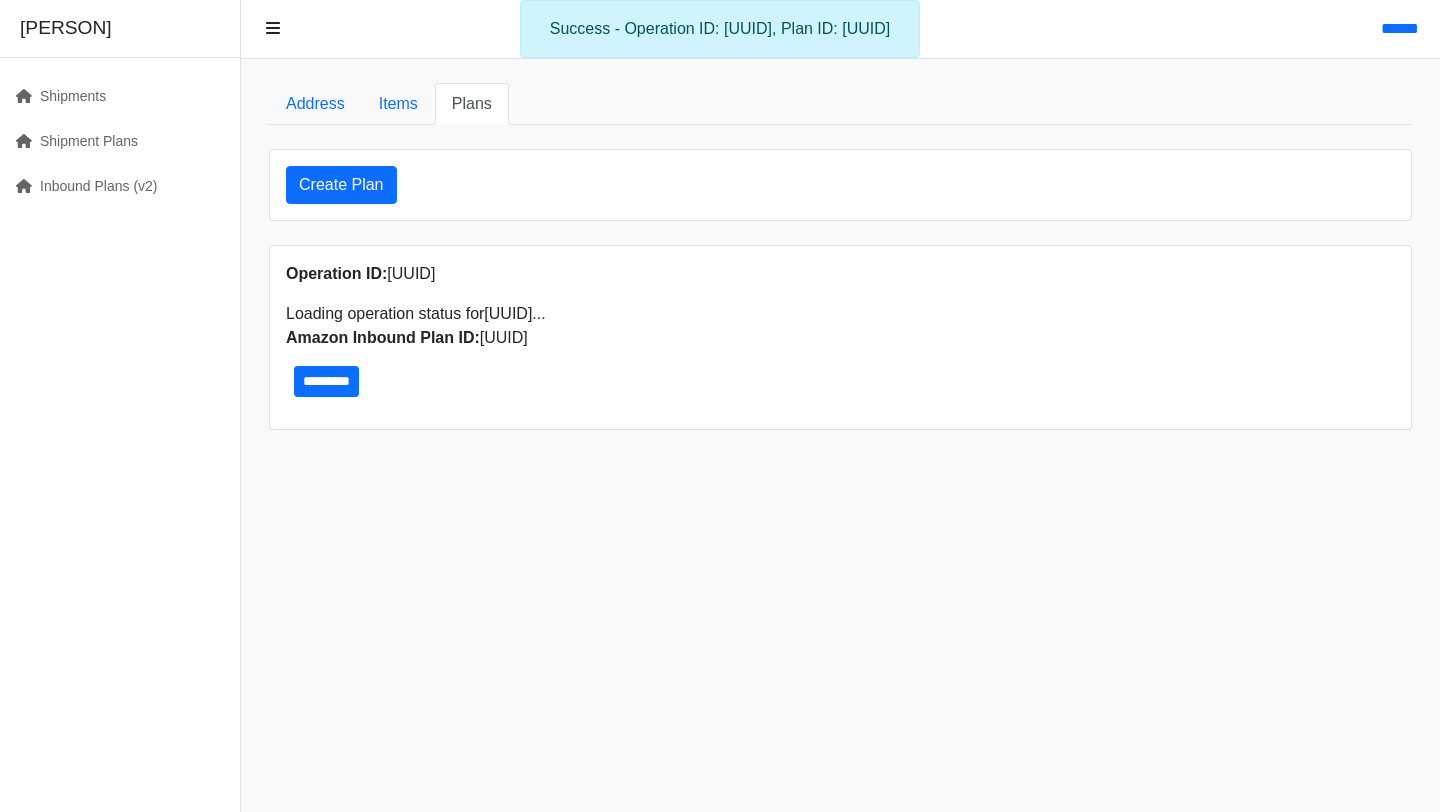 scroll, scrollTop: 0, scrollLeft: 0, axis: both 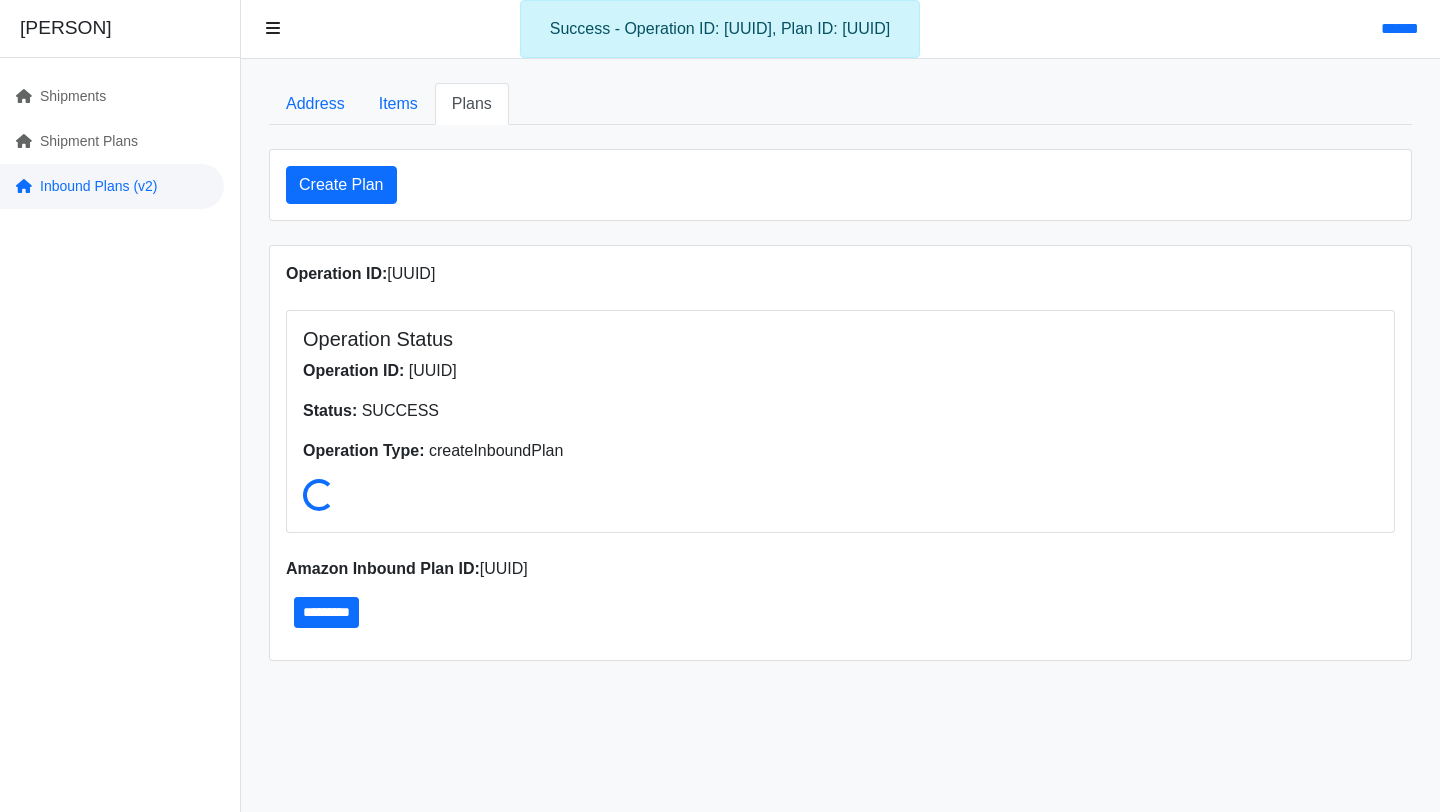 click on "Inbound Plans (v2)" at bounding box center (112, 186) 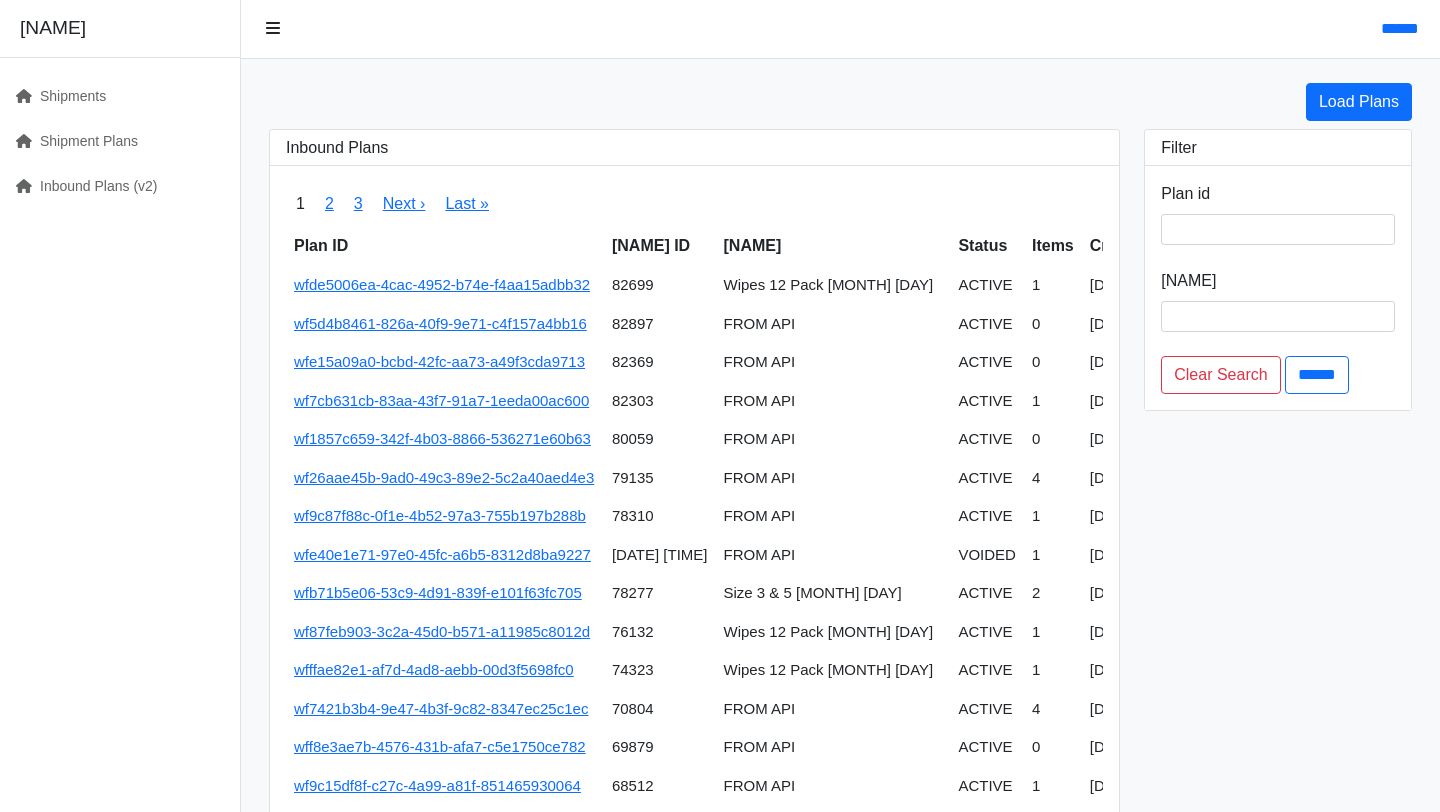 scroll, scrollTop: 0, scrollLeft: 0, axis: both 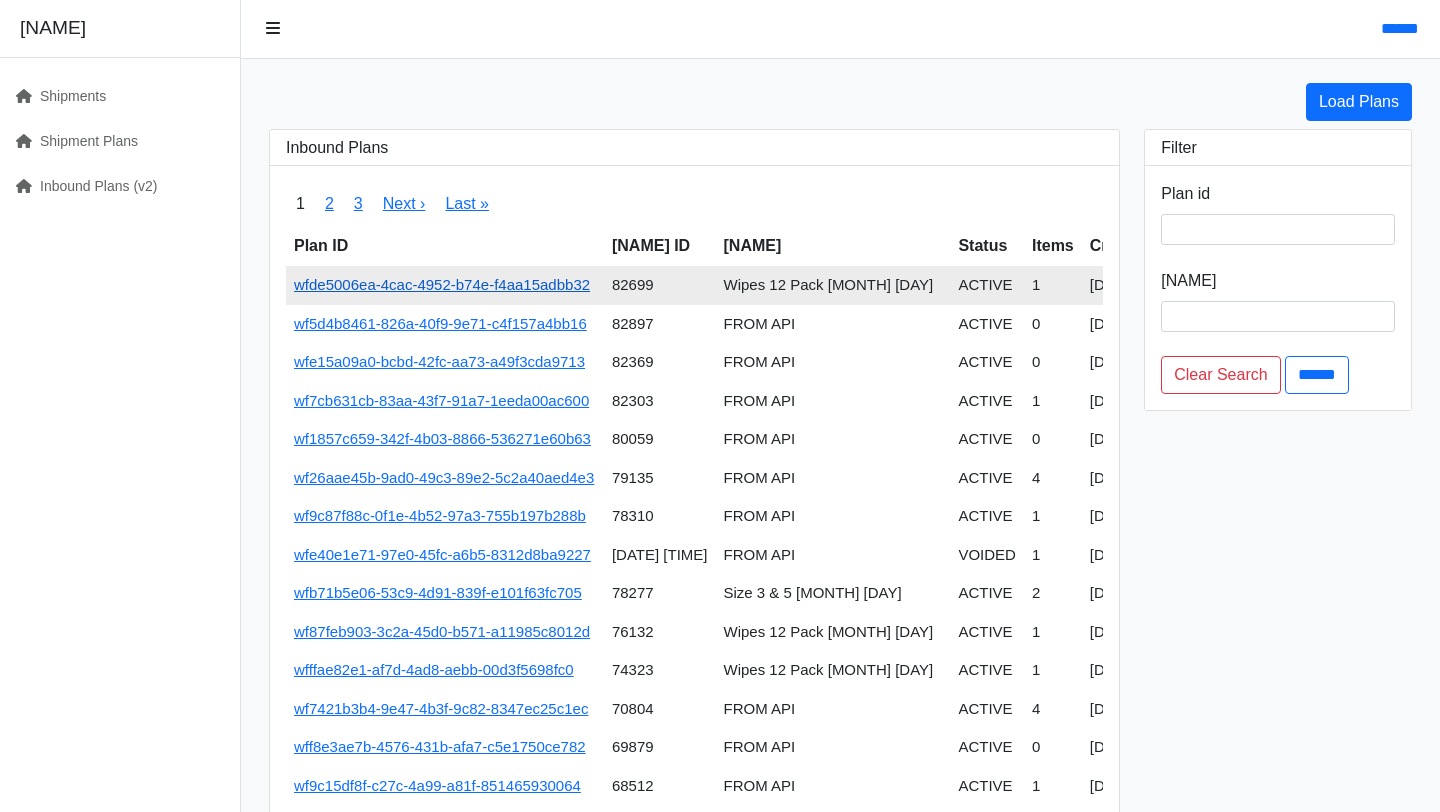 click on "wfde5006ea-4cac-4952-b74e-f4aa15adbb32" at bounding box center [442, 284] 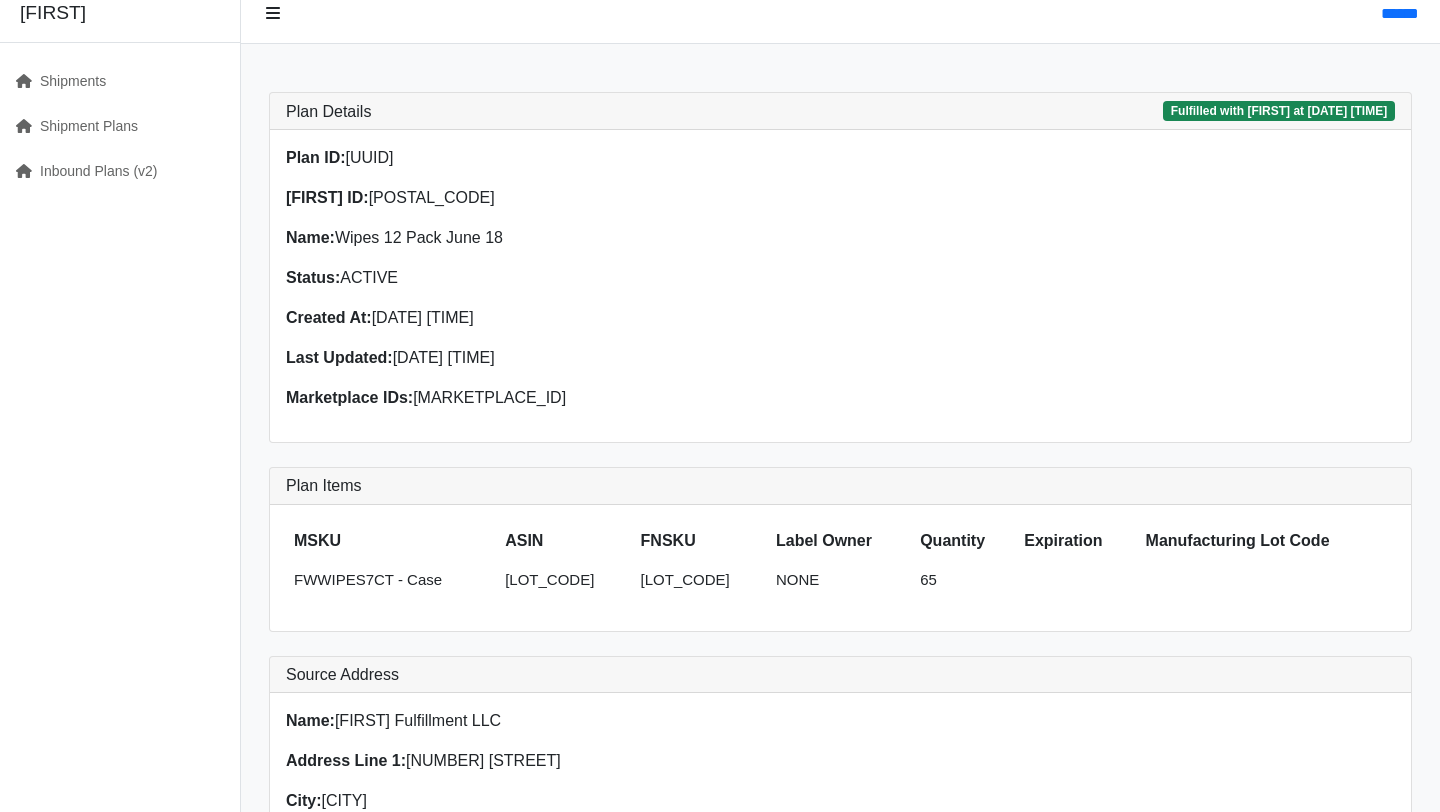 scroll, scrollTop: 0, scrollLeft: 0, axis: both 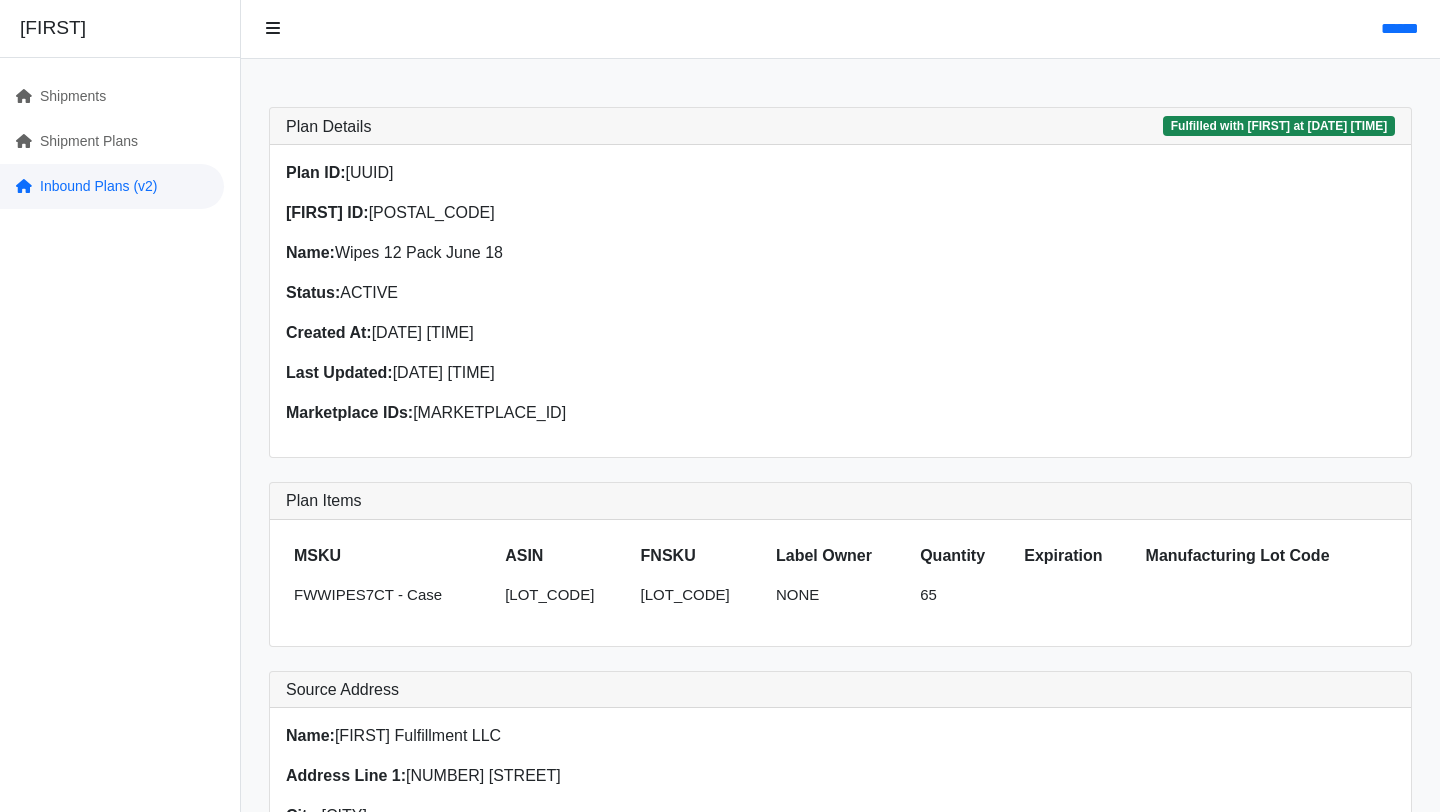 click on "Inbound Plans (v2)" at bounding box center [112, 186] 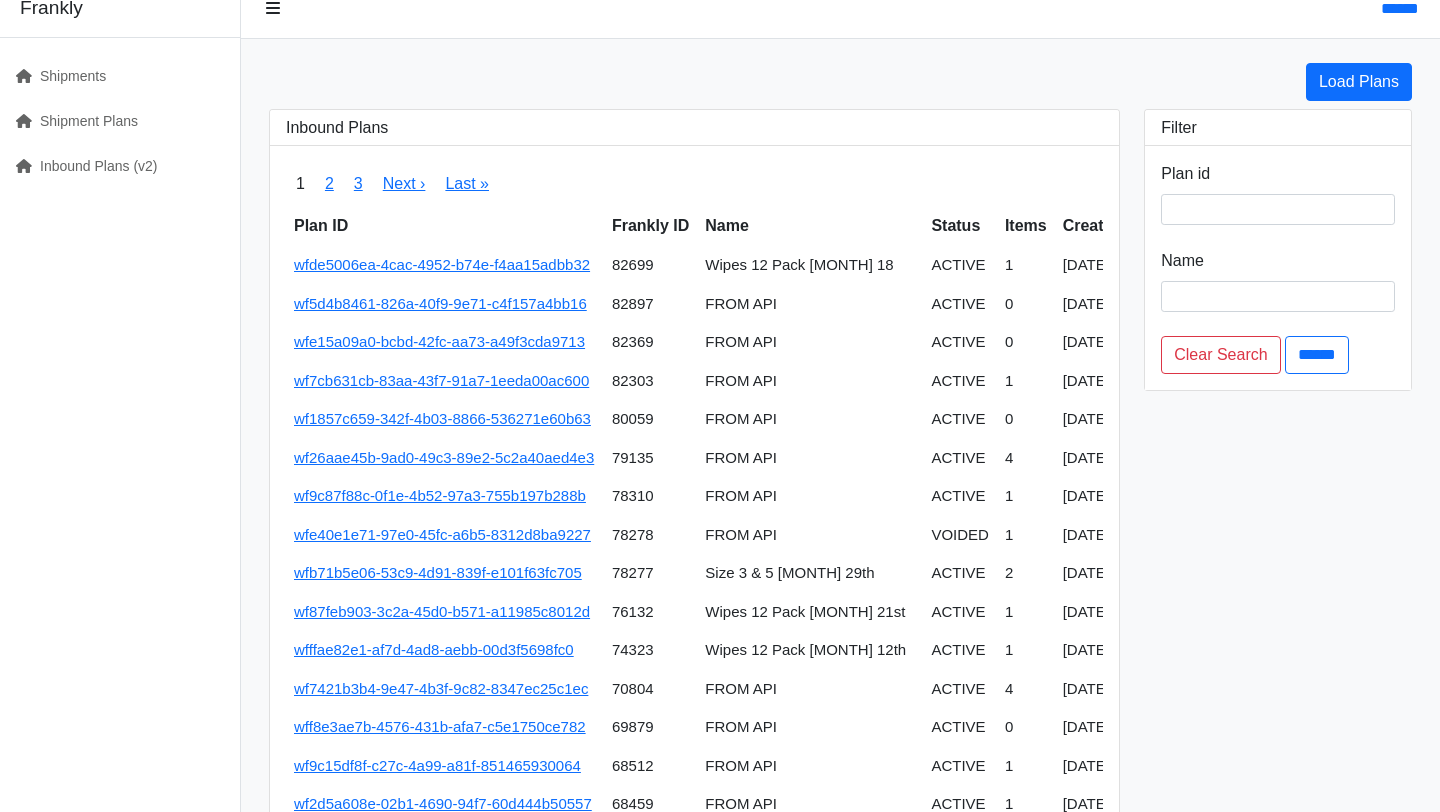 scroll, scrollTop: 0, scrollLeft: 0, axis: both 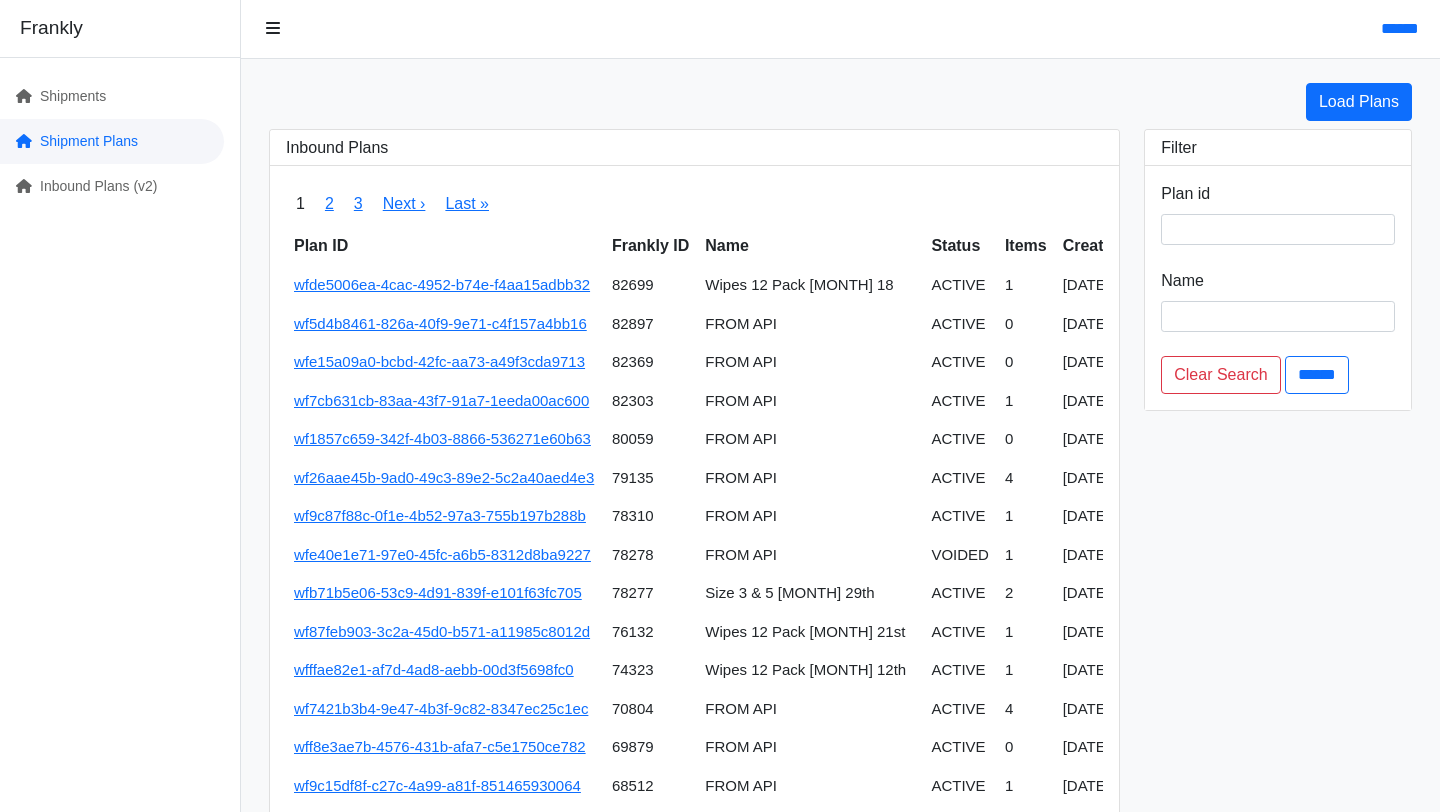 click on "Shipment Plans" at bounding box center [112, 141] 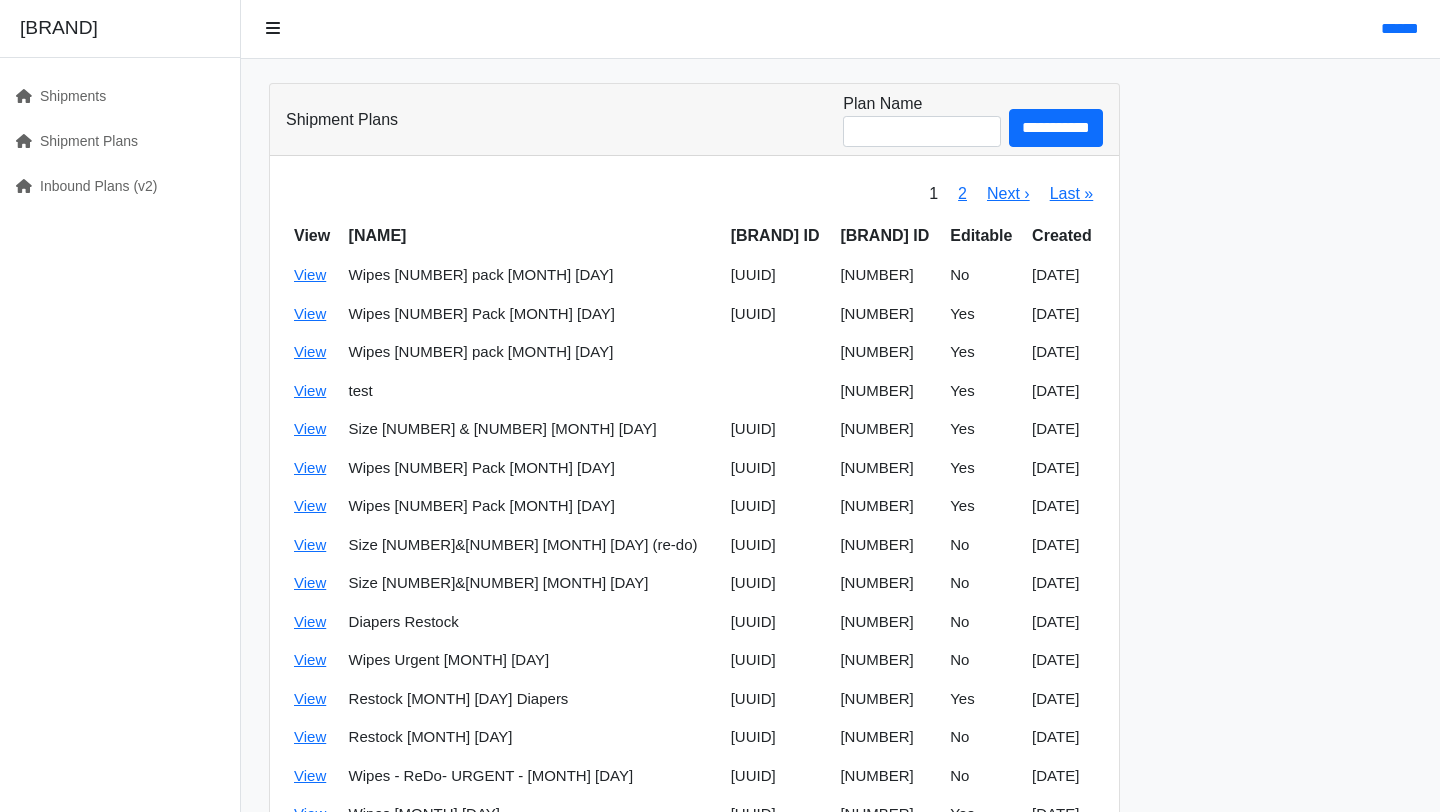 scroll, scrollTop: 0, scrollLeft: 0, axis: both 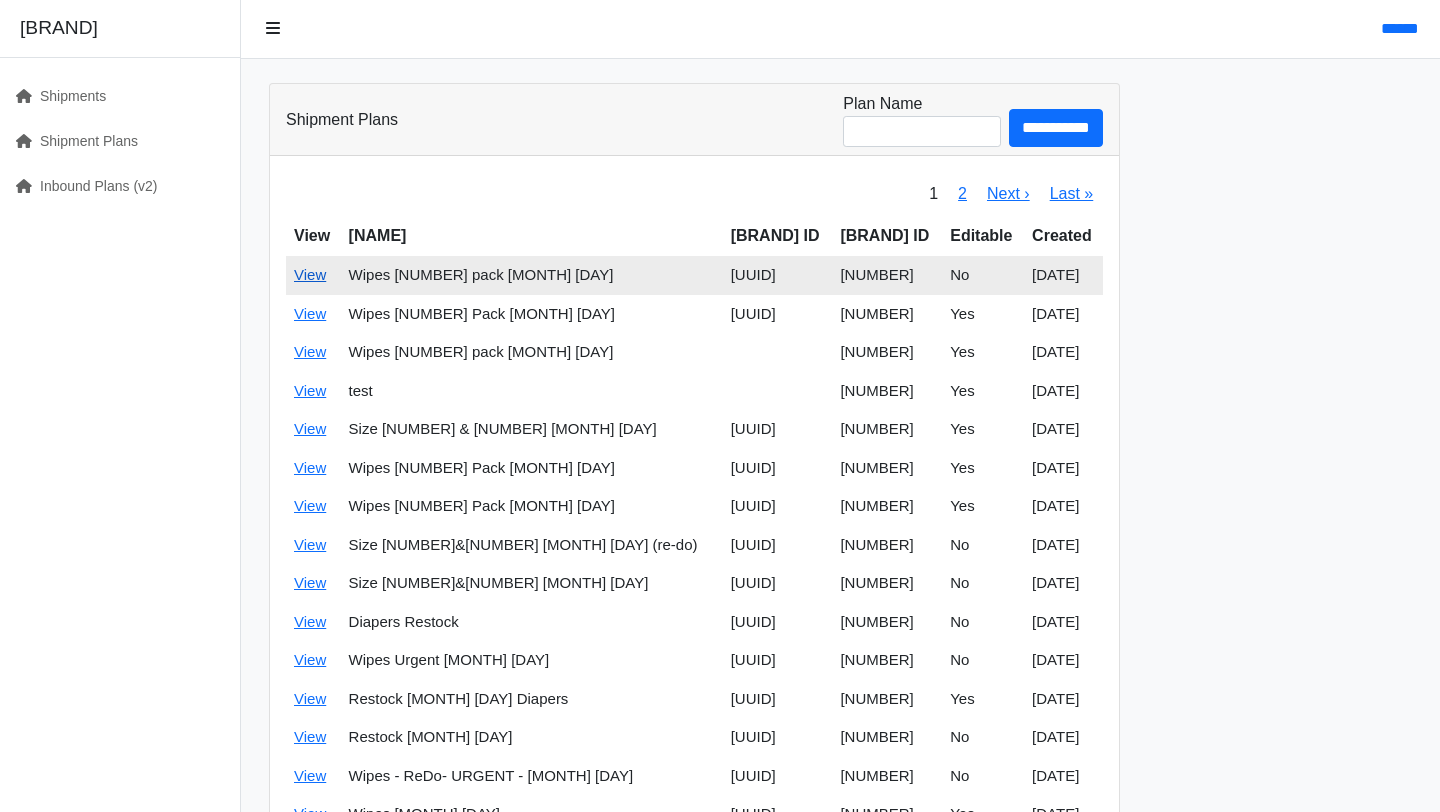 click on "View" at bounding box center (310, 274) 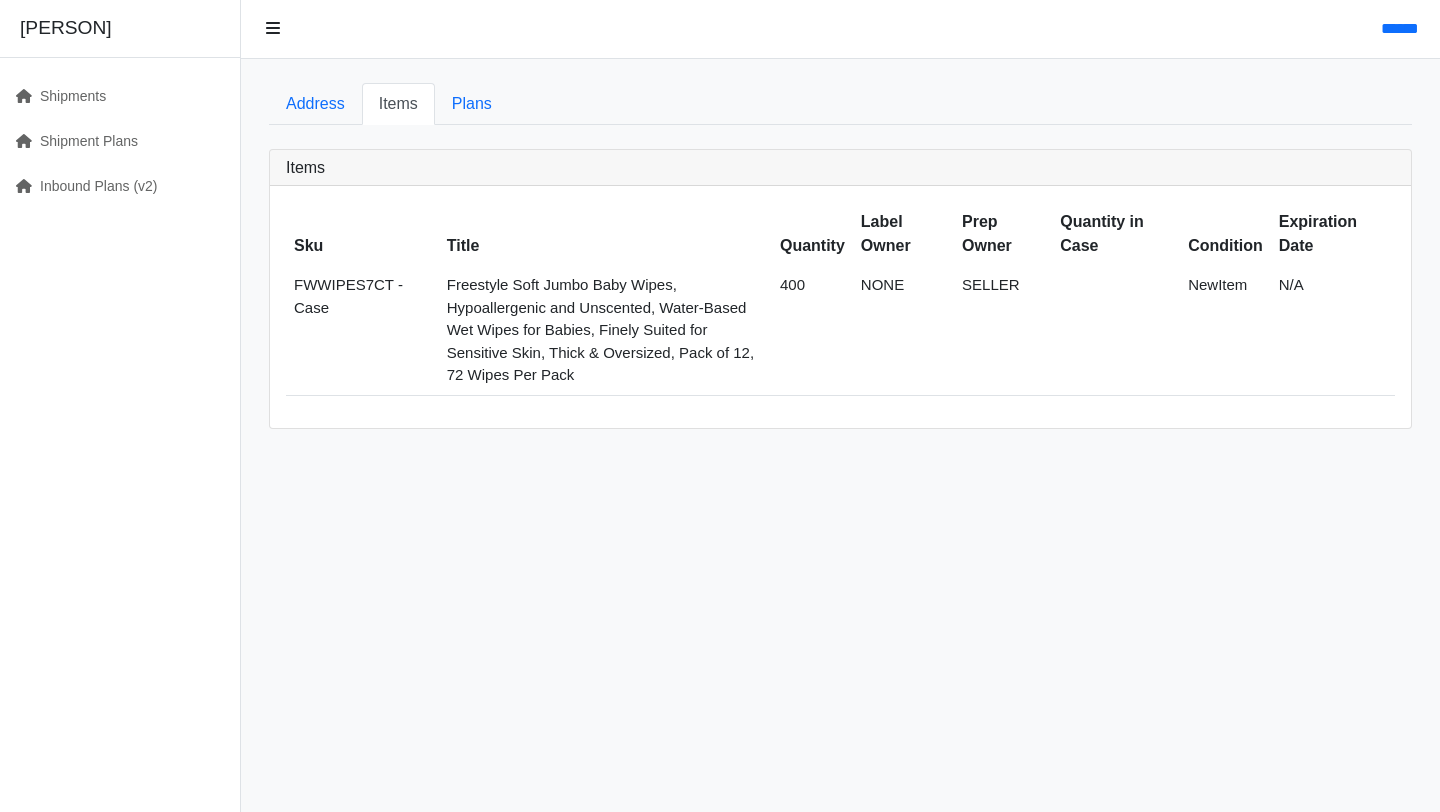 scroll, scrollTop: 0, scrollLeft: 0, axis: both 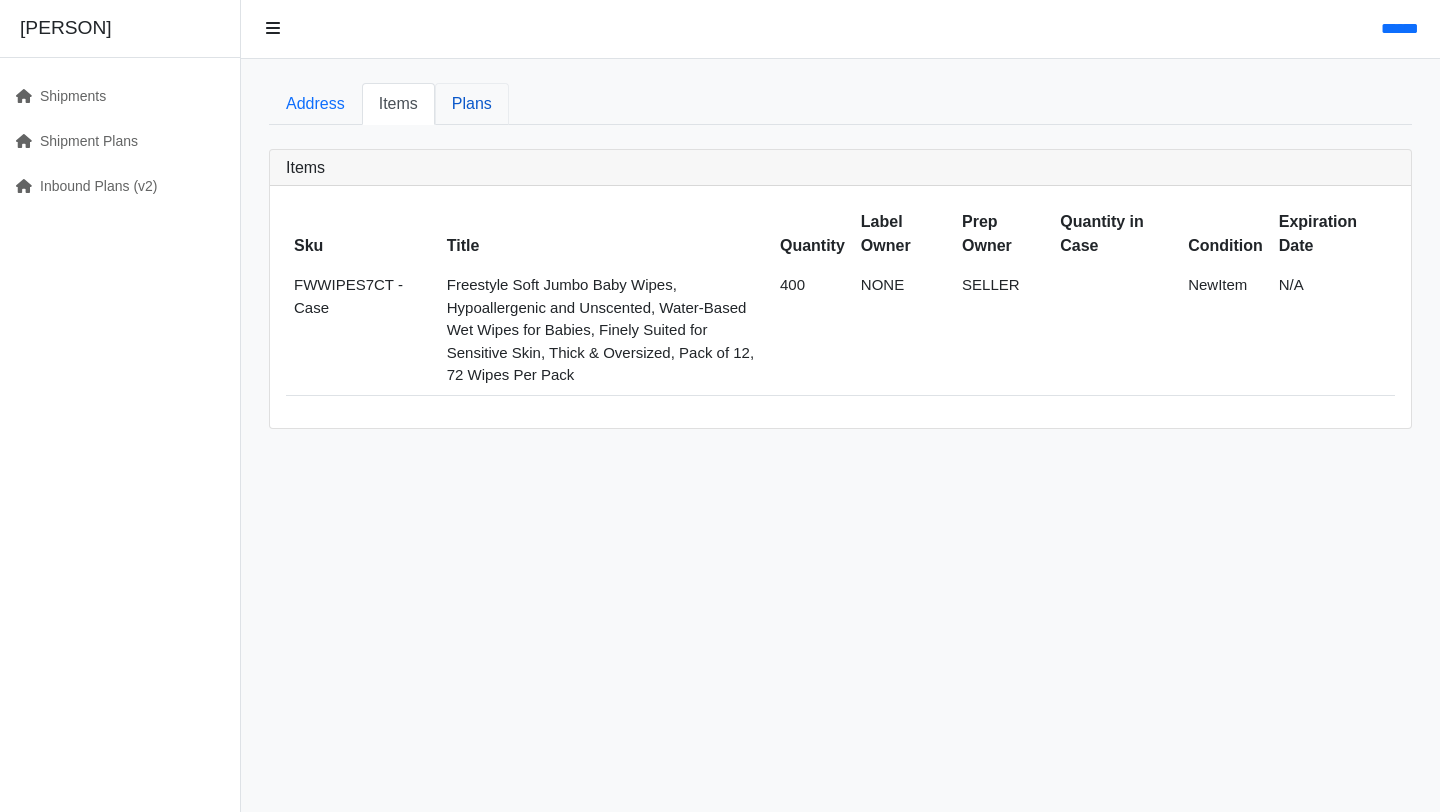 click on "Plans" at bounding box center [472, 104] 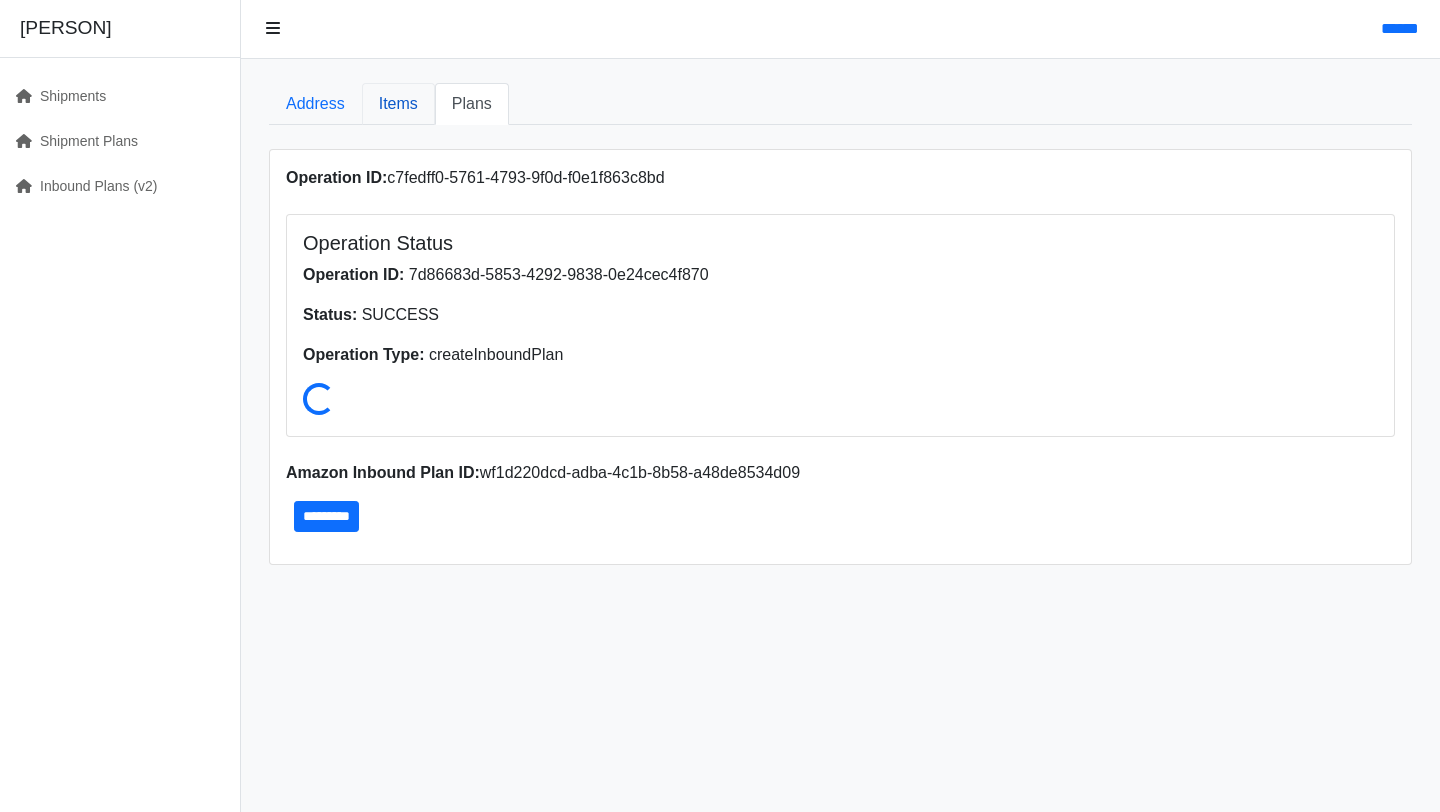 click on "Items" at bounding box center (398, 104) 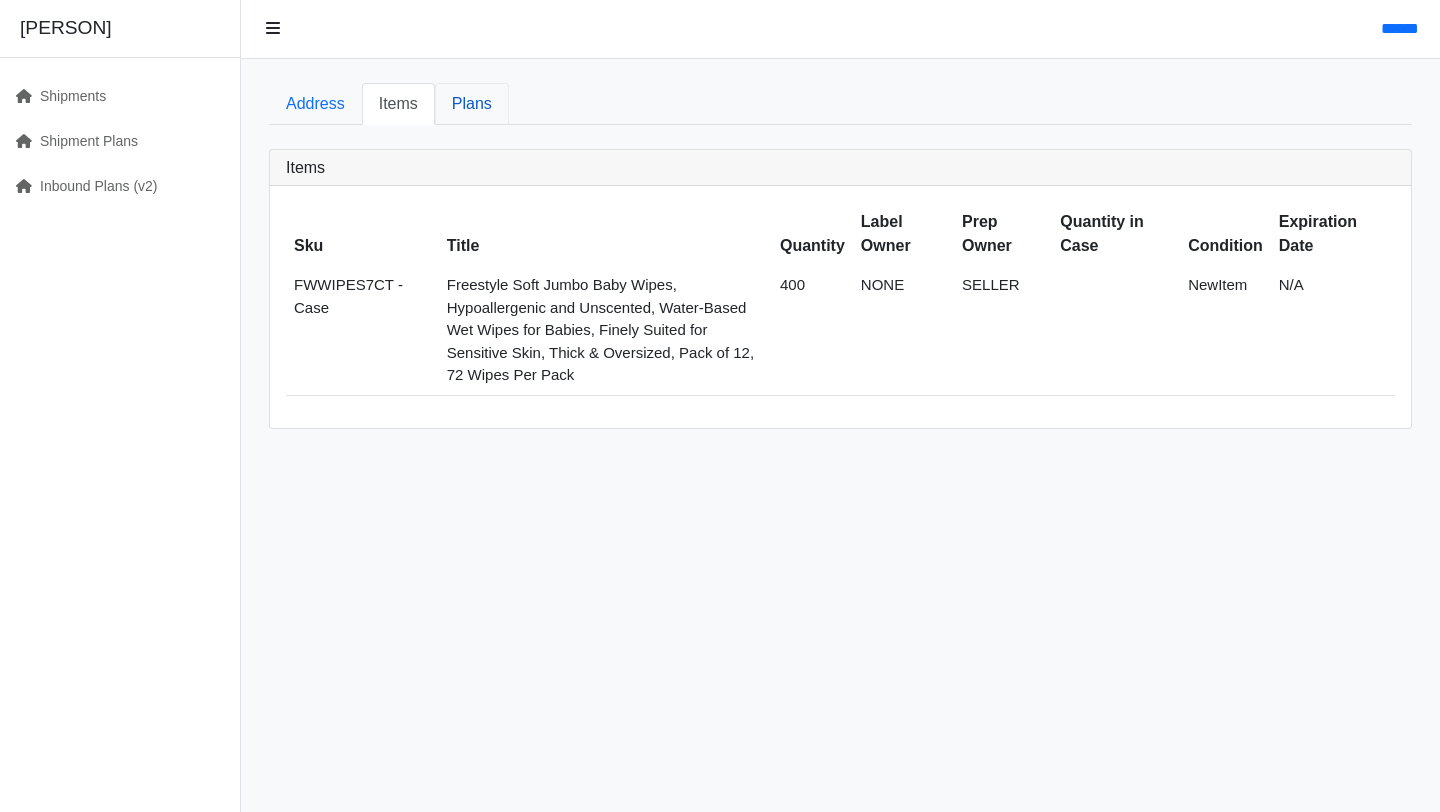 click on "Plans" at bounding box center [472, 104] 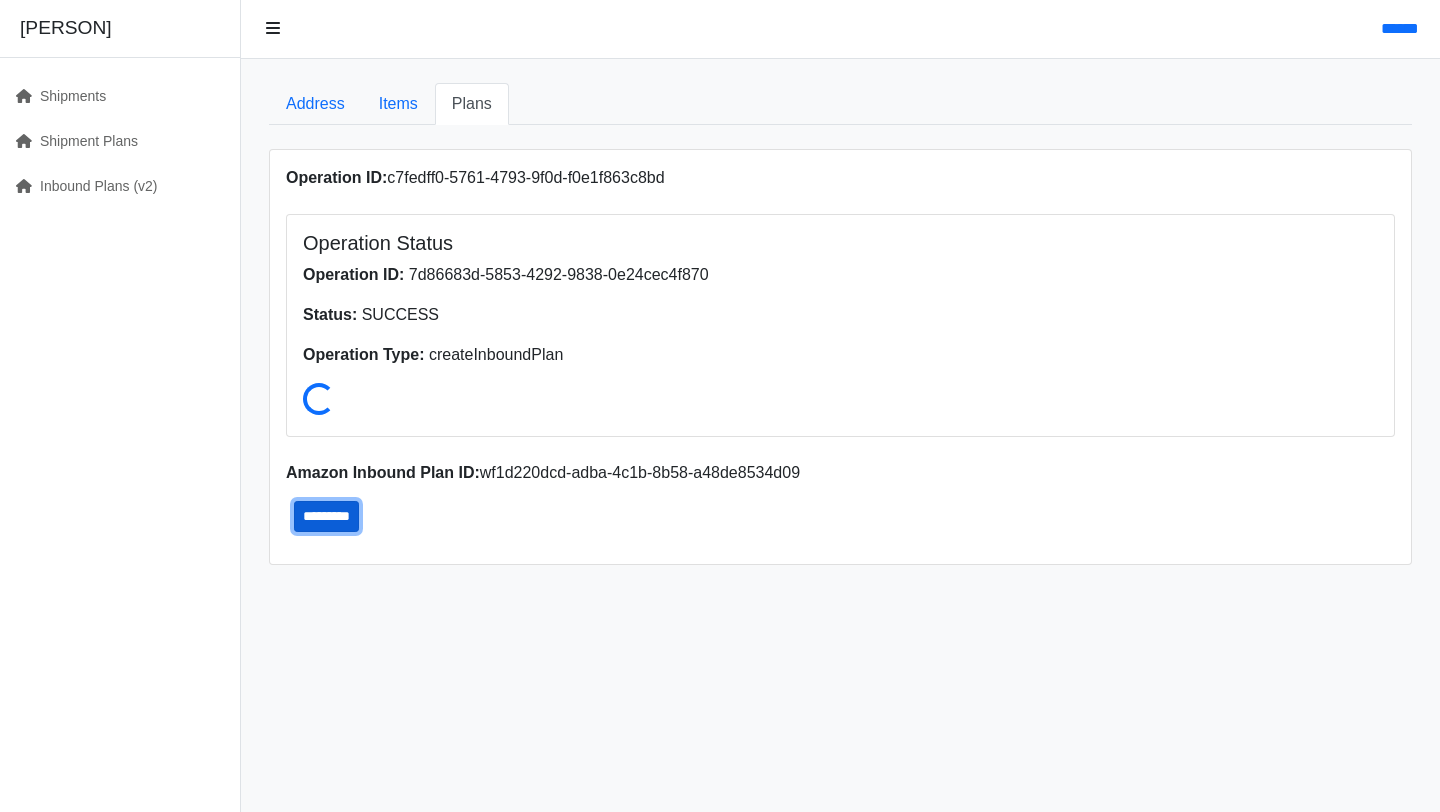 click on "*********" at bounding box center (326, 516) 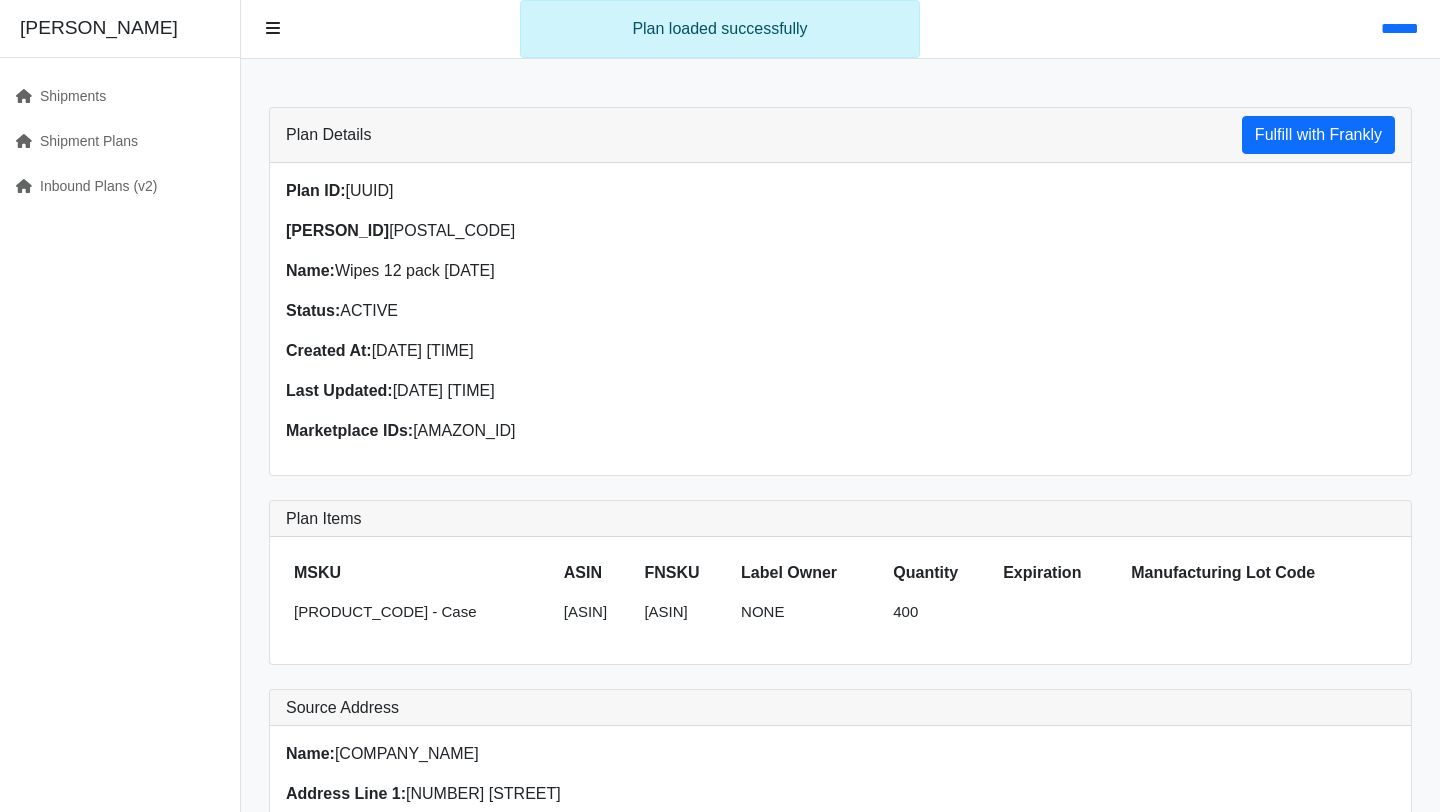 scroll, scrollTop: 0, scrollLeft: 0, axis: both 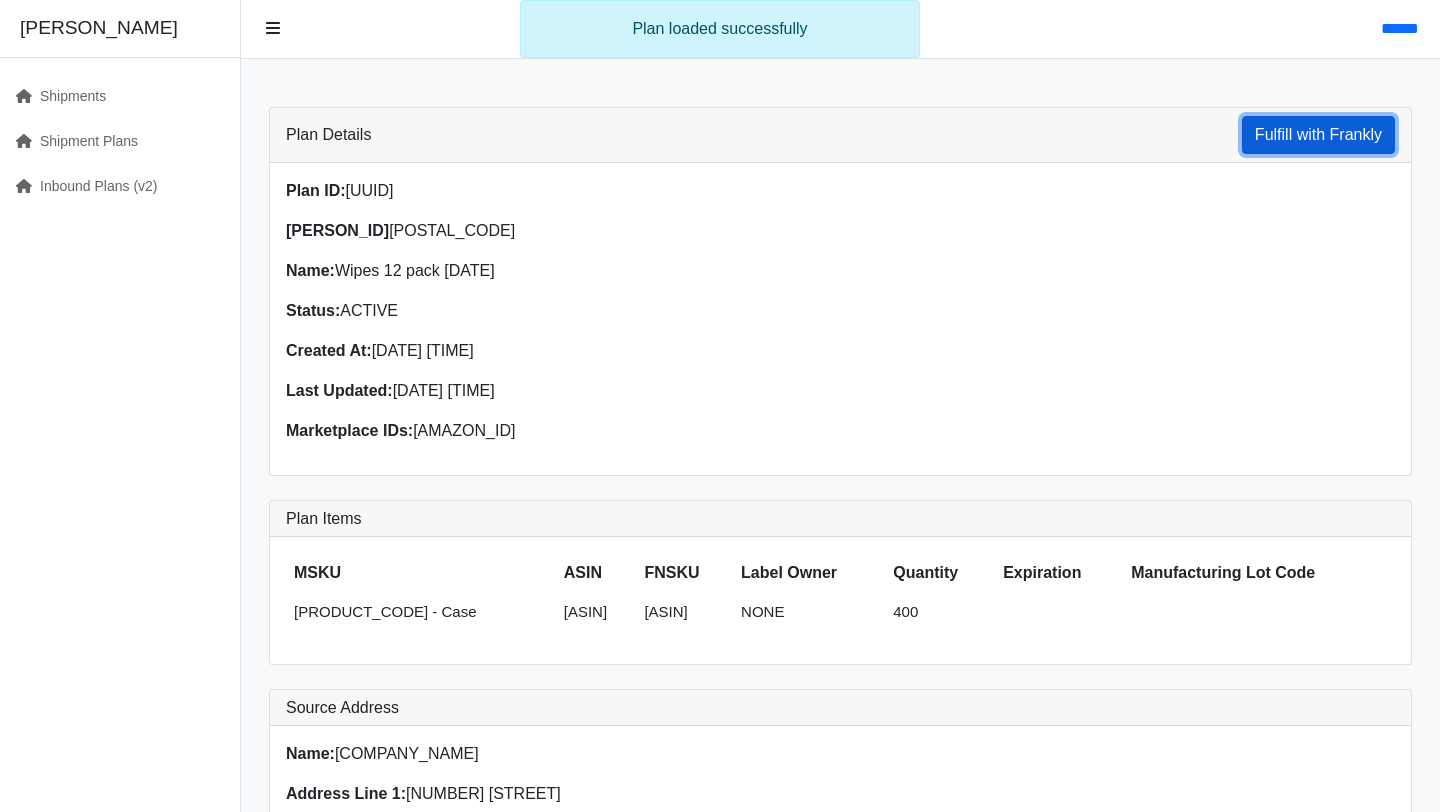 click on "Fulfill with Frankly" at bounding box center [1318, 135] 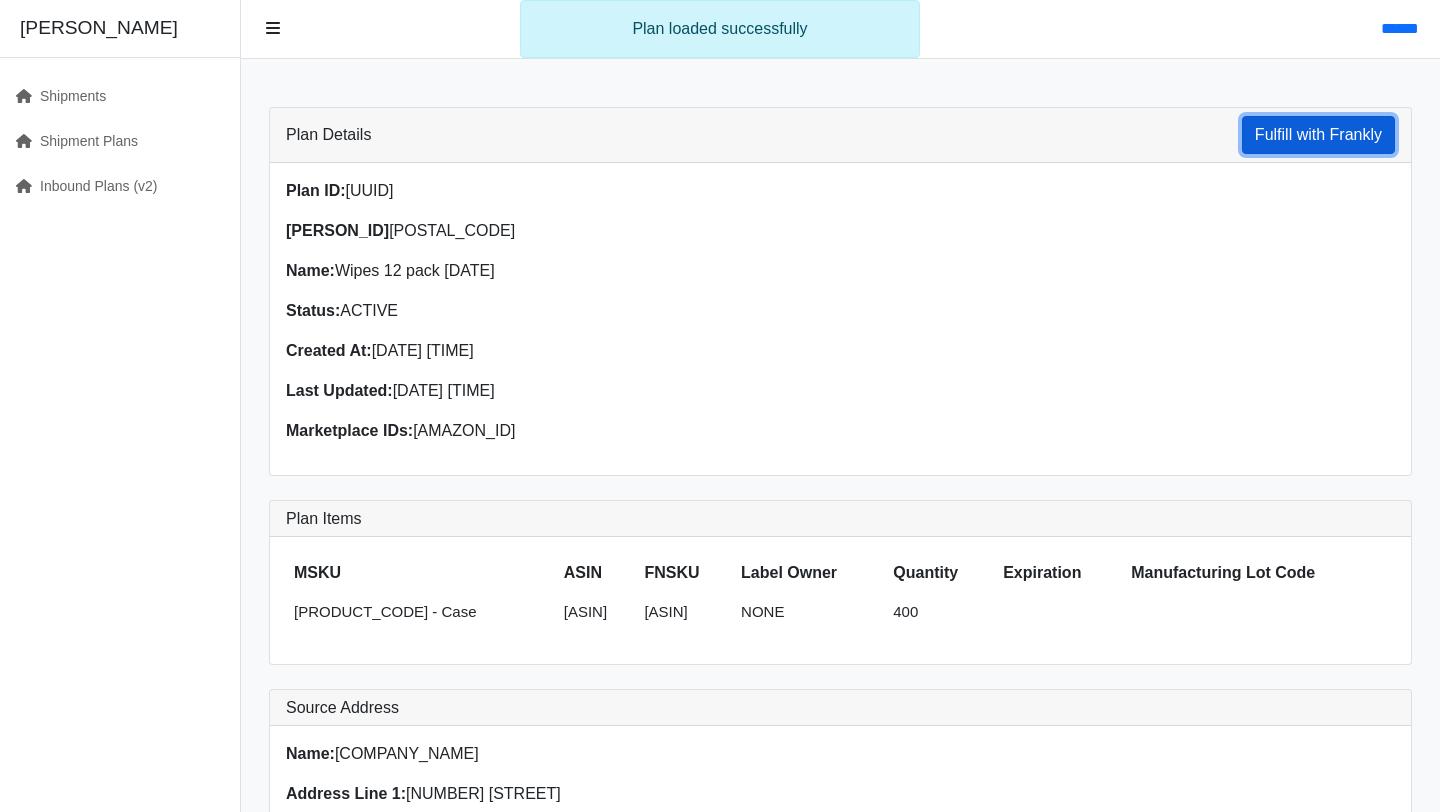 click on "Fulfill with Frankly" at bounding box center (1318, 135) 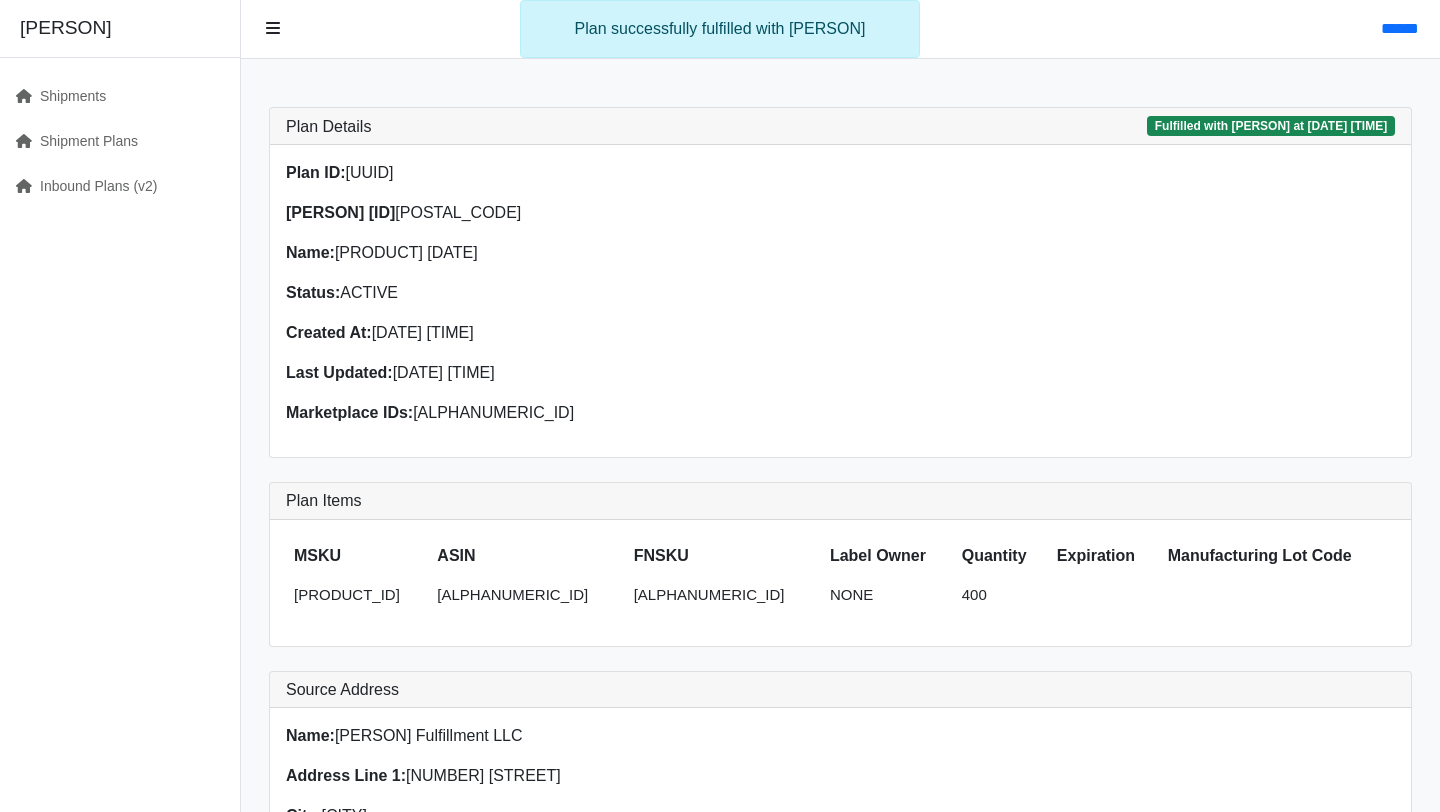 scroll, scrollTop: 0, scrollLeft: 0, axis: both 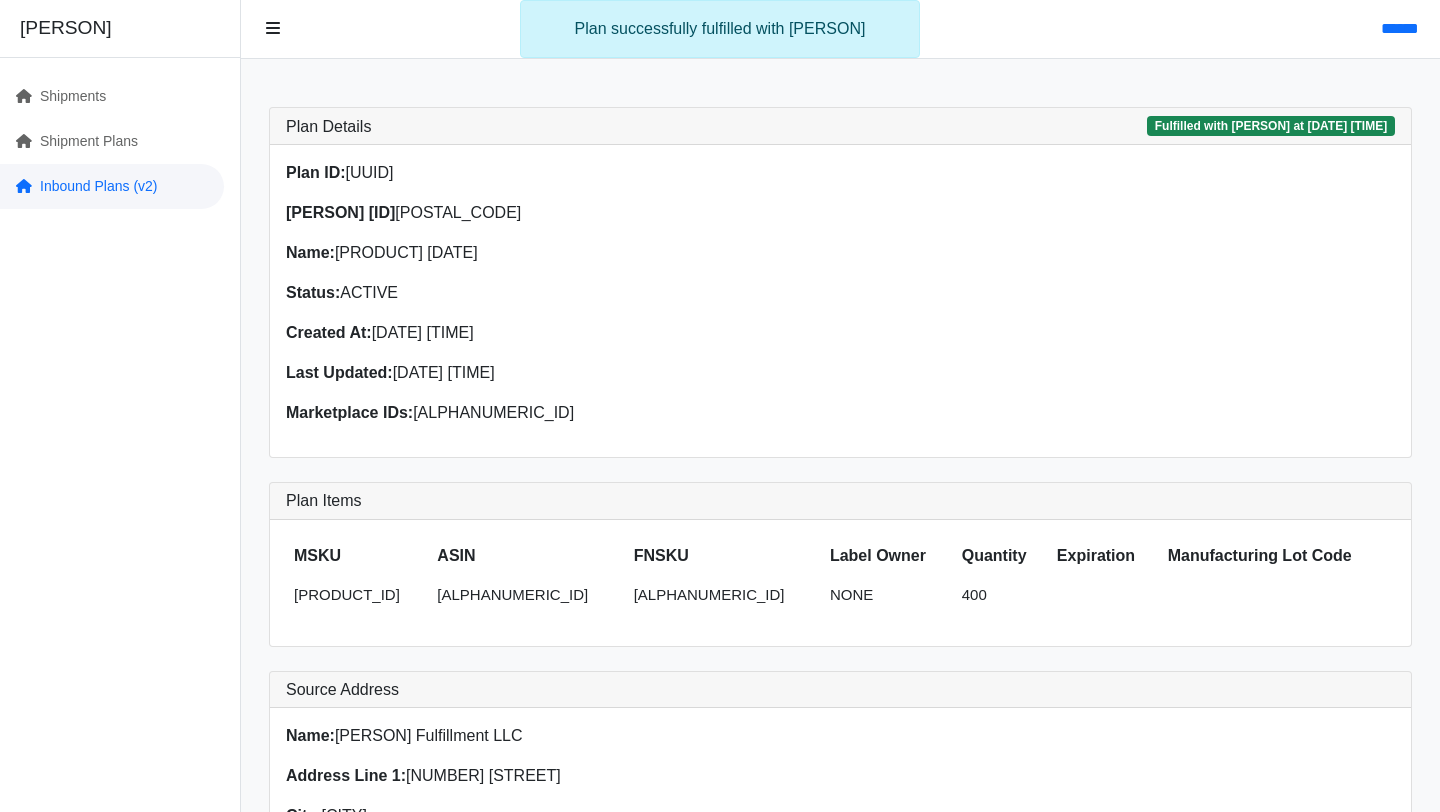 click on "Inbound Plans (v2)" at bounding box center [112, 186] 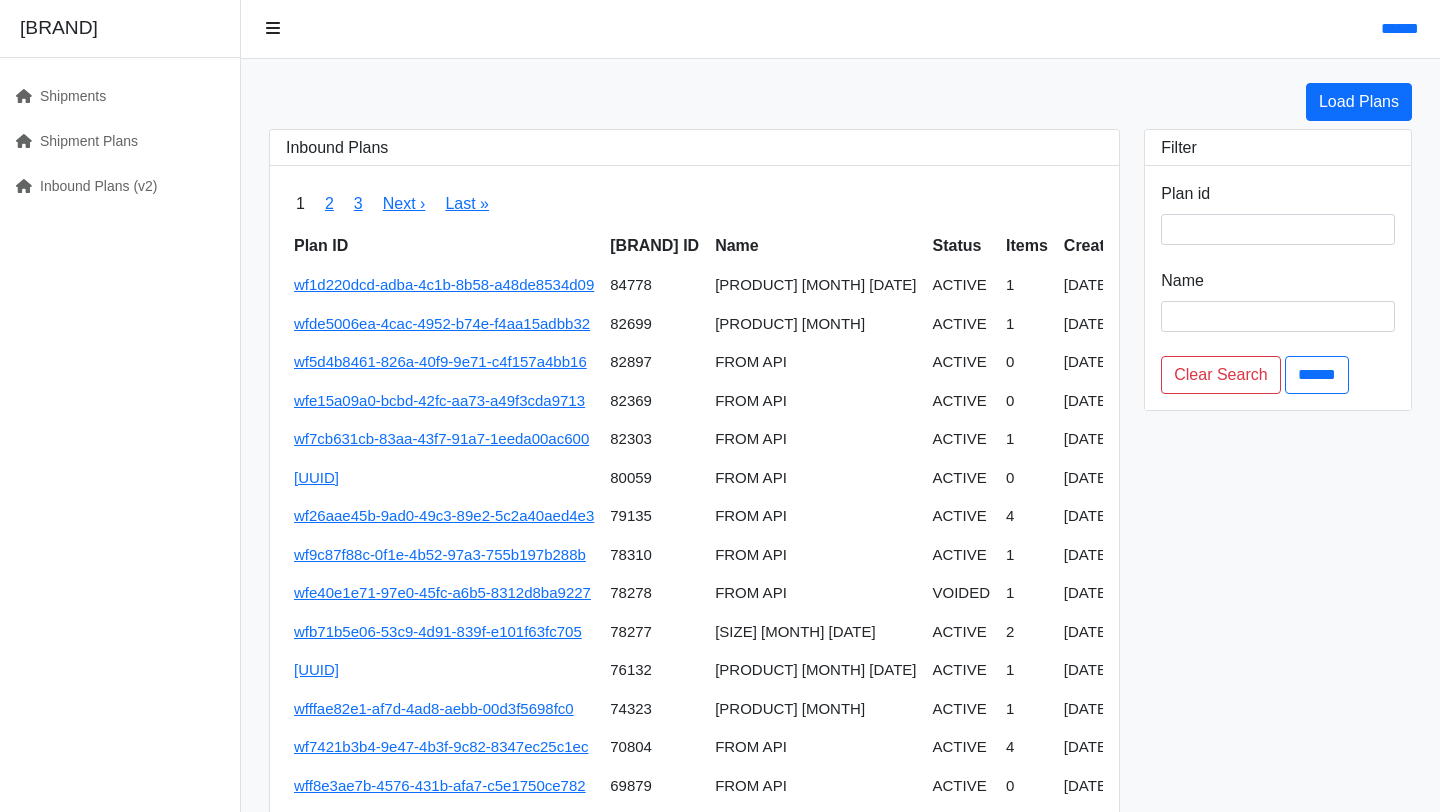 scroll, scrollTop: 0, scrollLeft: 0, axis: both 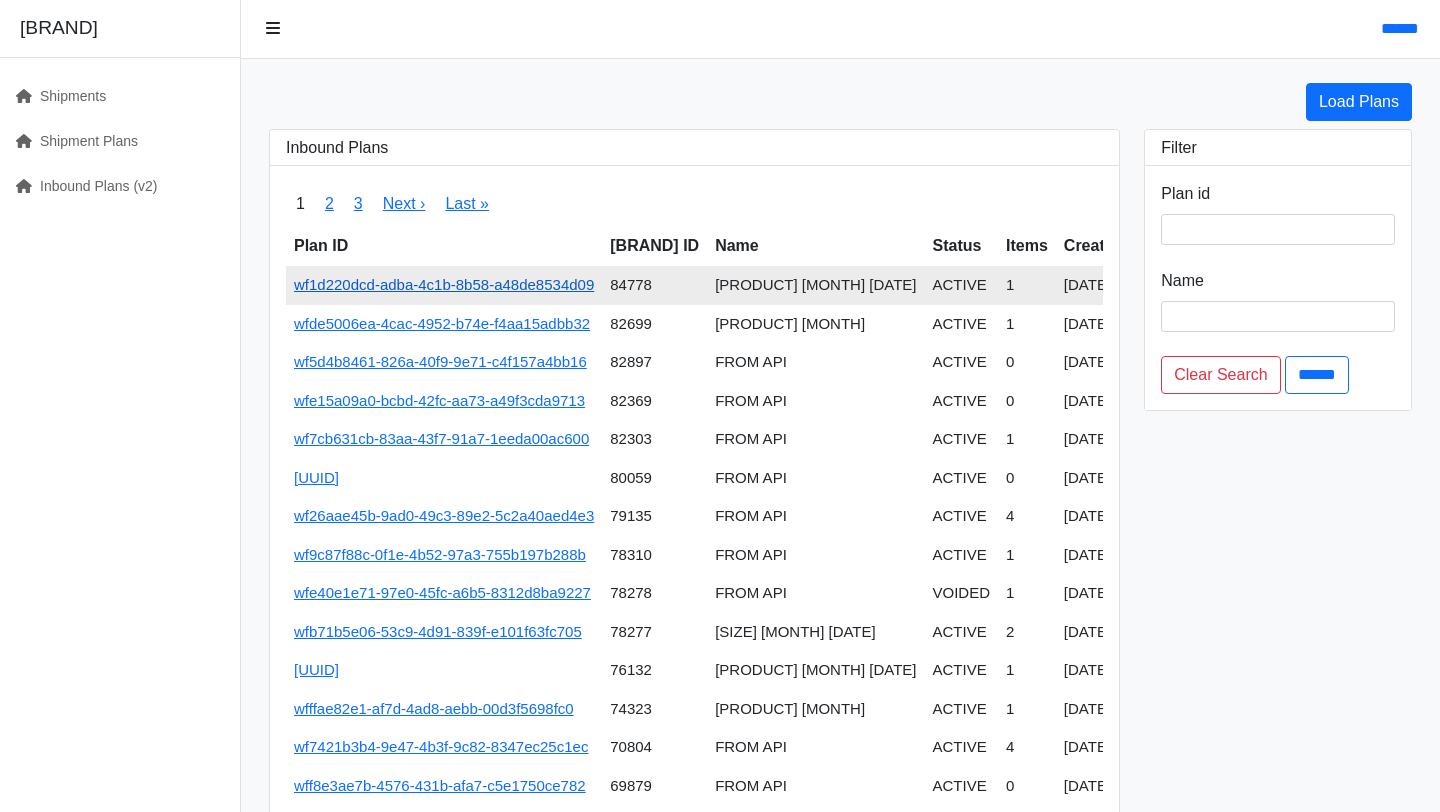 click on "[UUID]" at bounding box center (444, 284) 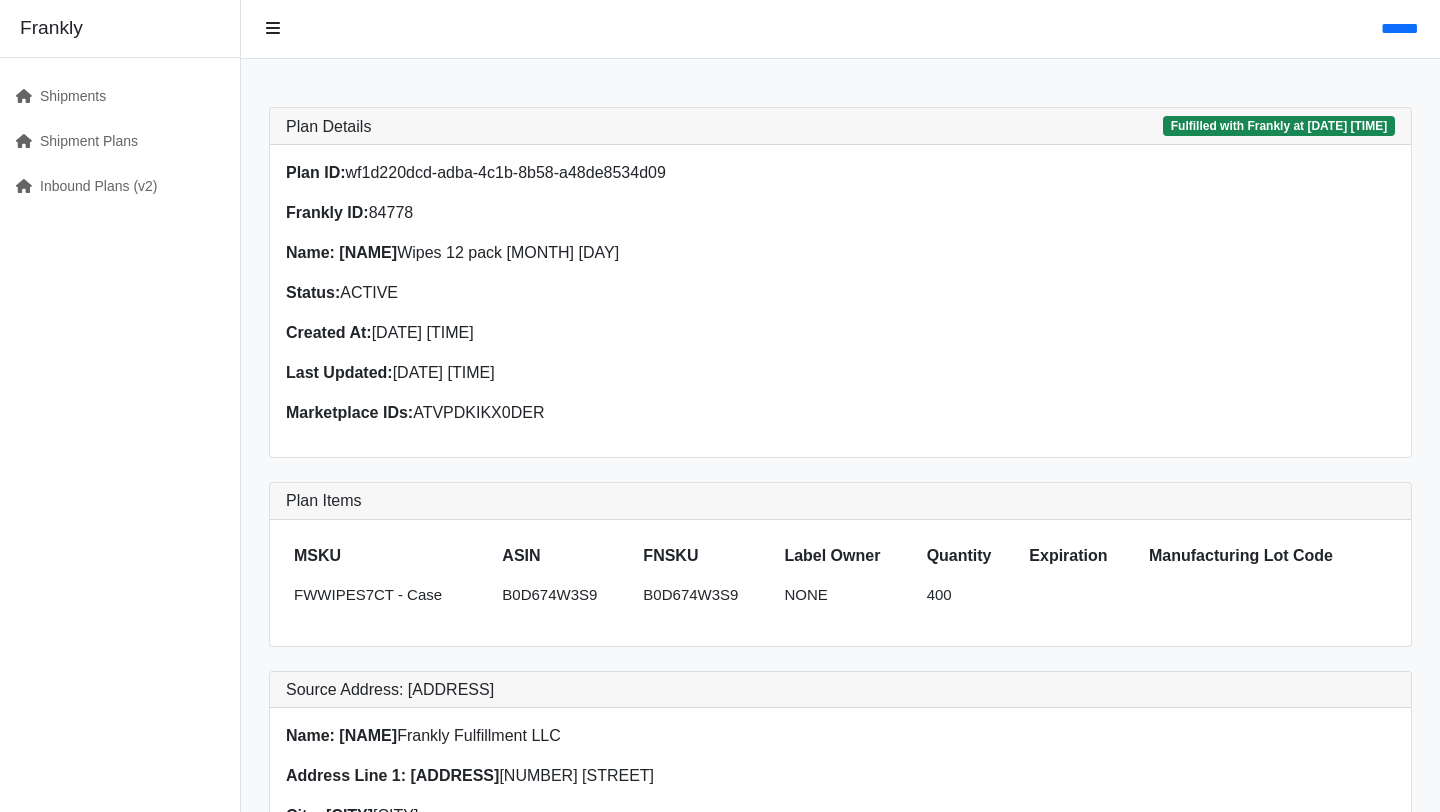 scroll, scrollTop: 0, scrollLeft: 0, axis: both 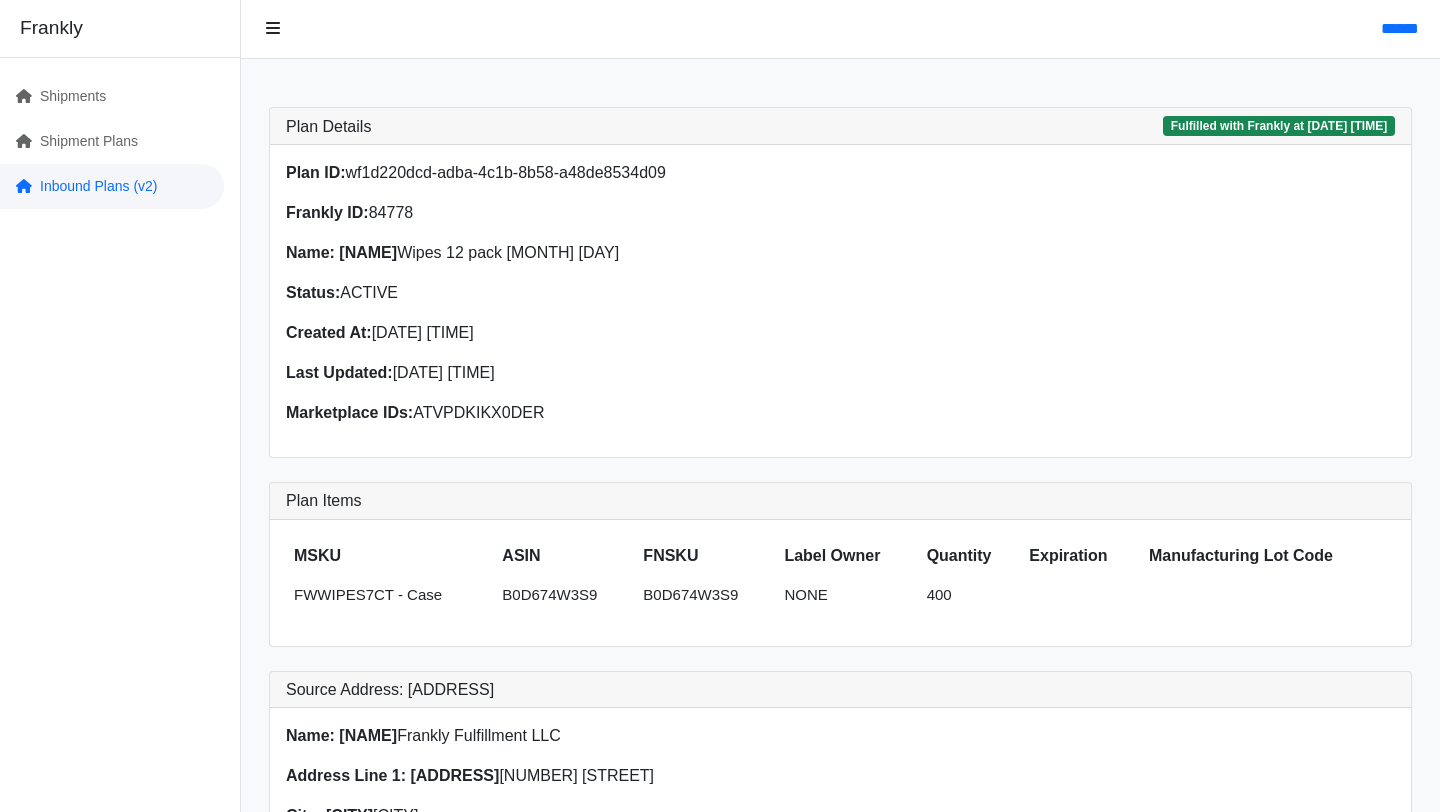 click on "Inbound Plans (v2)" at bounding box center (112, 186) 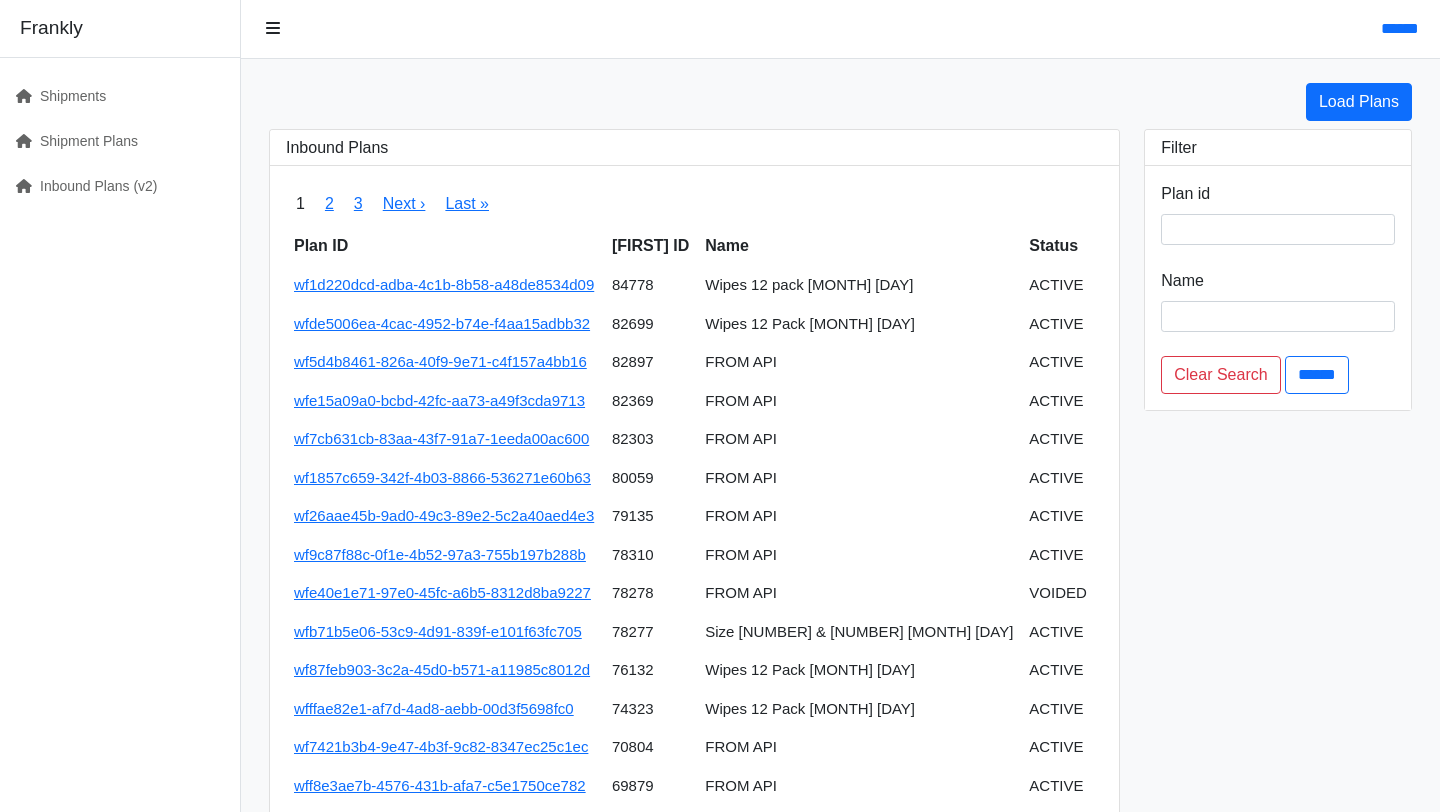 scroll, scrollTop: 0, scrollLeft: 0, axis: both 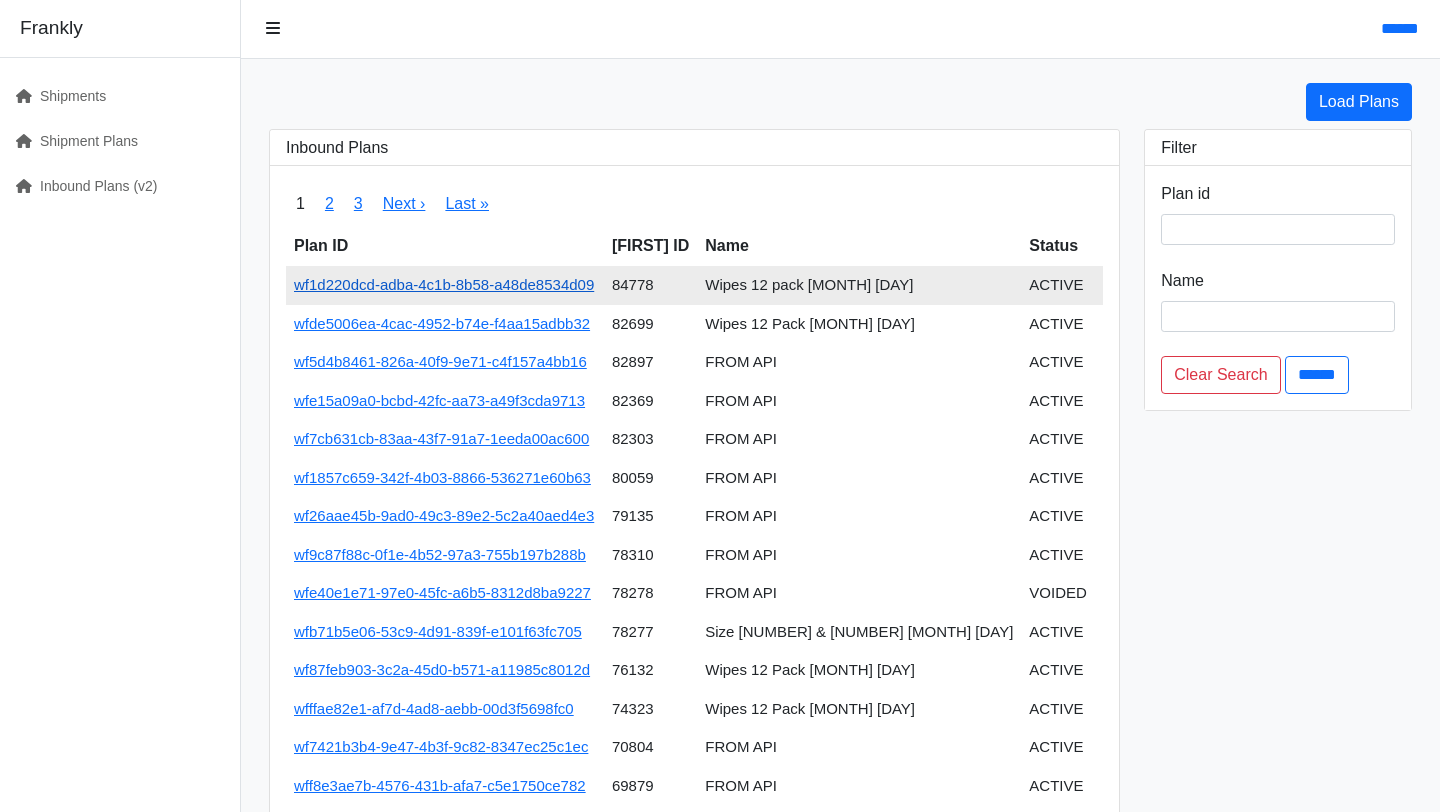 click on "wf1d220dcd-adba-4c1b-8b58-a48de8534d09" at bounding box center (444, 284) 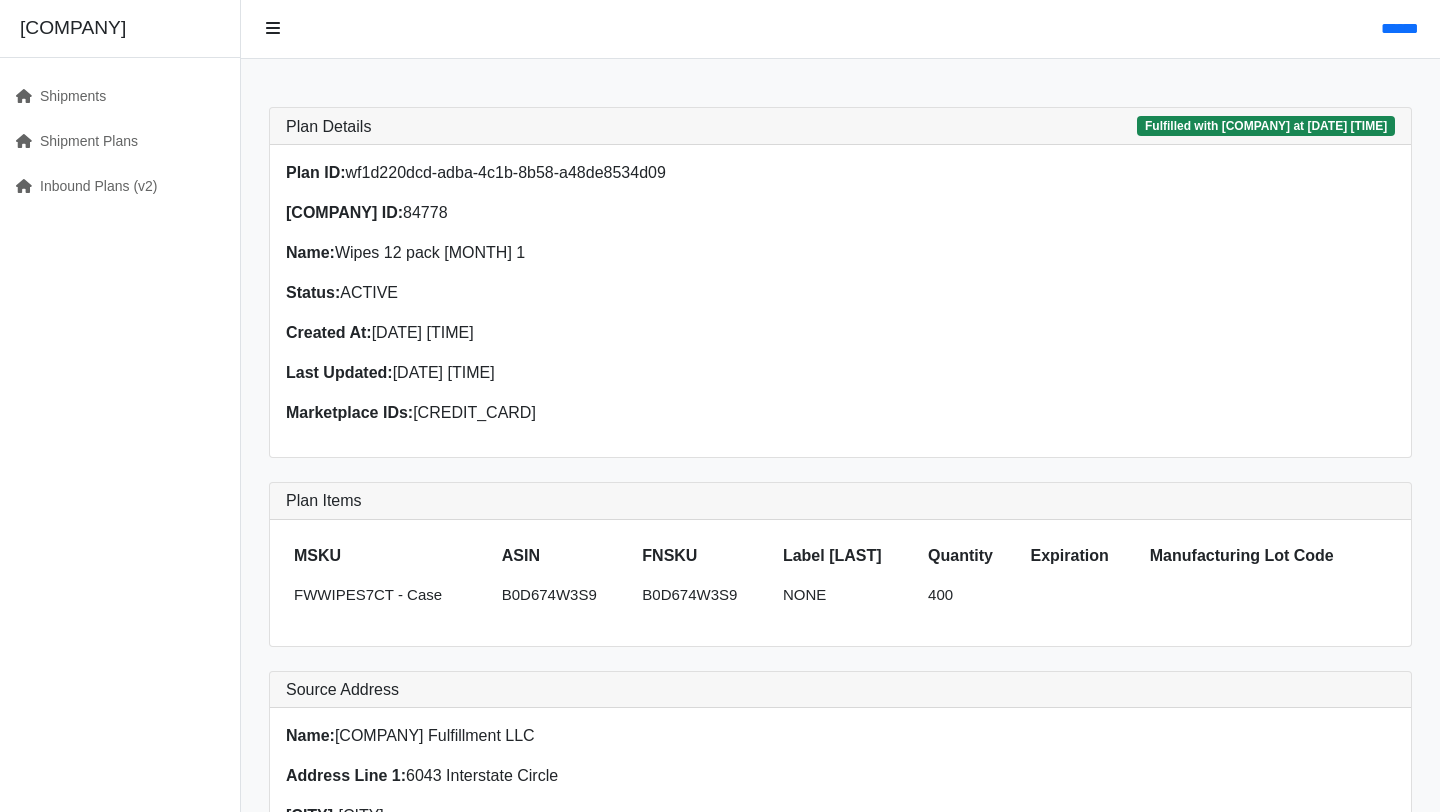 scroll, scrollTop: 0, scrollLeft: 0, axis: both 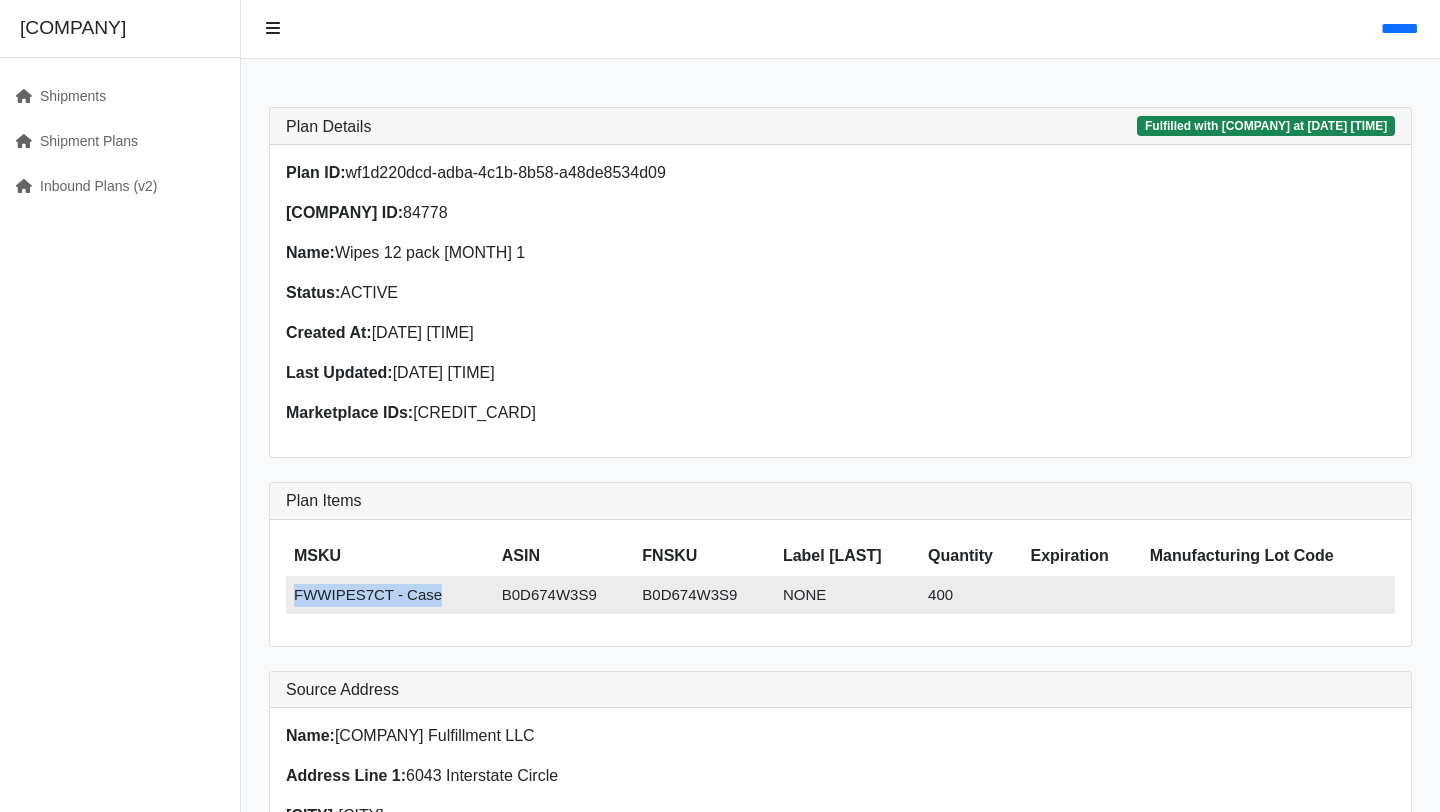 drag, startPoint x: 450, startPoint y: 602, endPoint x: 289, endPoint y: 603, distance: 161.00311 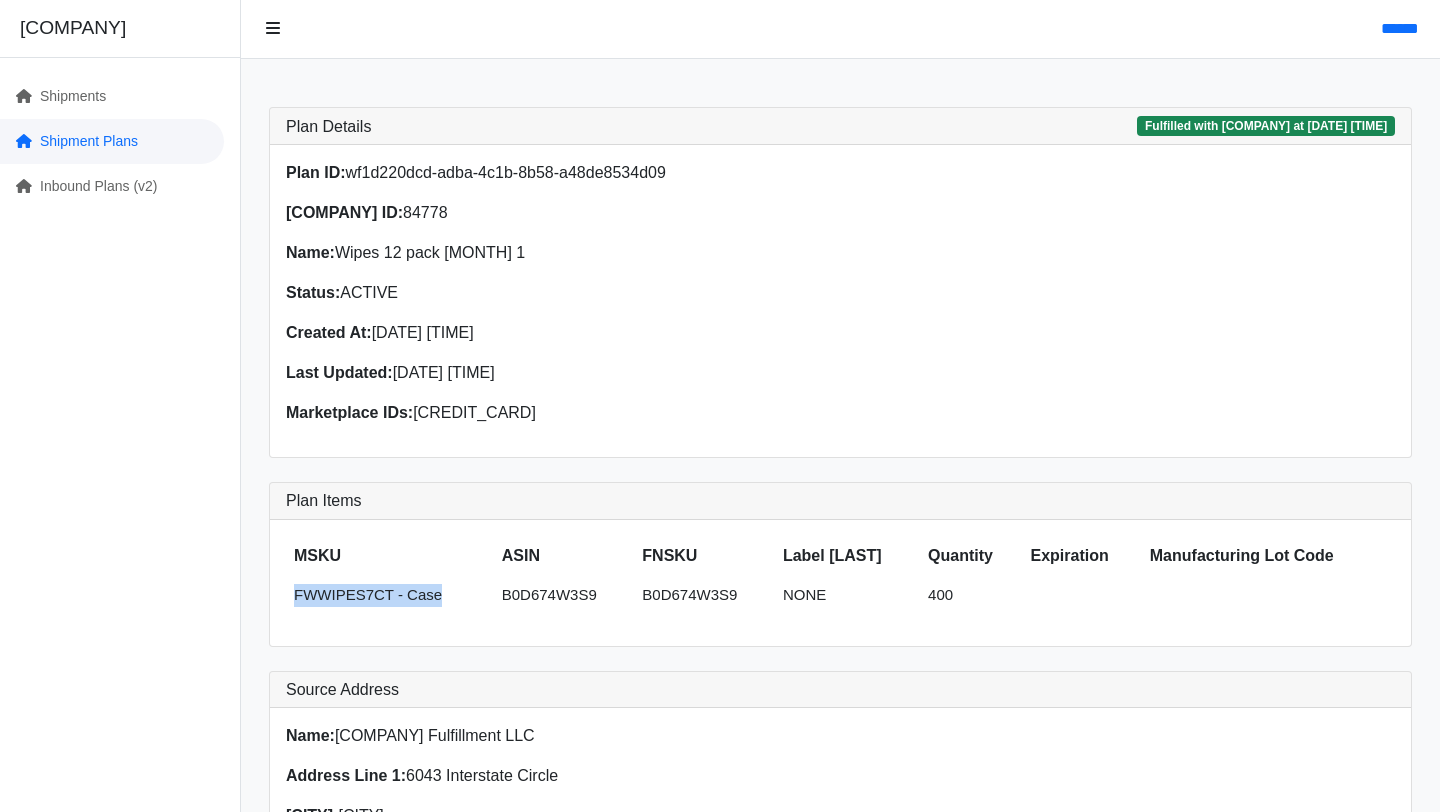 click on "Shipment Plans" at bounding box center [112, 141] 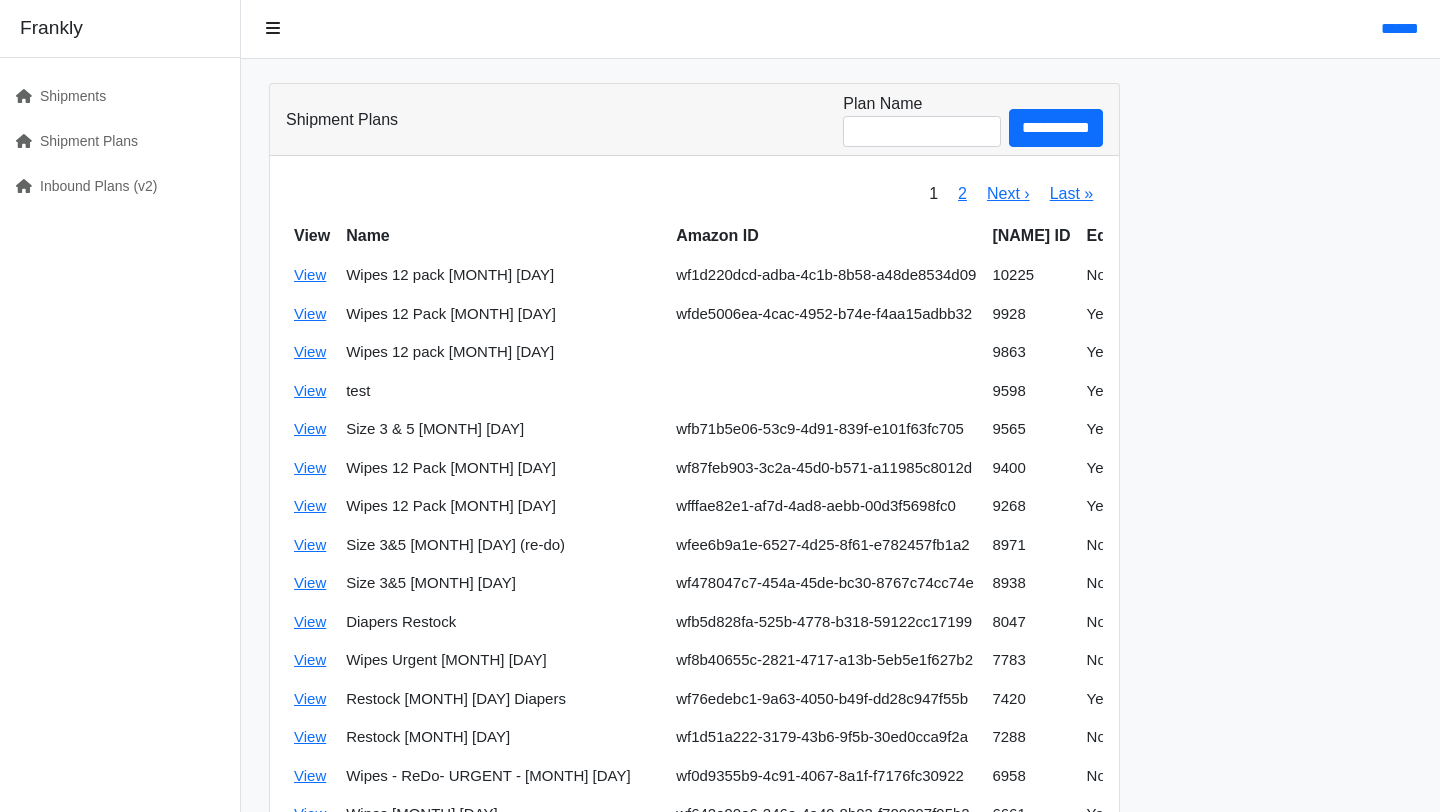 scroll, scrollTop: 0, scrollLeft: 0, axis: both 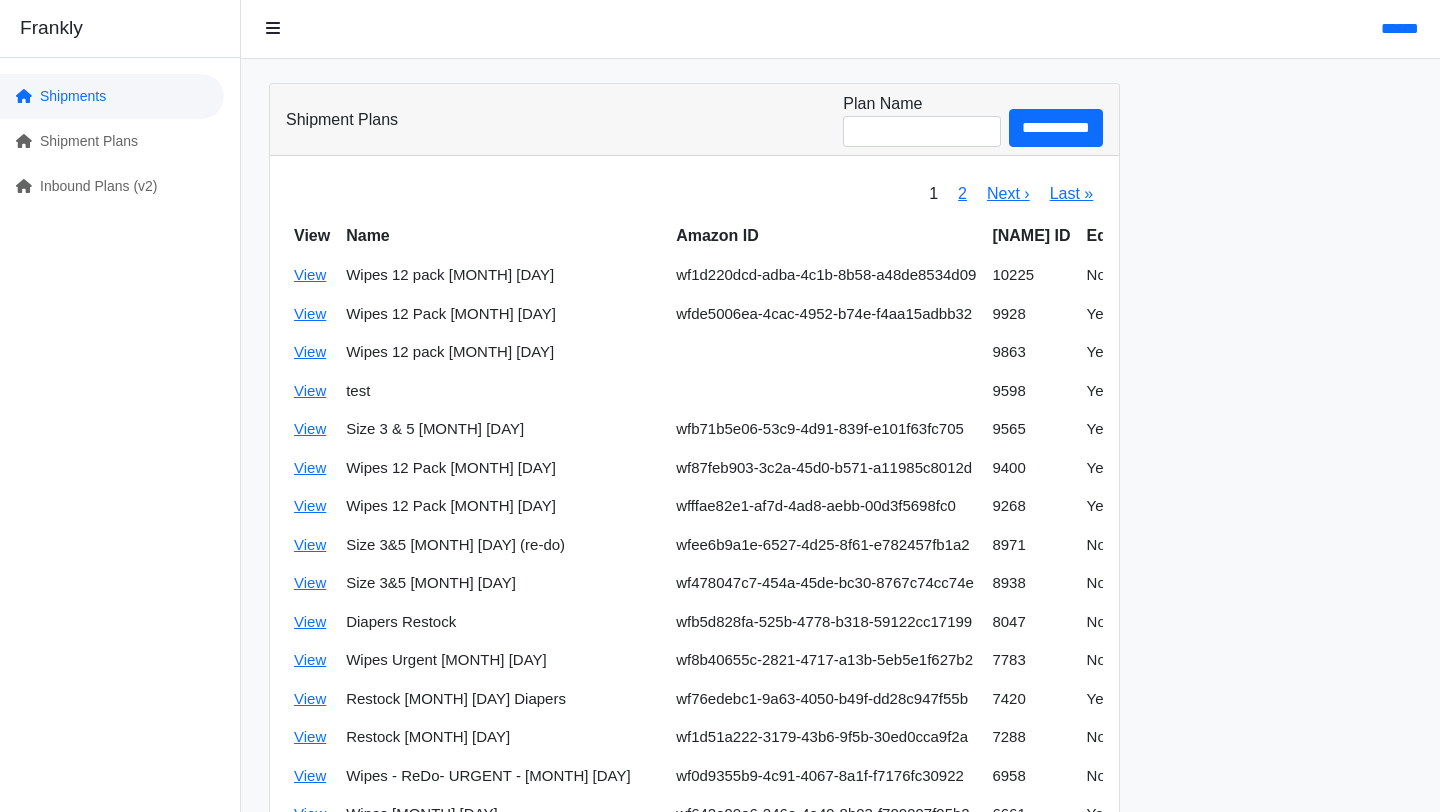 click on "Shipments" at bounding box center (112, 96) 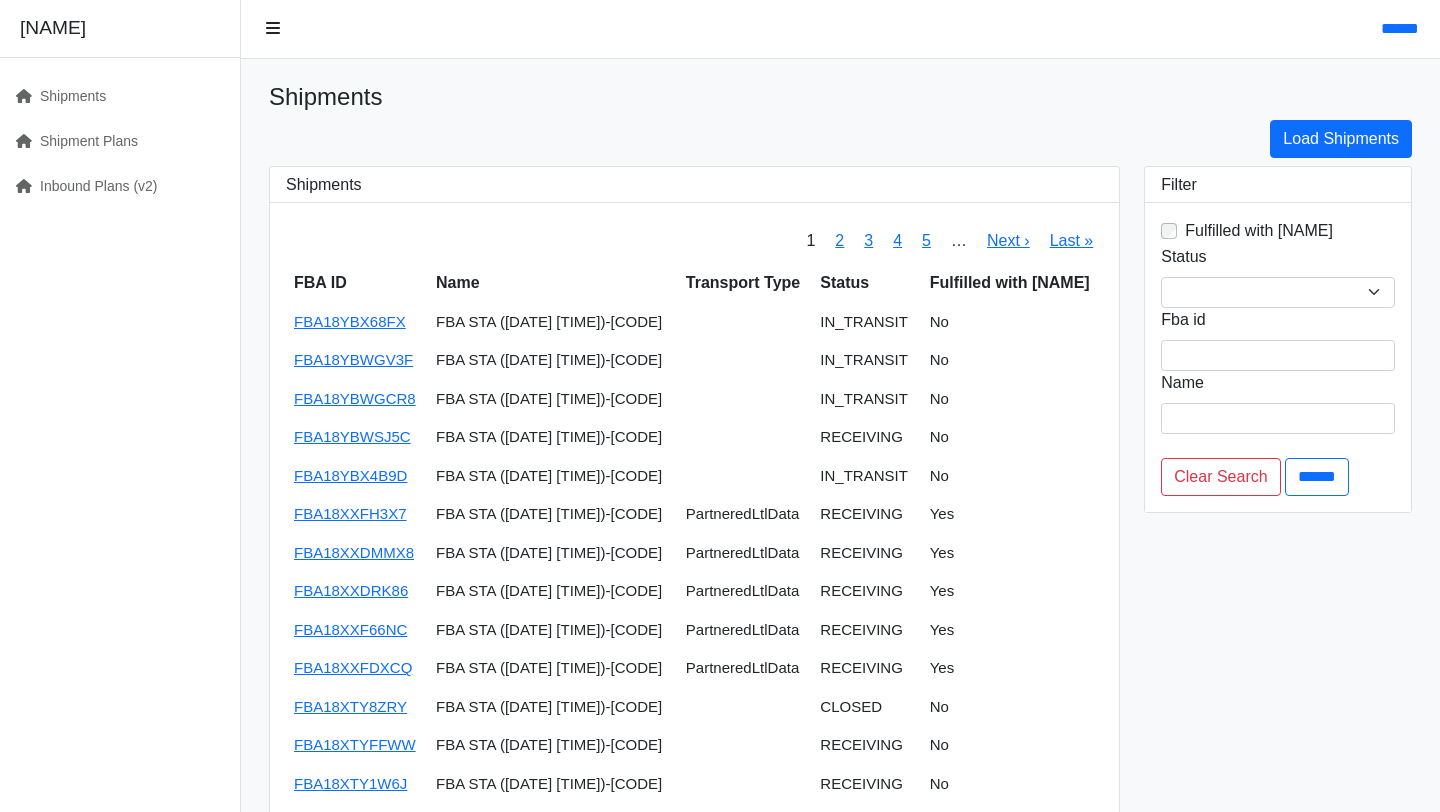 scroll, scrollTop: 0, scrollLeft: 0, axis: both 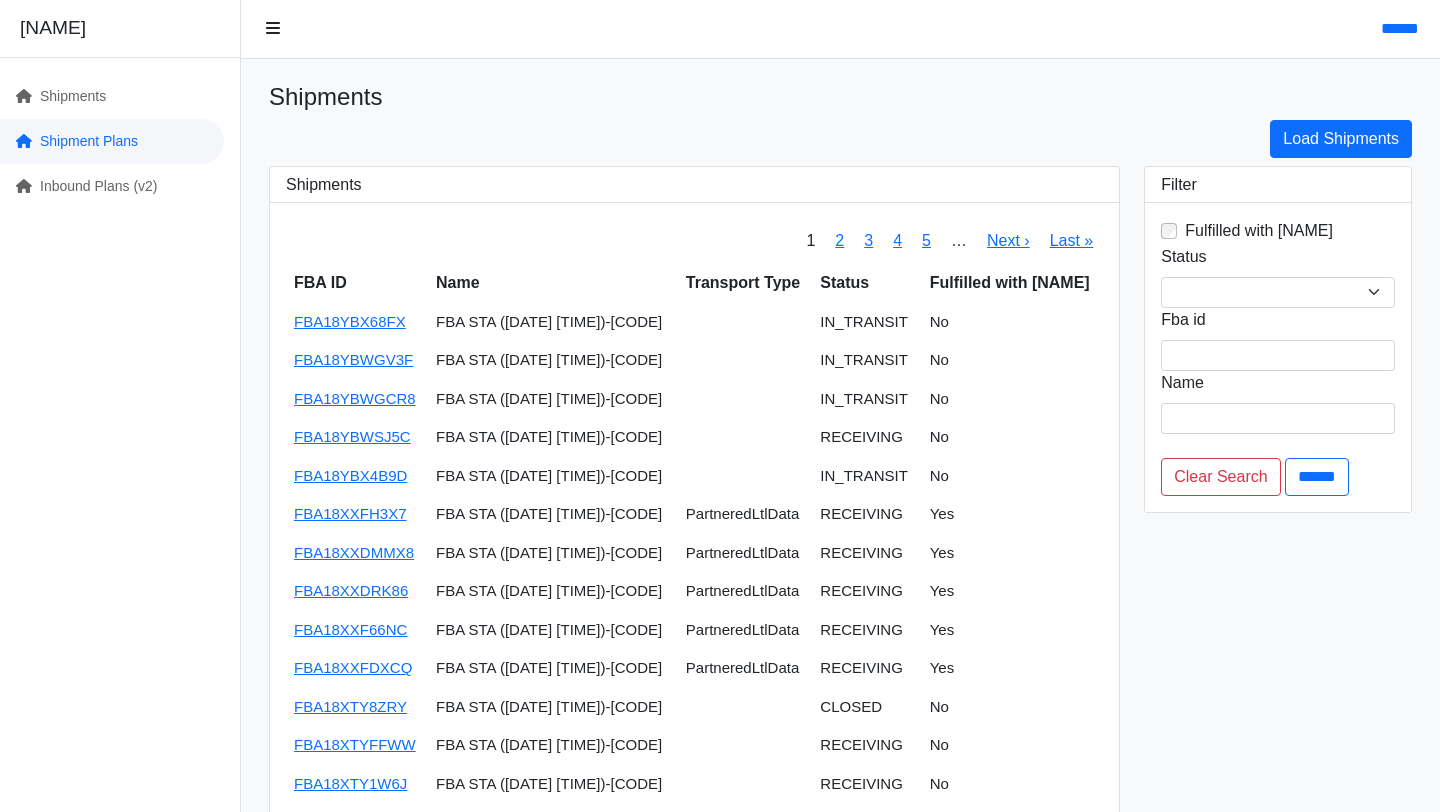 click on "Shipment Plans" at bounding box center (112, 141) 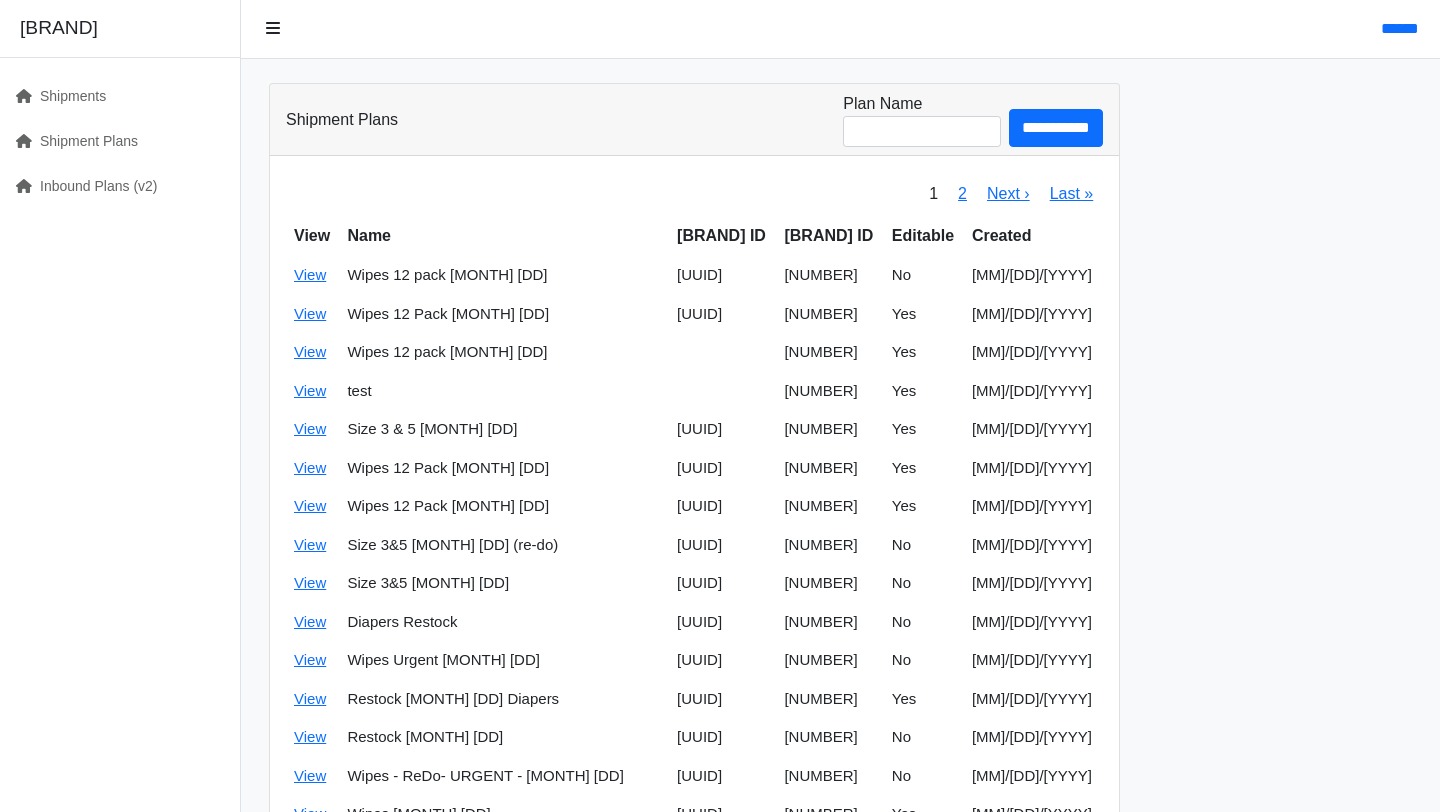 scroll, scrollTop: 0, scrollLeft: 0, axis: both 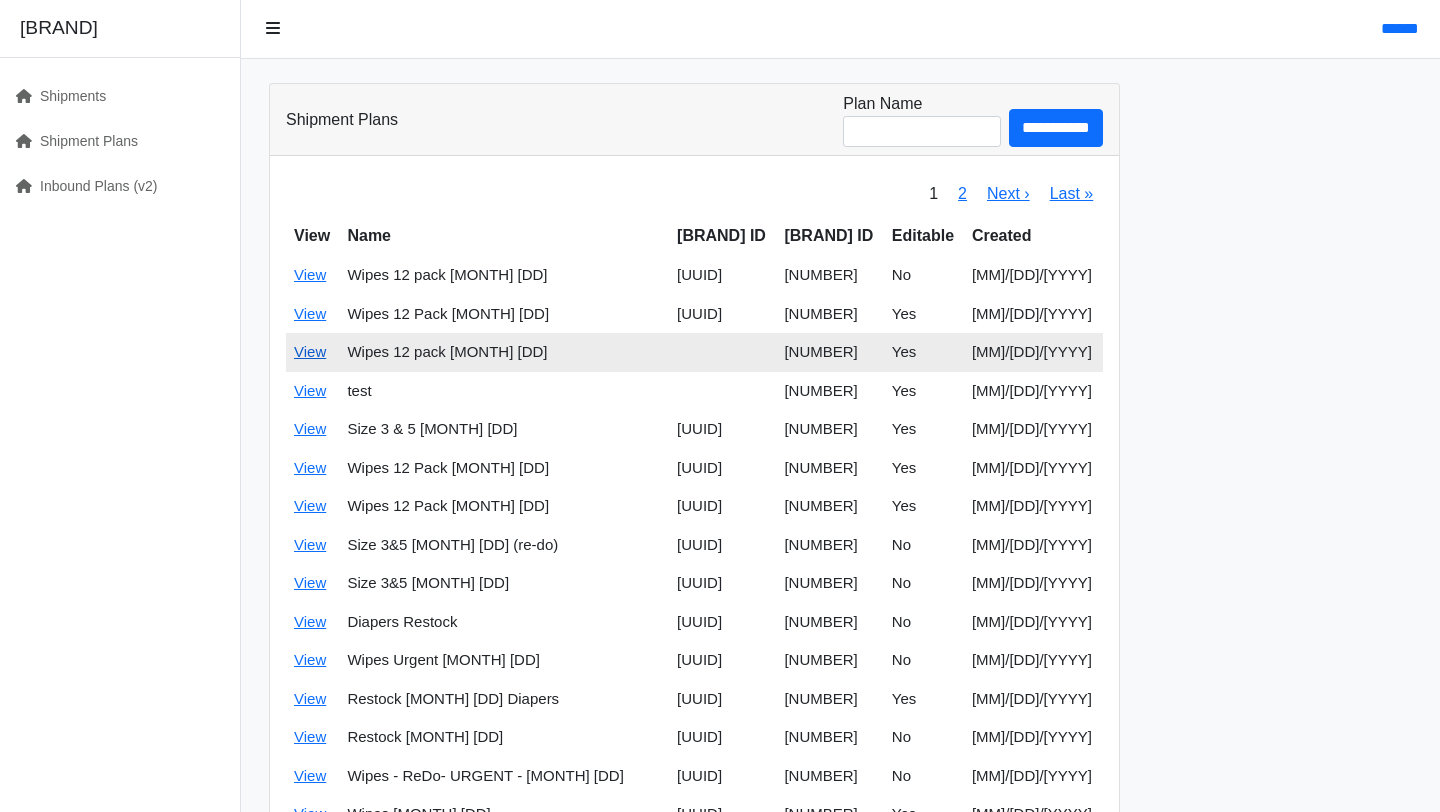 click on "View" at bounding box center (310, 351) 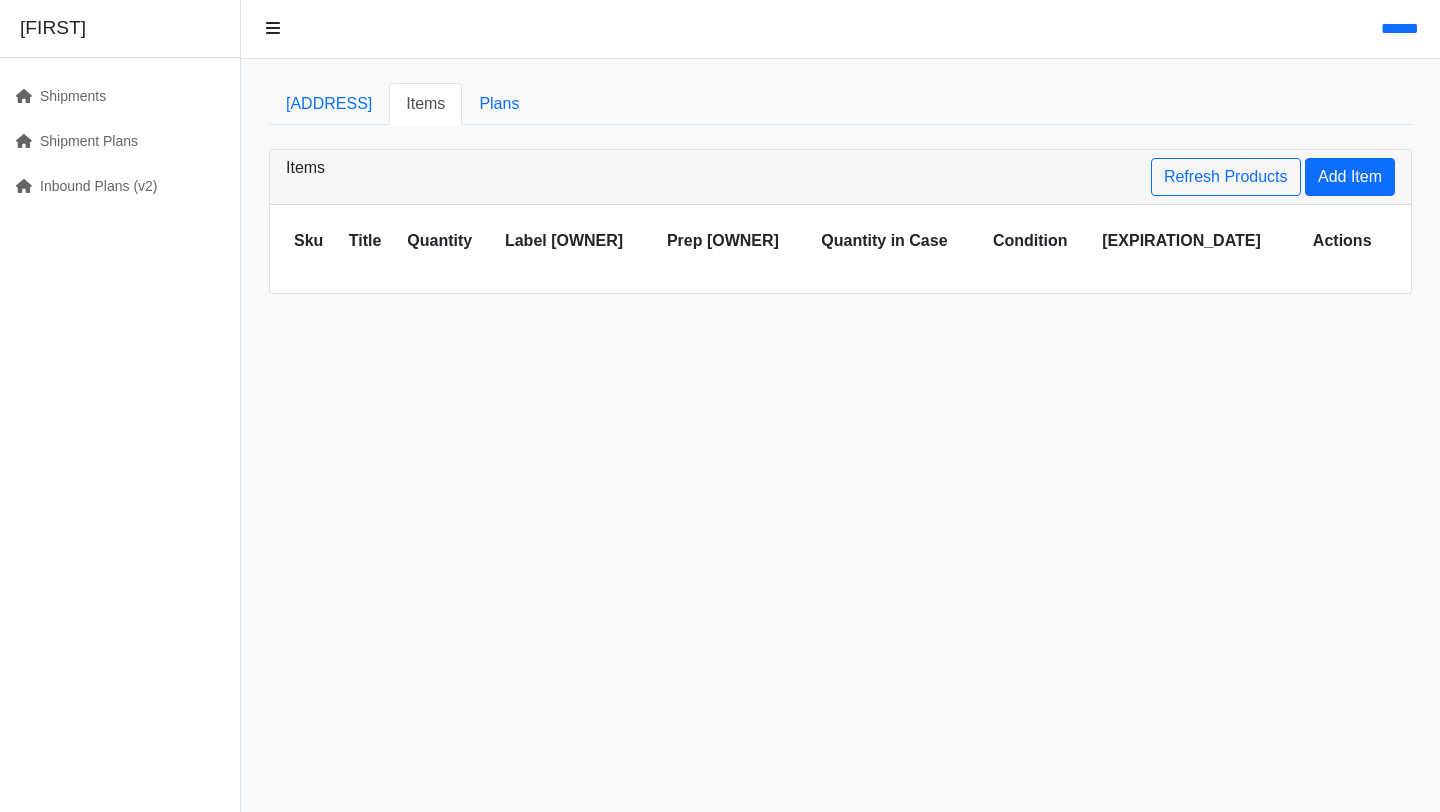 scroll, scrollTop: 0, scrollLeft: 0, axis: both 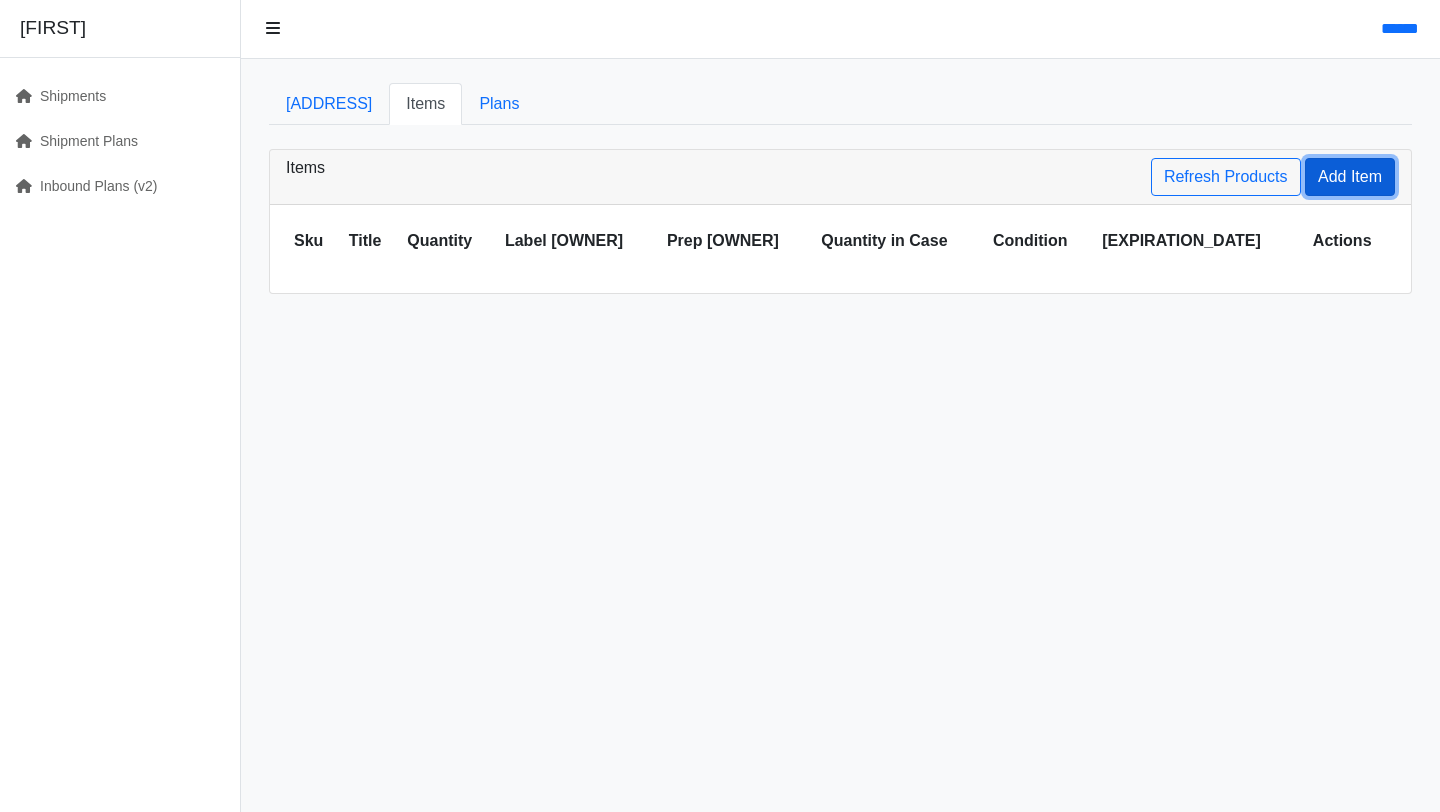 click on "Add Item" at bounding box center [1350, 177] 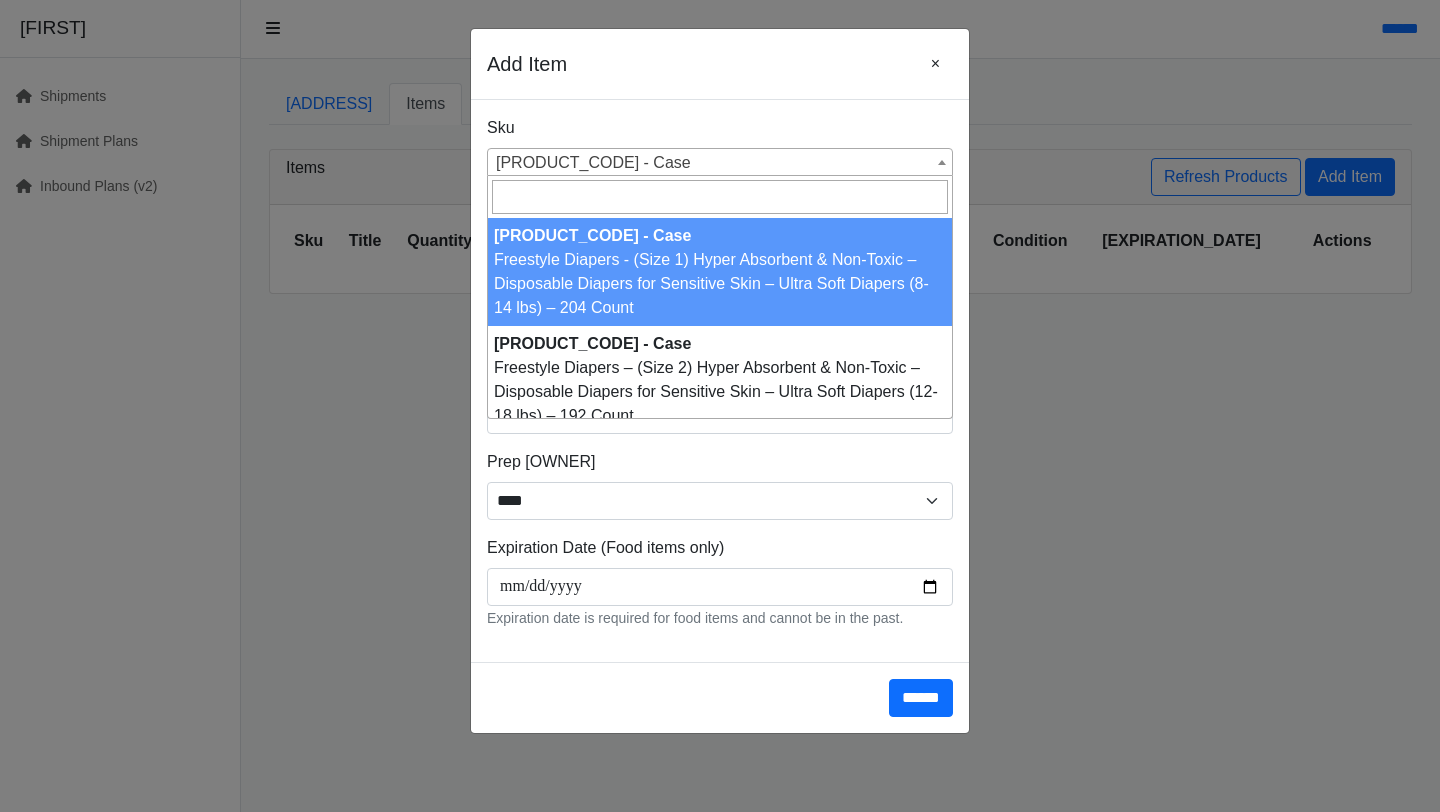 click on "FWDPRP1S1 - Case" at bounding box center [720, 163] 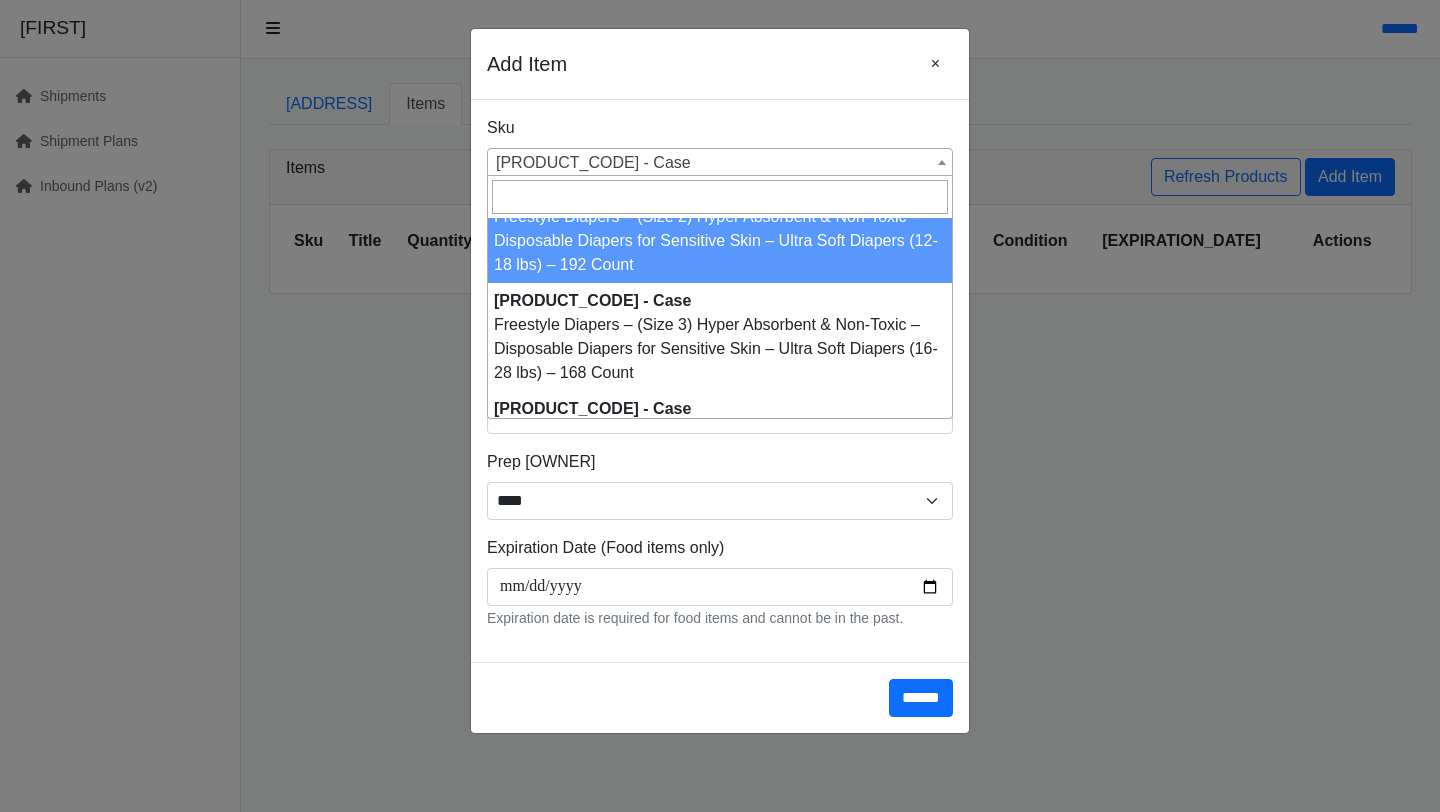 scroll, scrollTop: 165, scrollLeft: 0, axis: vertical 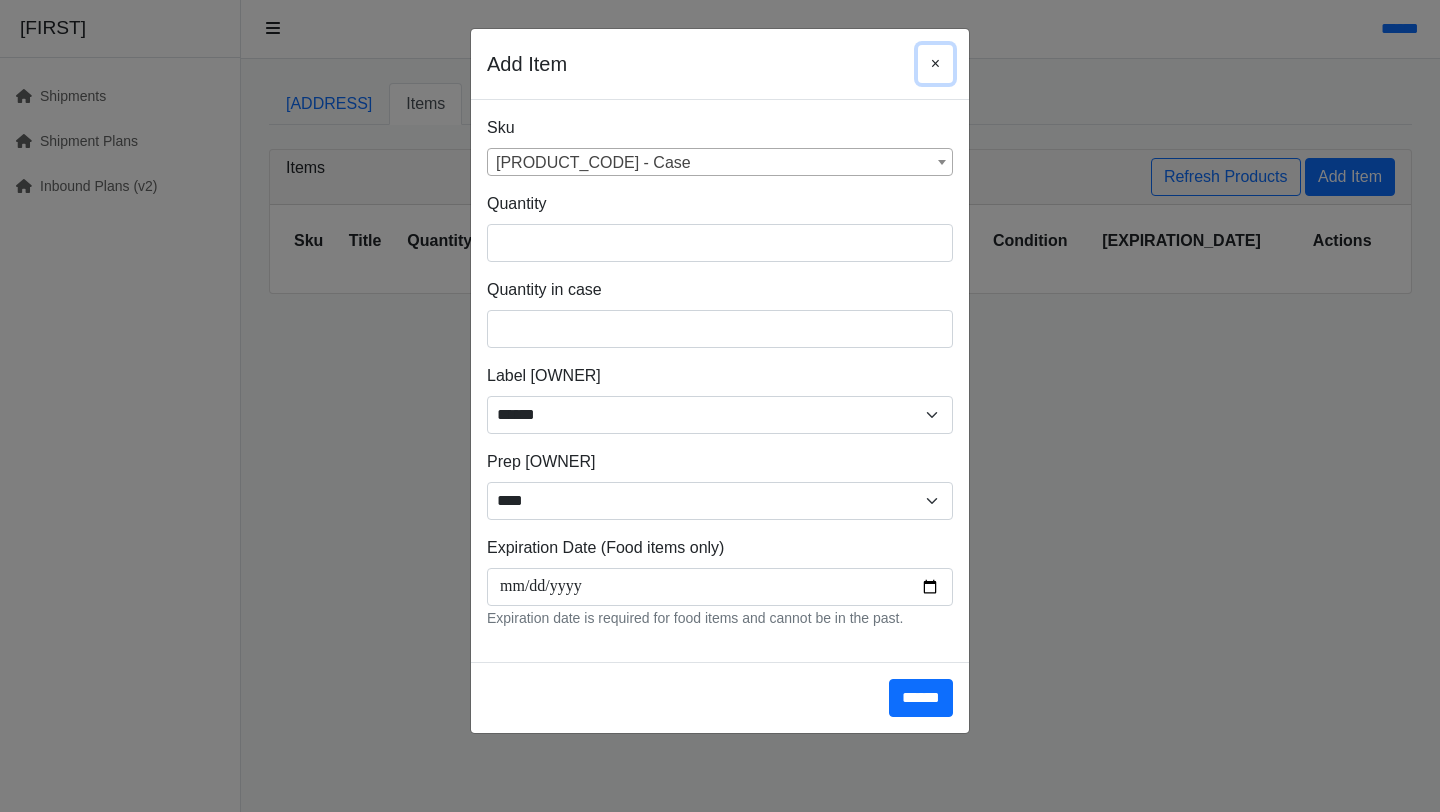click on "×" at bounding box center [935, 64] 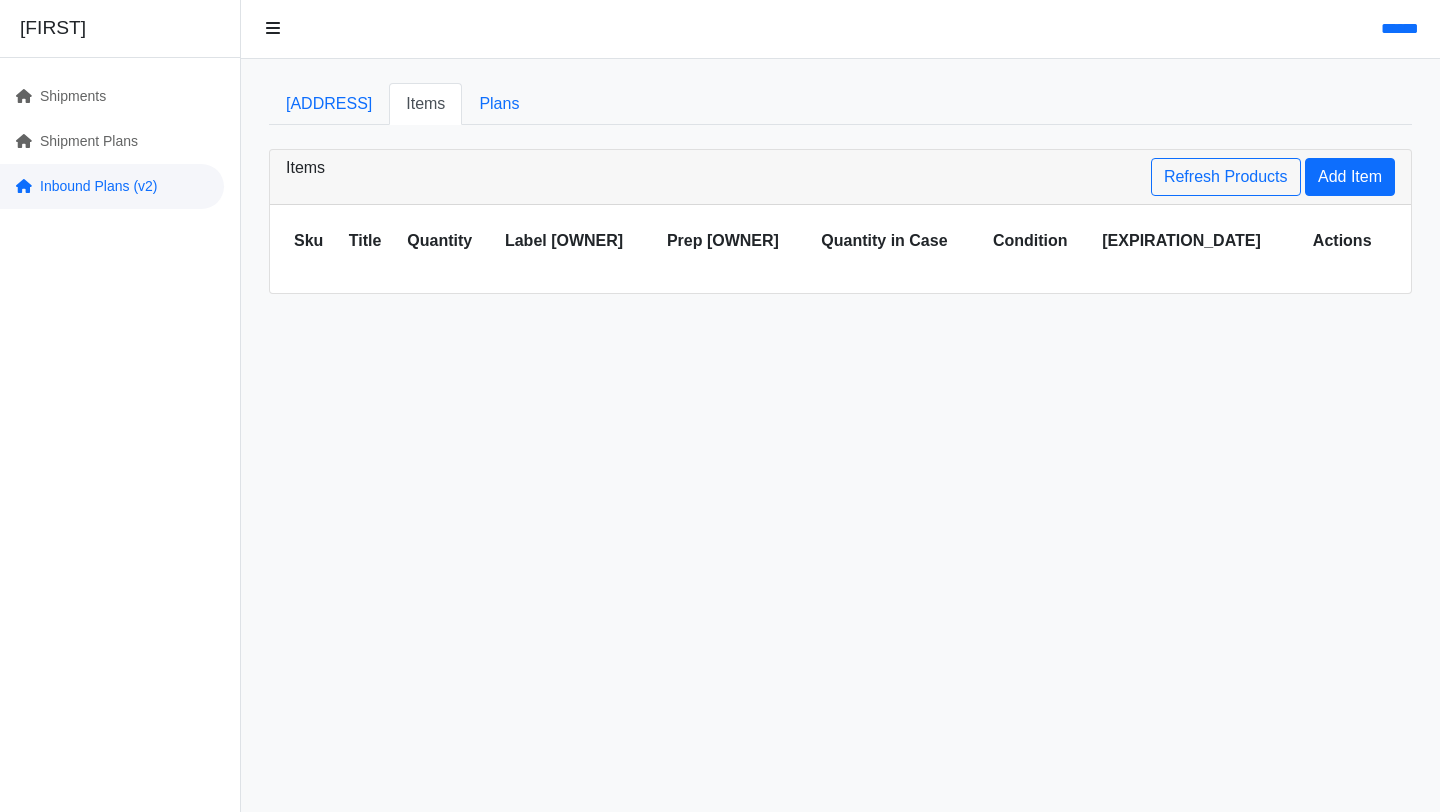 click on "Inbound Plans (v2)" at bounding box center (112, 186) 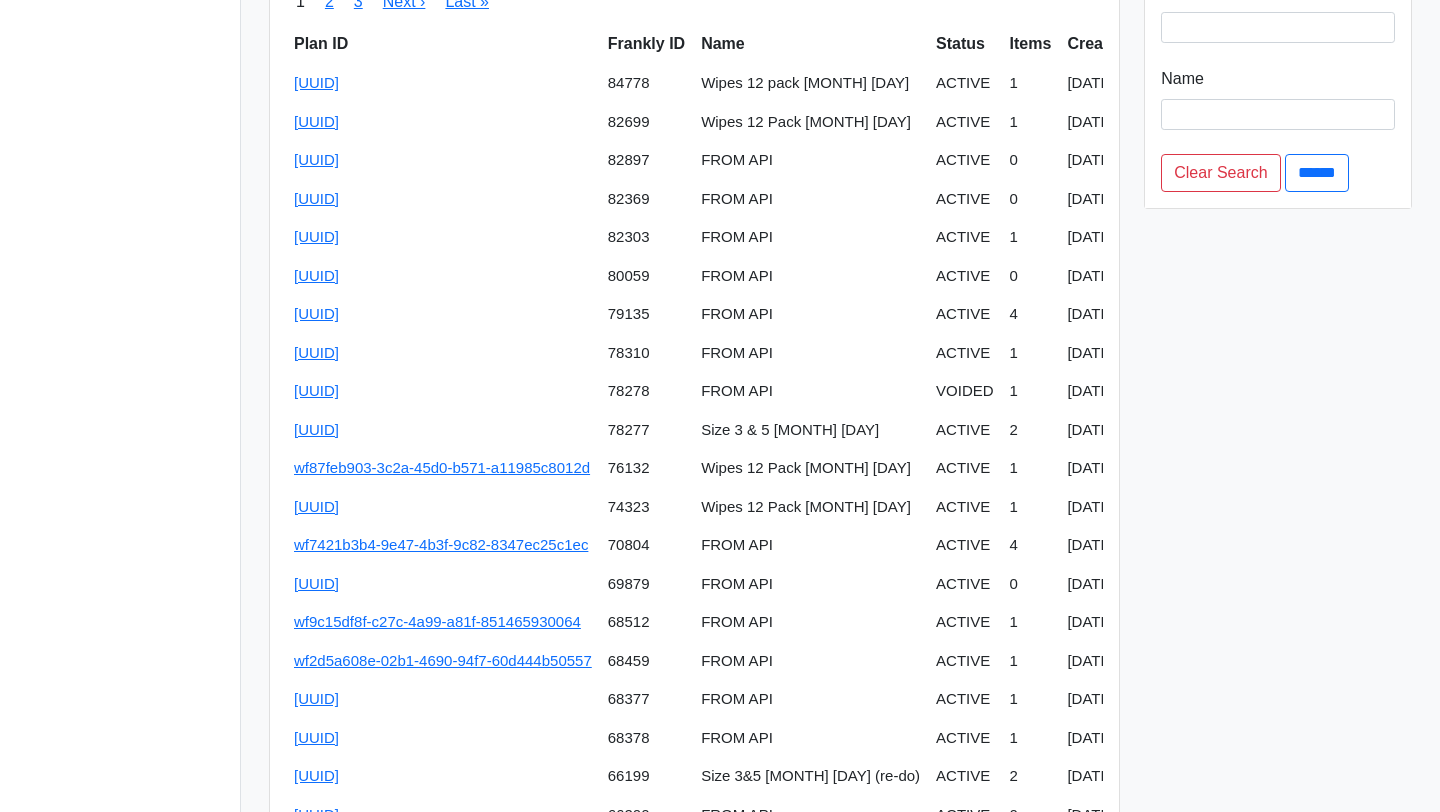 scroll, scrollTop: 0, scrollLeft: 0, axis: both 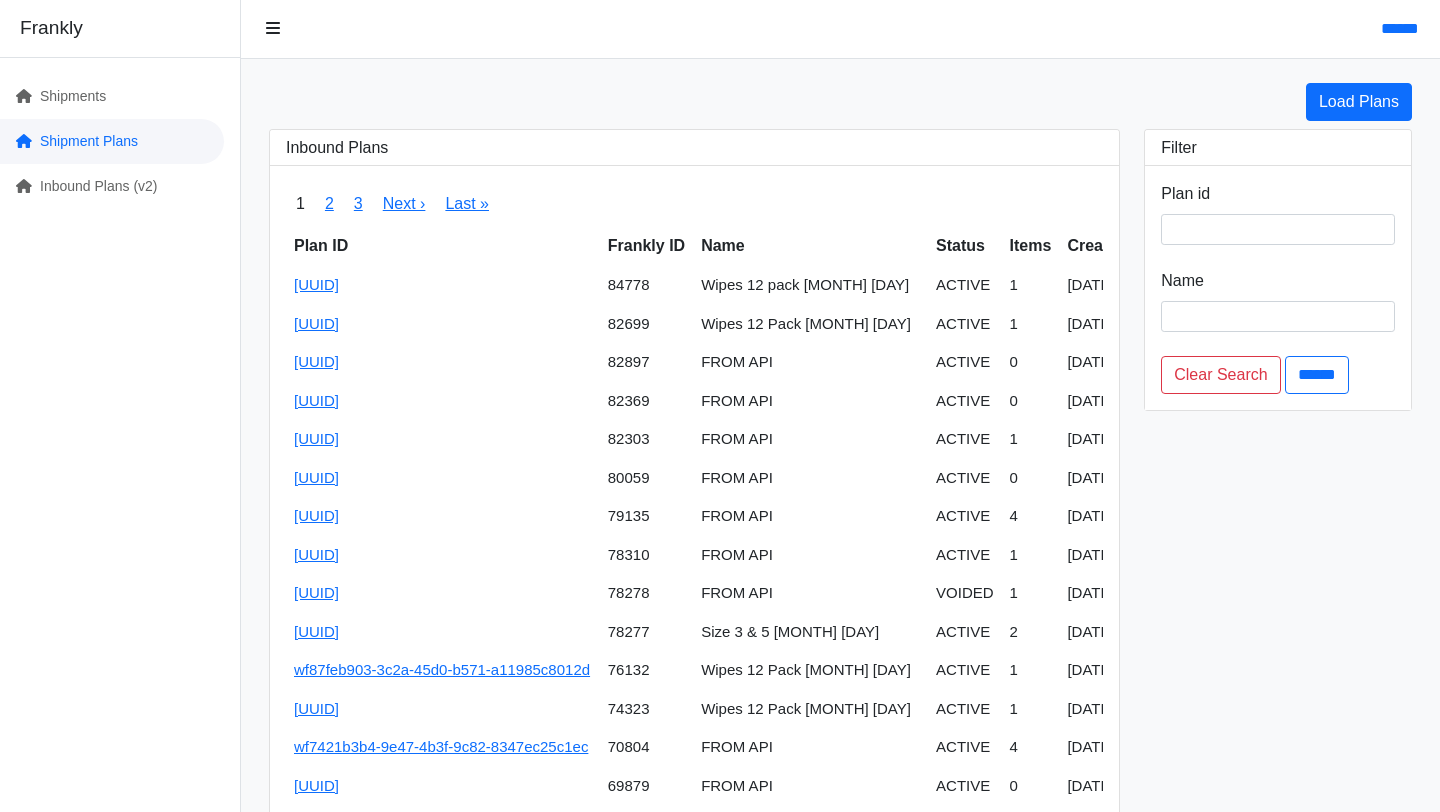 click on "Shipment Plans" at bounding box center [112, 141] 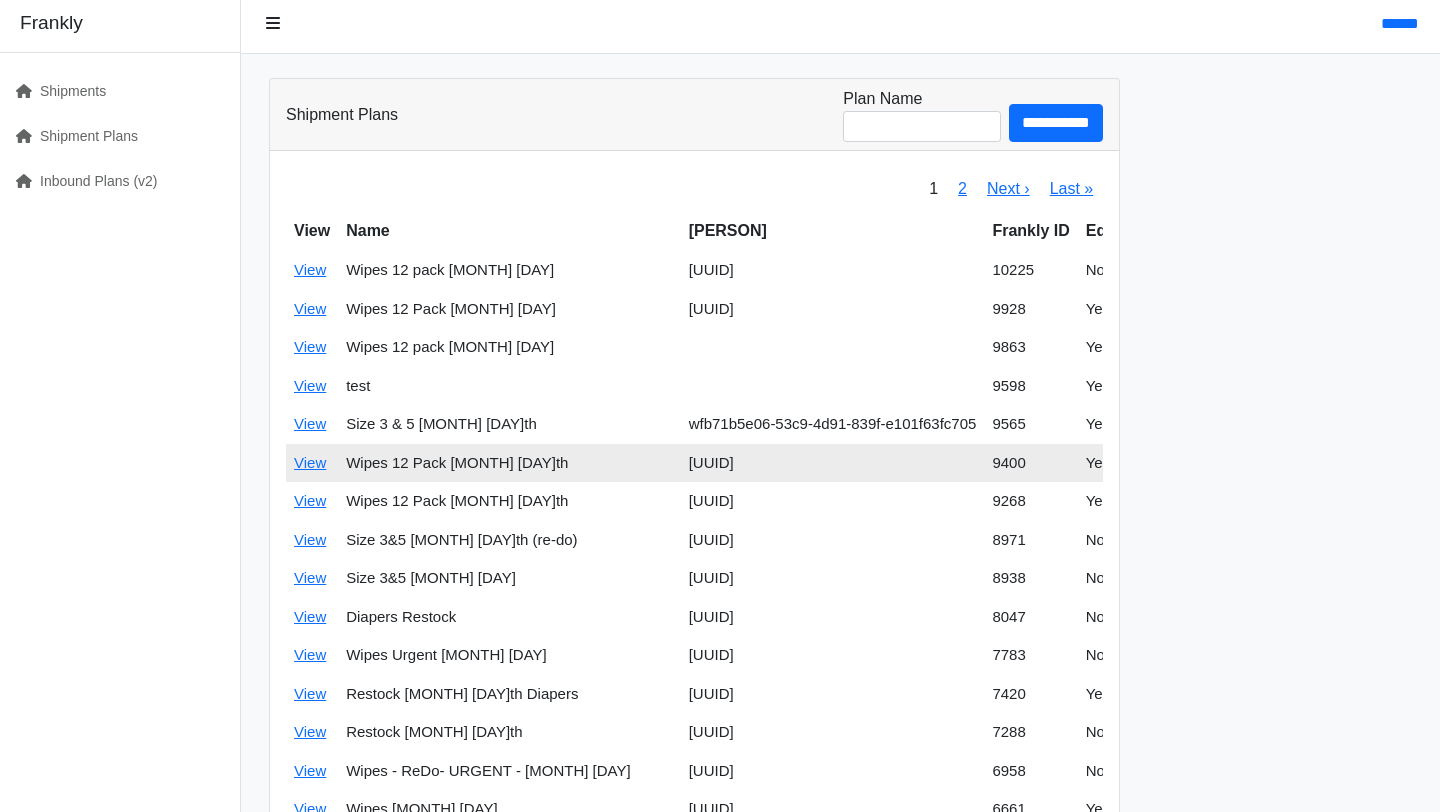 scroll, scrollTop: 0, scrollLeft: 0, axis: both 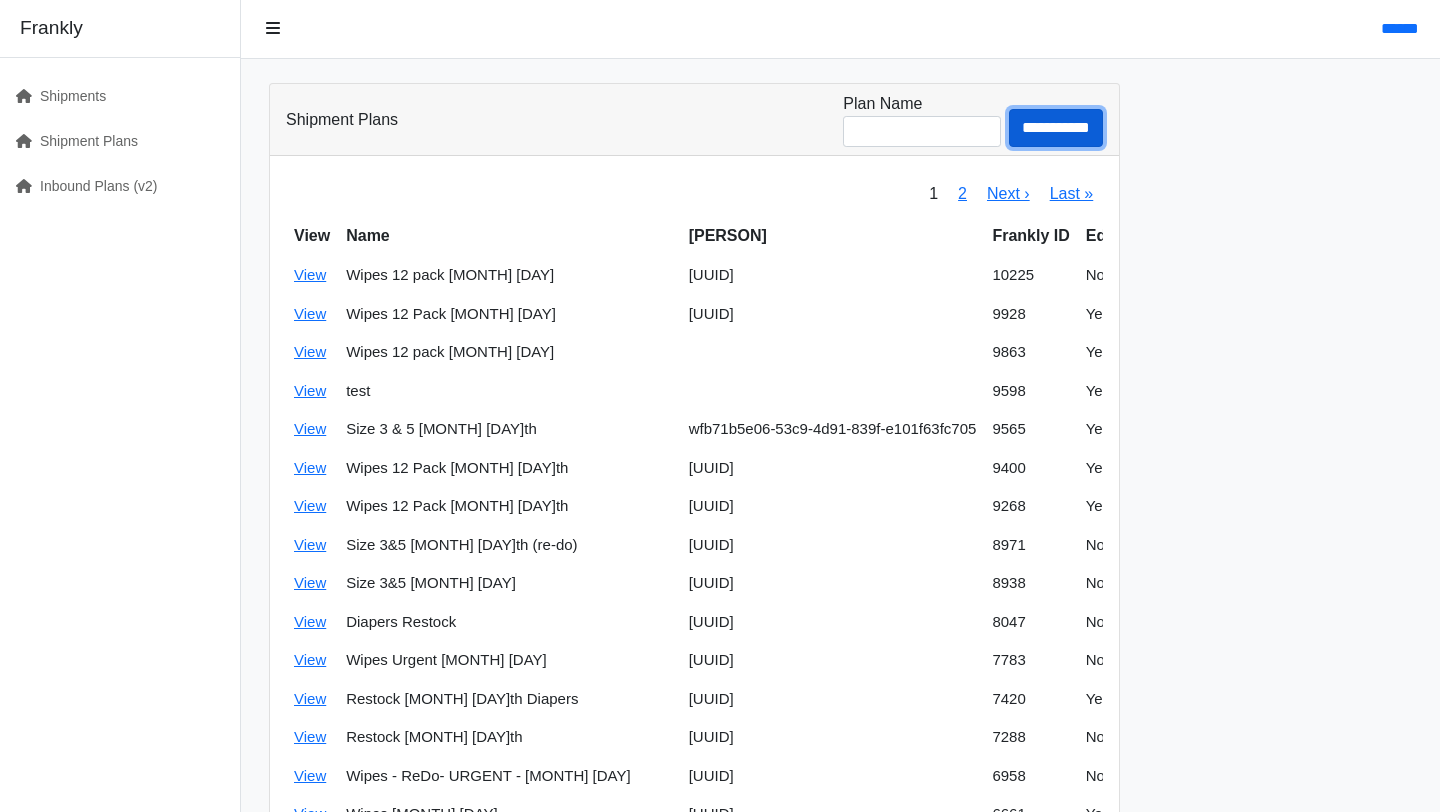click on "[REDACTED]" at bounding box center [1056, 128] 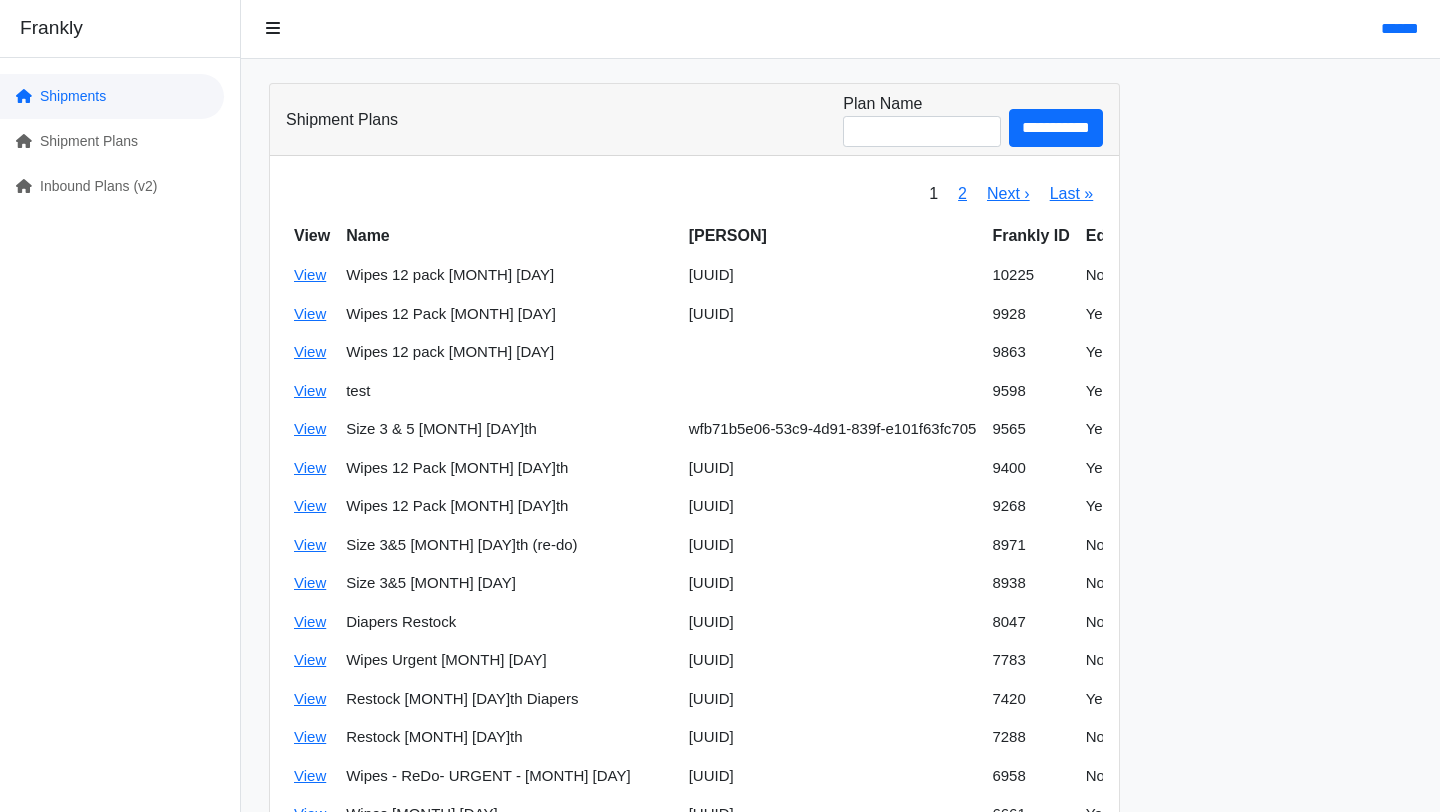 click on "Shipments" at bounding box center [112, 96] 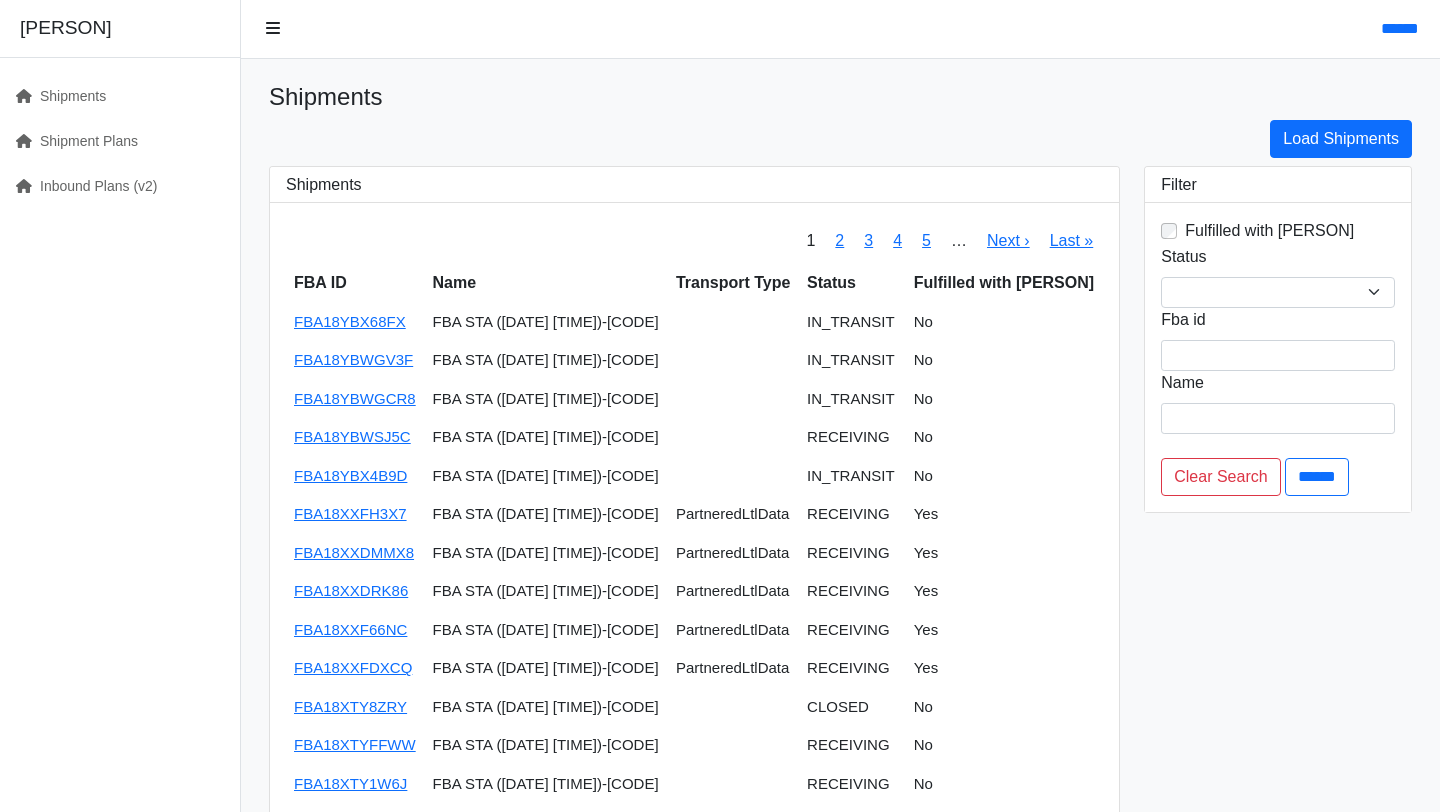 scroll, scrollTop: 0, scrollLeft: 0, axis: both 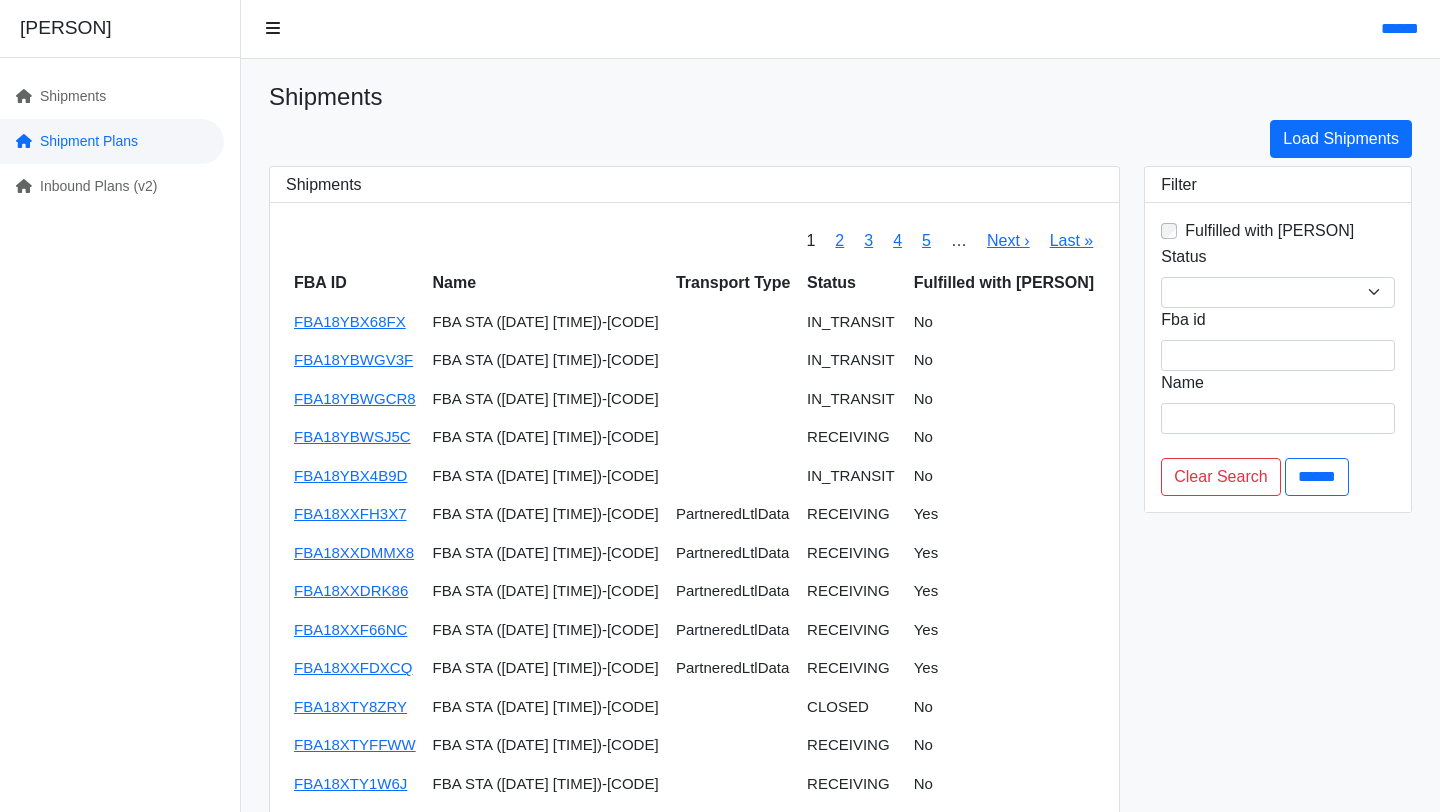 click on "Shipment Plans" at bounding box center (112, 141) 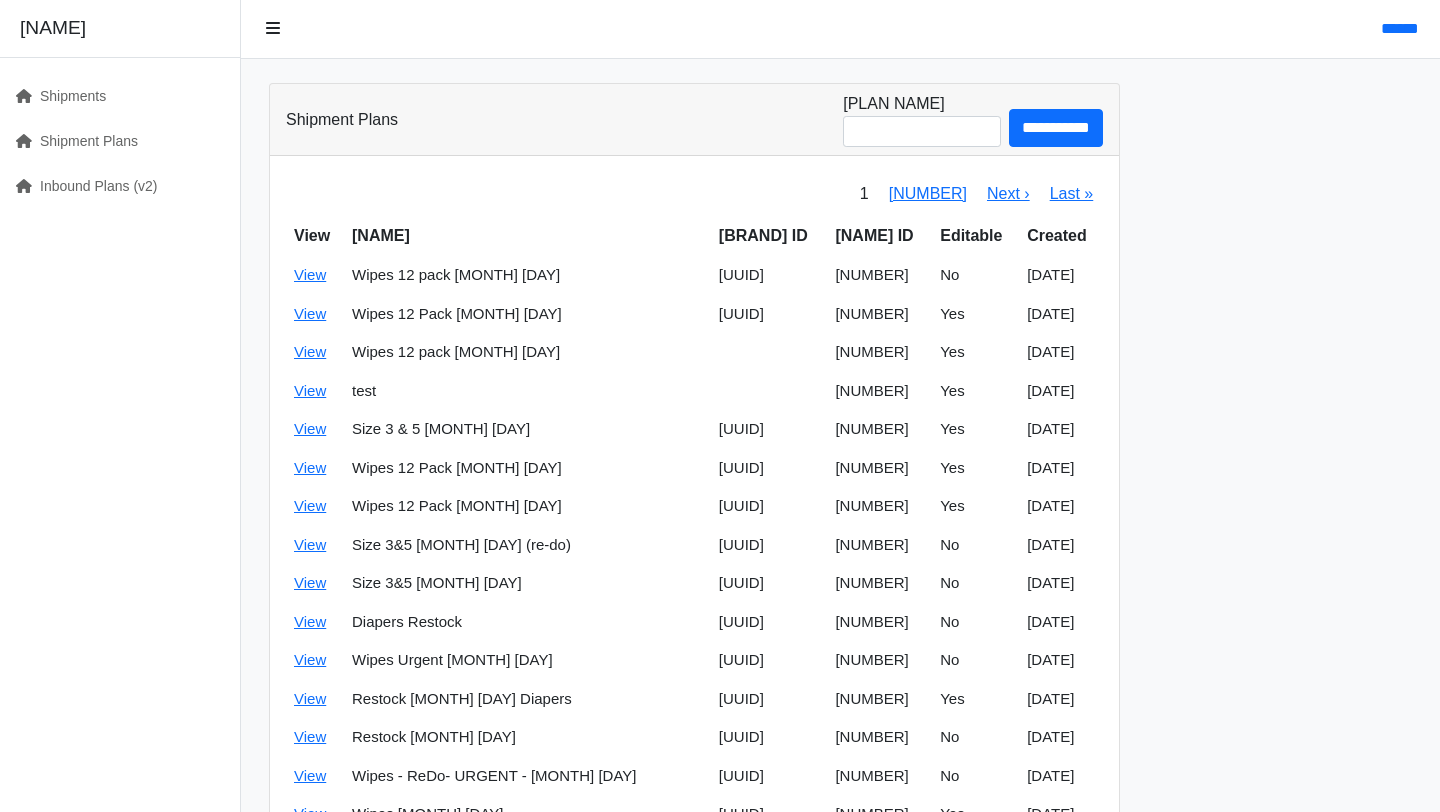 scroll, scrollTop: 0, scrollLeft: 0, axis: both 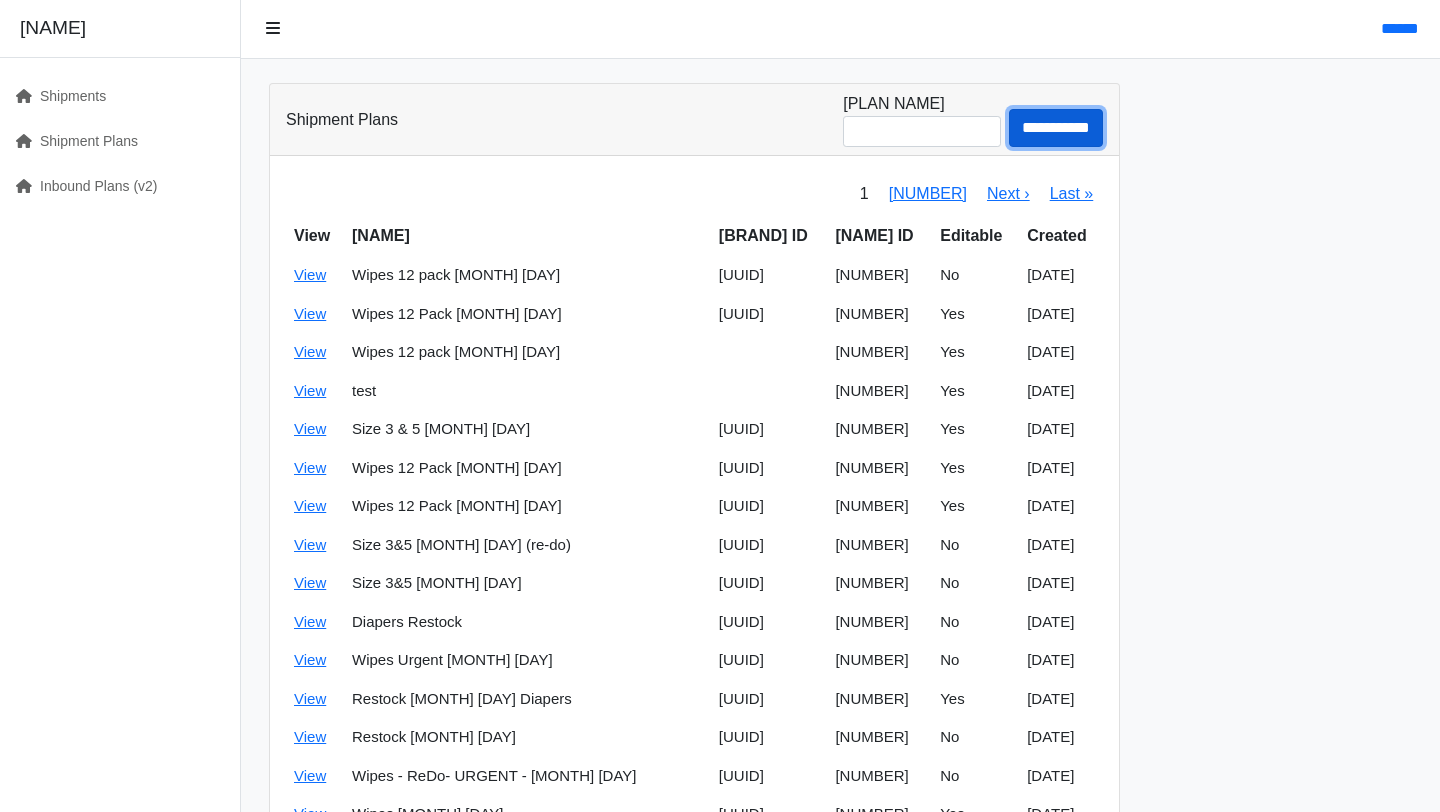 click on "[REDACTED]" at bounding box center (1056, 128) 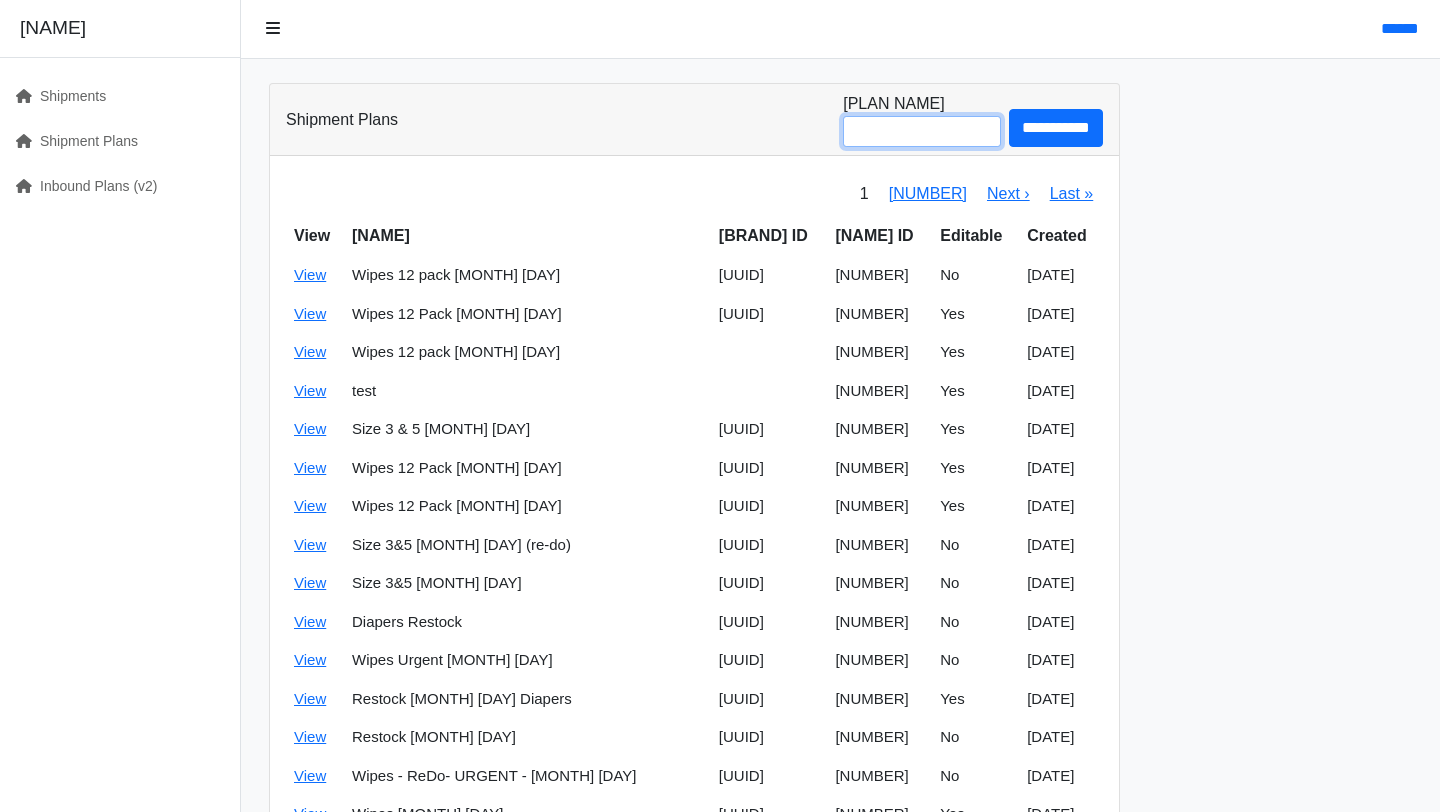 click on "Plan Name" at bounding box center (922, 131) 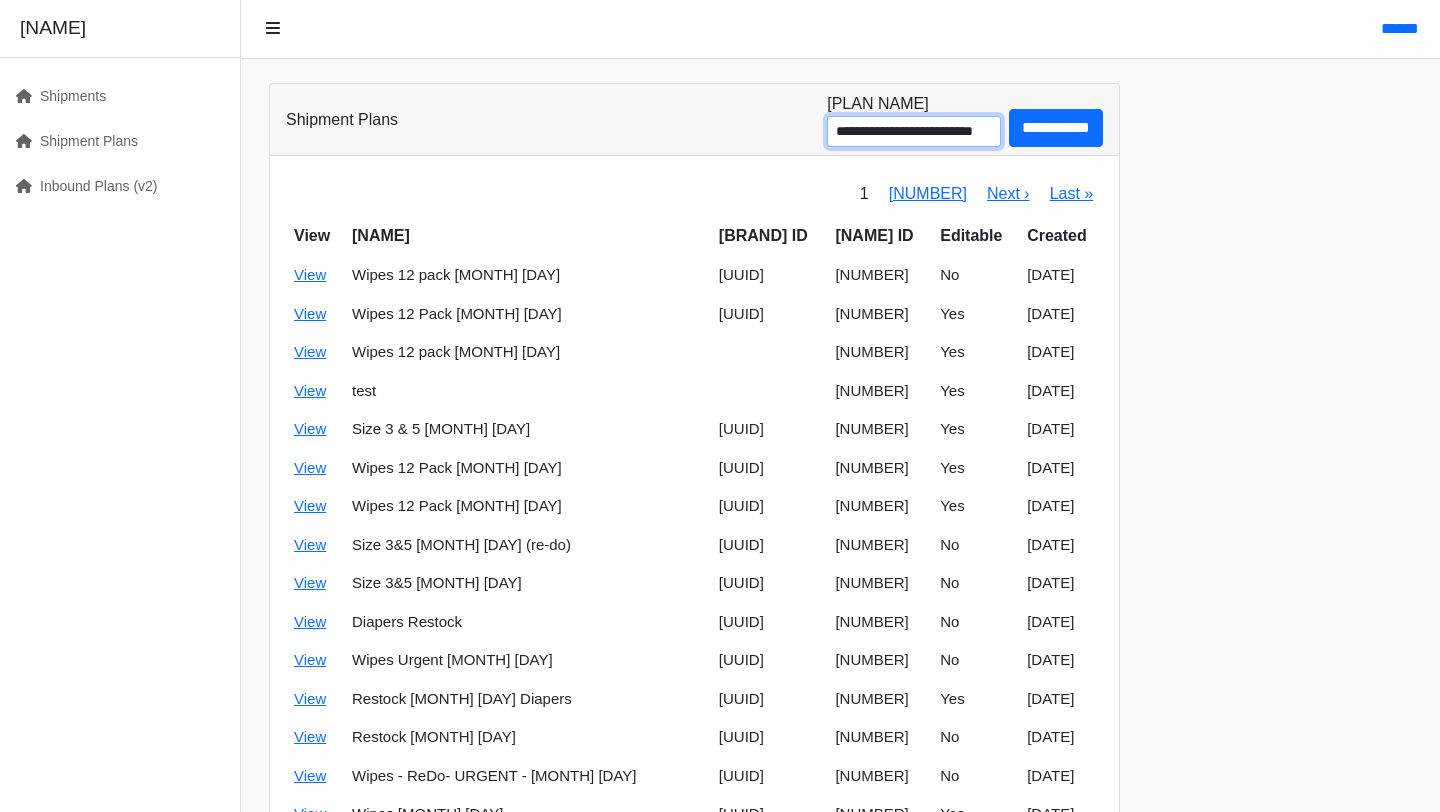 scroll, scrollTop: 0, scrollLeft: 11, axis: horizontal 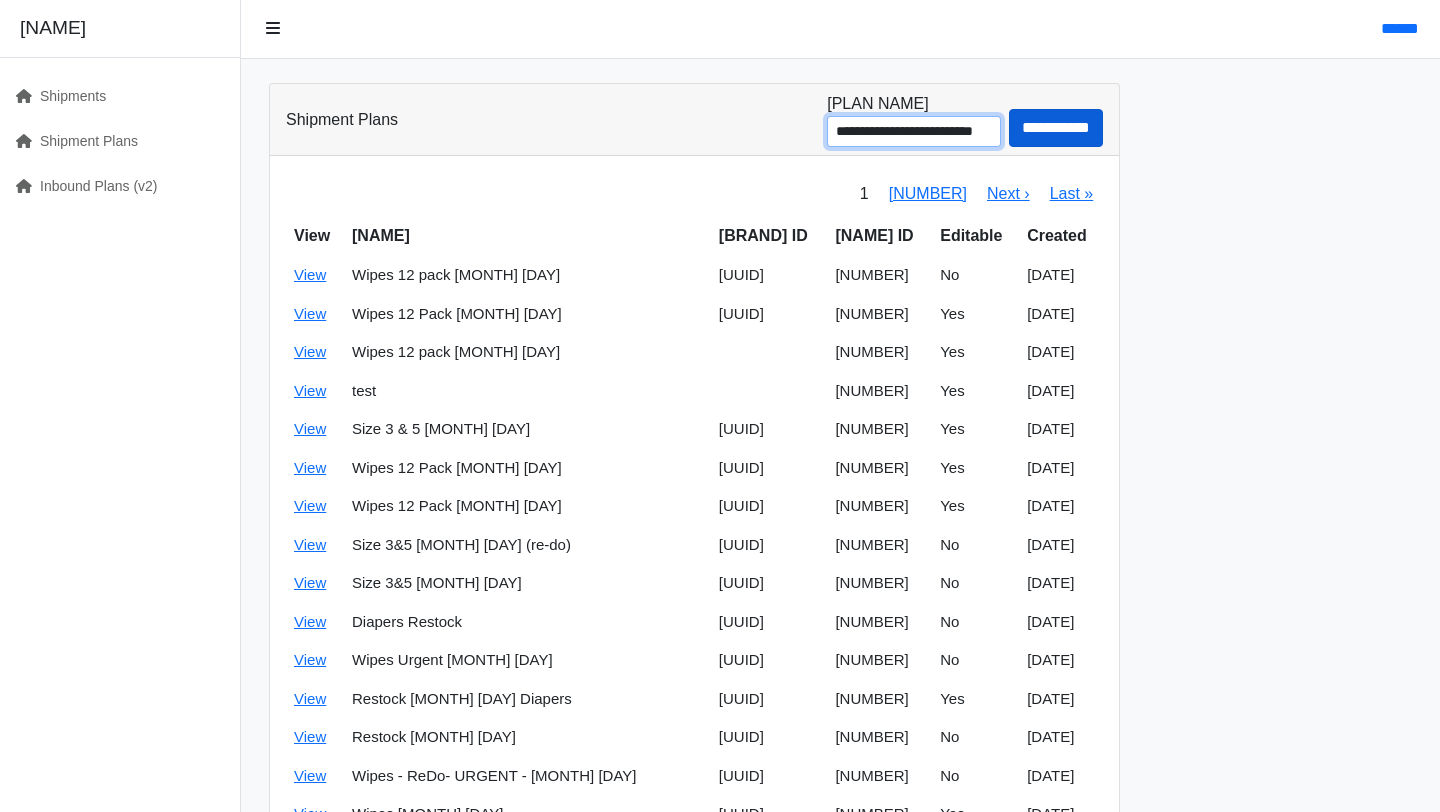 type on "**********" 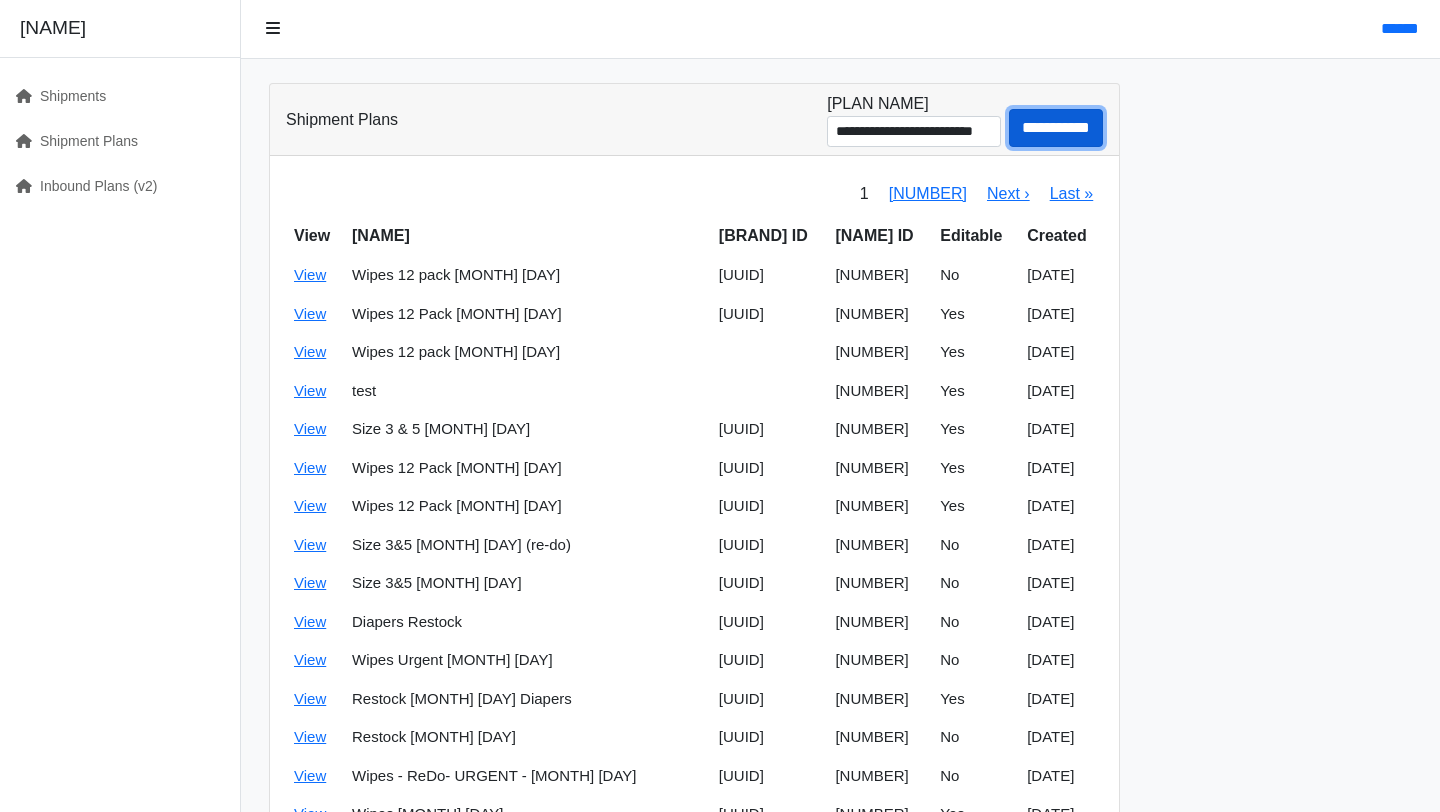 click on "**********" at bounding box center (1056, 128) 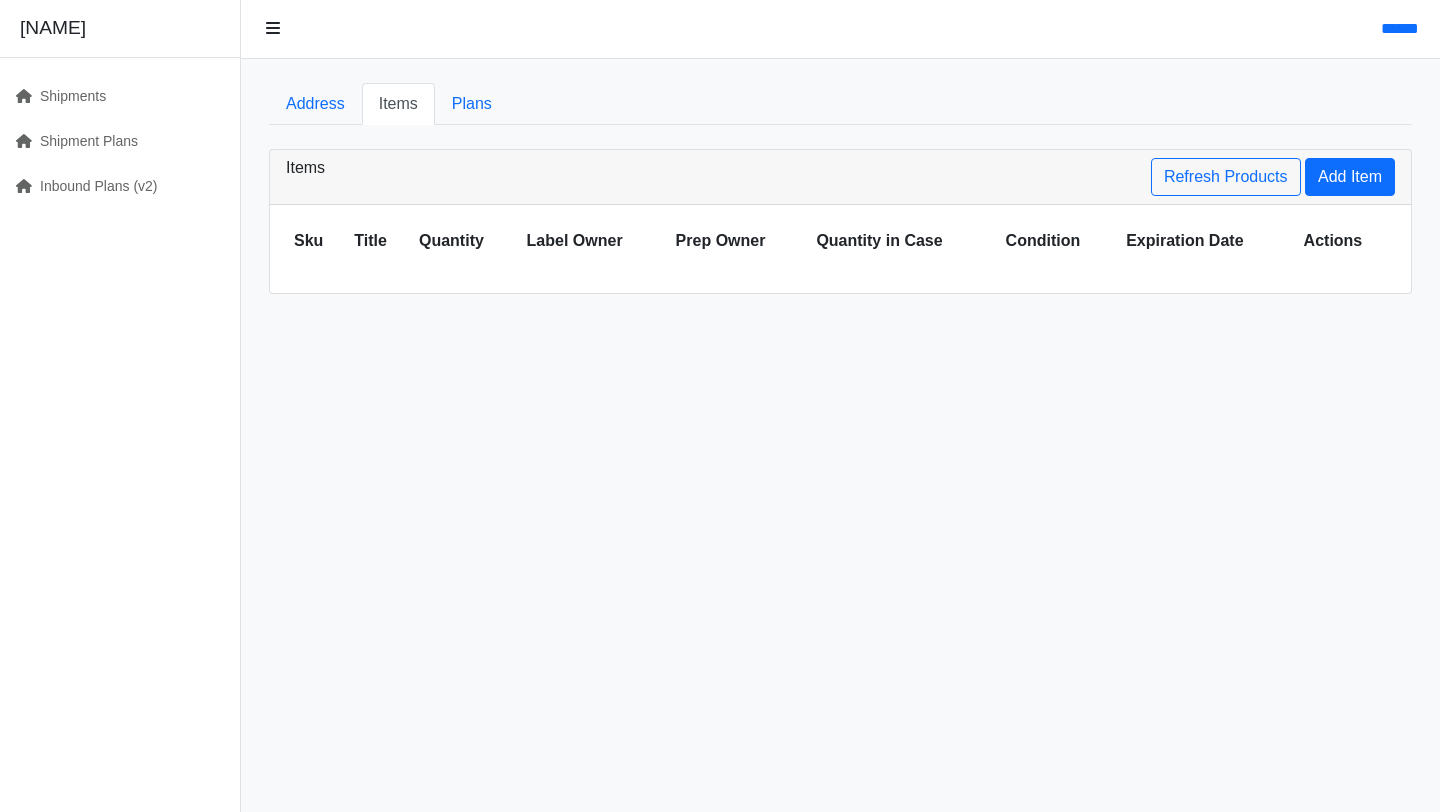 scroll, scrollTop: 0, scrollLeft: 0, axis: both 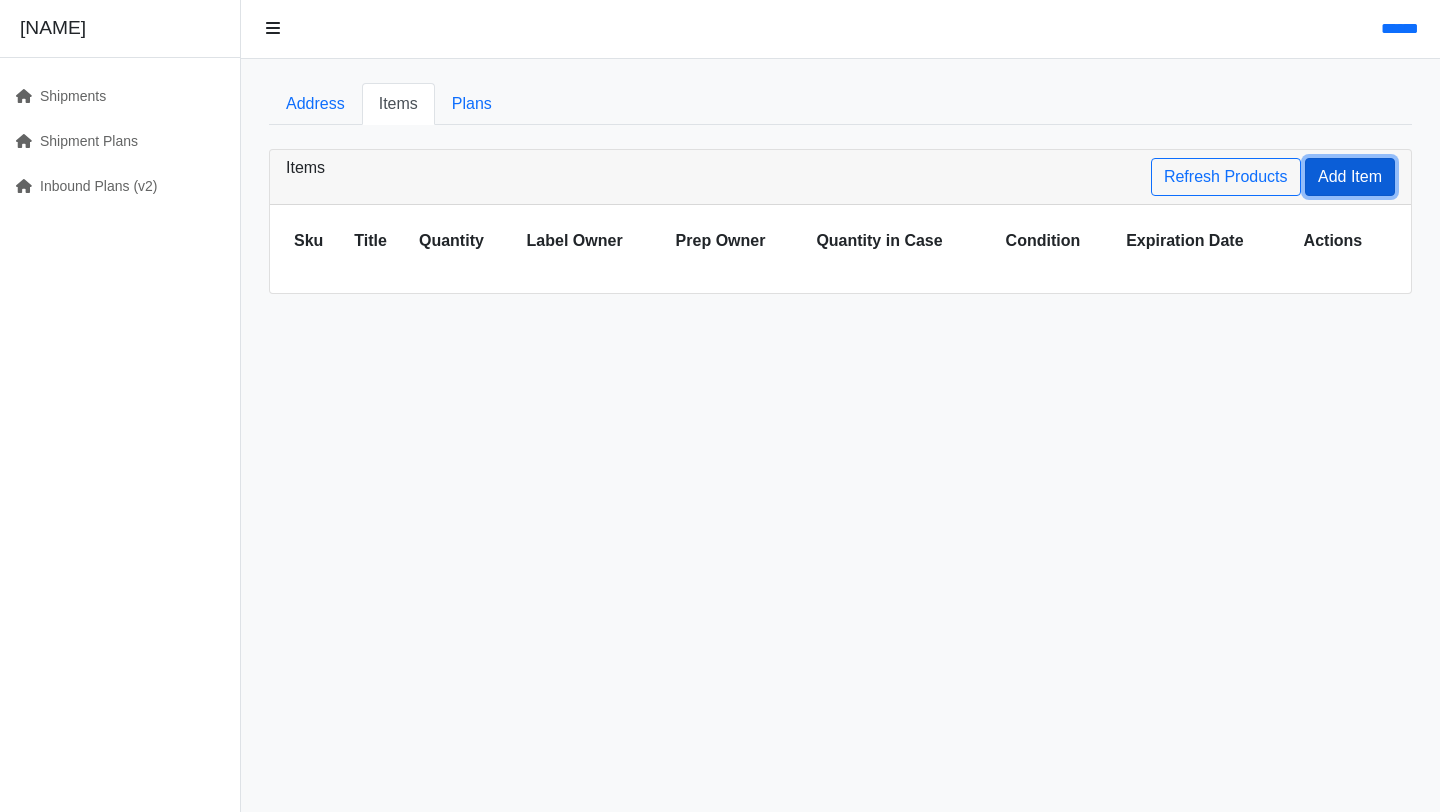 click on "Add Item" at bounding box center (1350, 177) 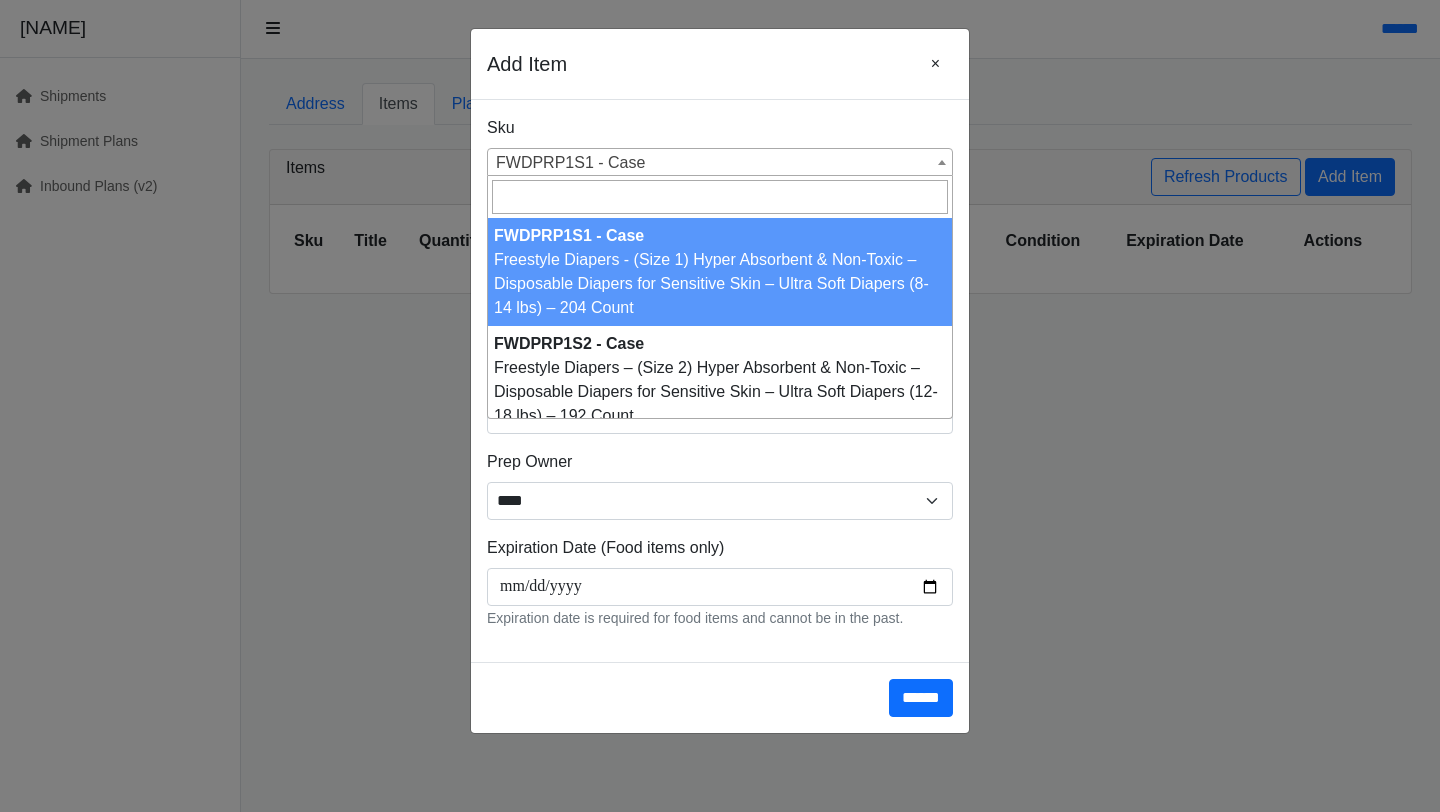 click on "FWDPRP1S1 - Case" at bounding box center (720, 163) 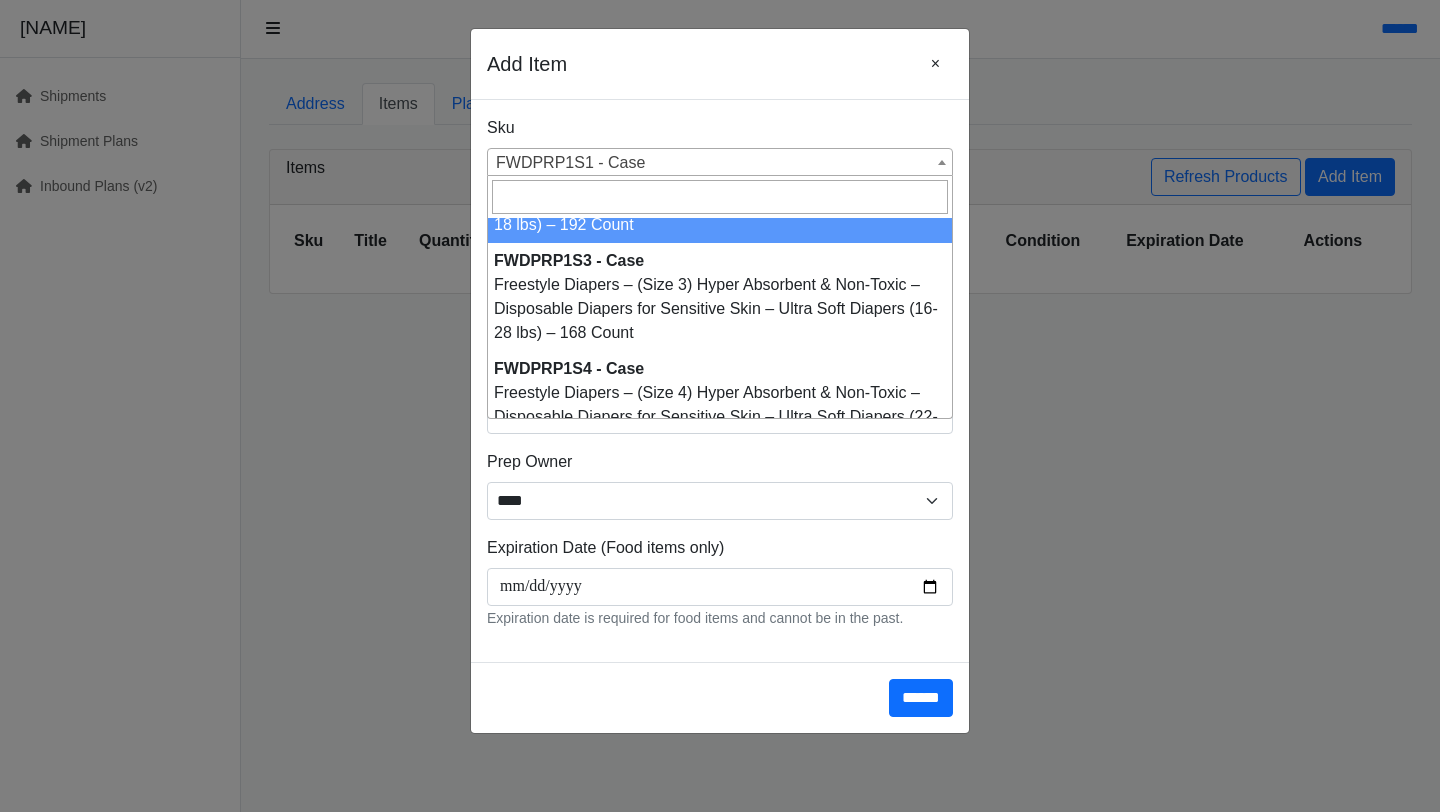 scroll, scrollTop: 209, scrollLeft: 0, axis: vertical 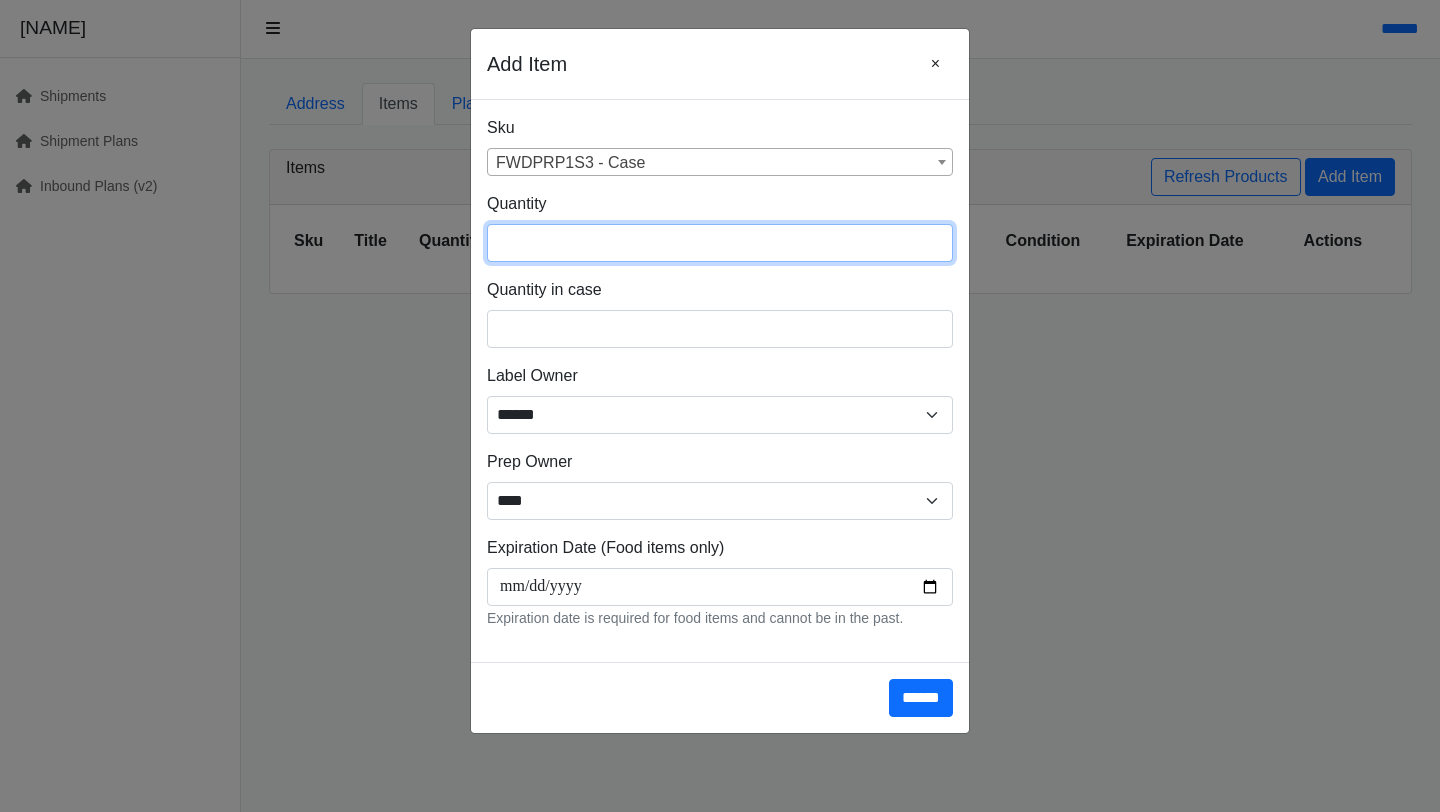 click at bounding box center (720, 243) 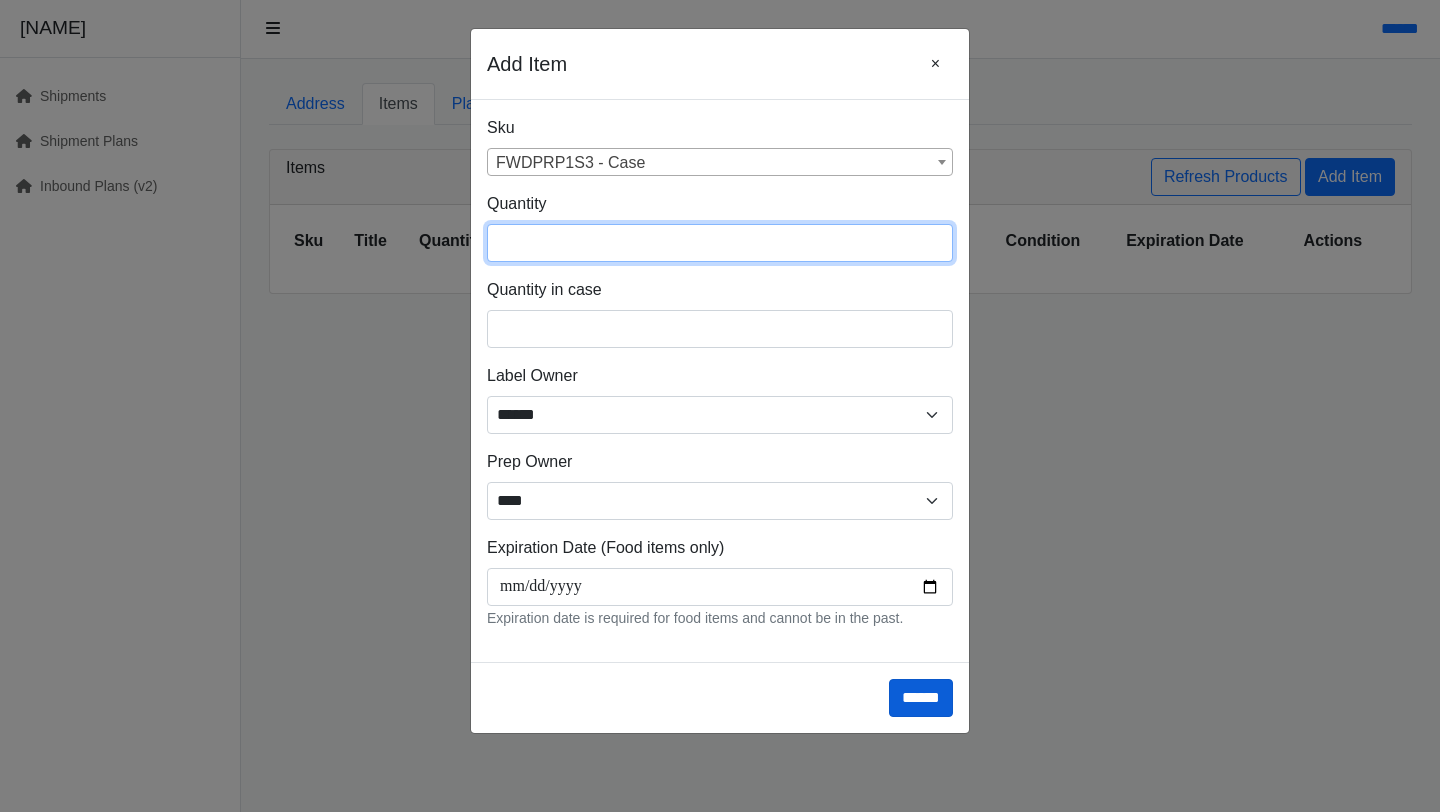 type on "***" 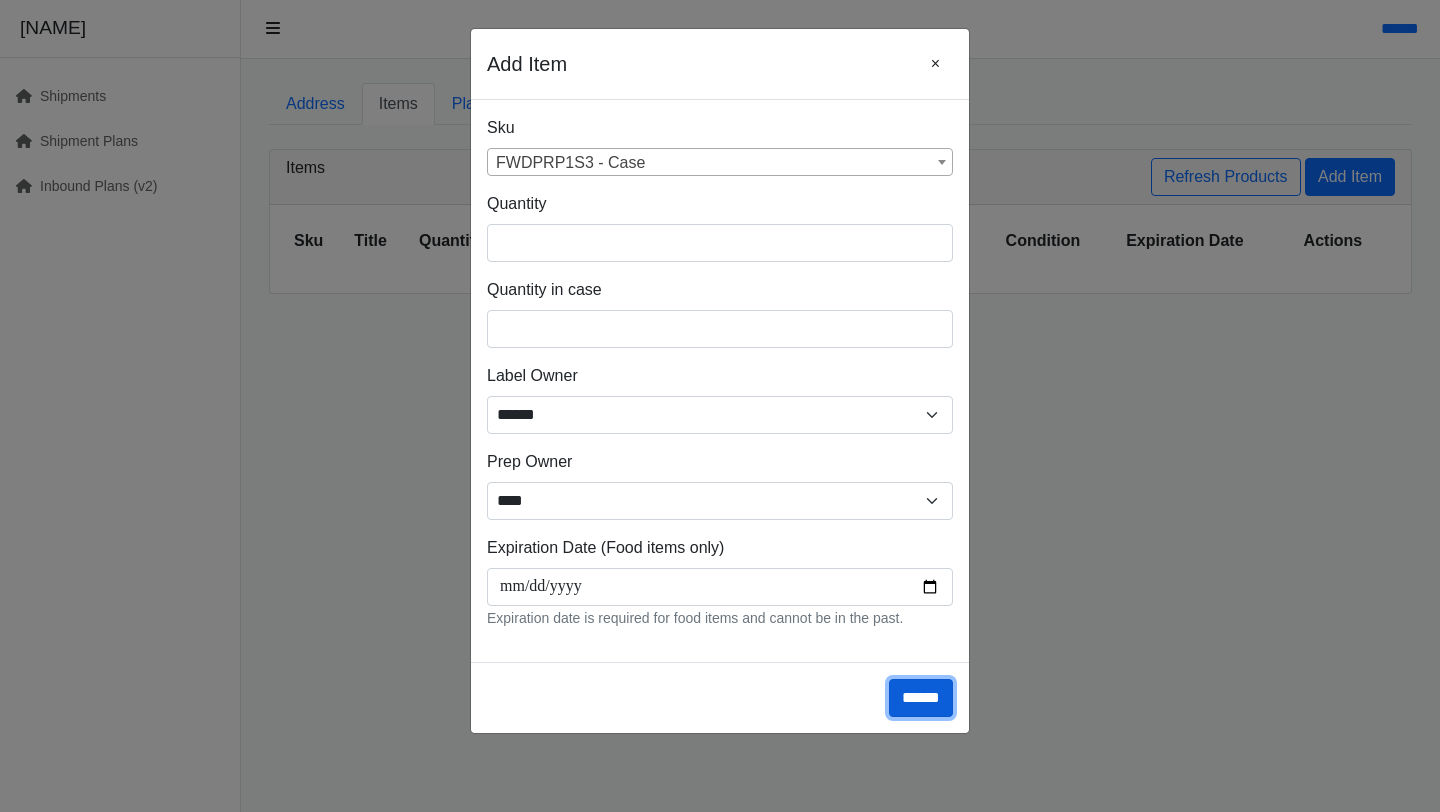 click on "******" at bounding box center [921, 698] 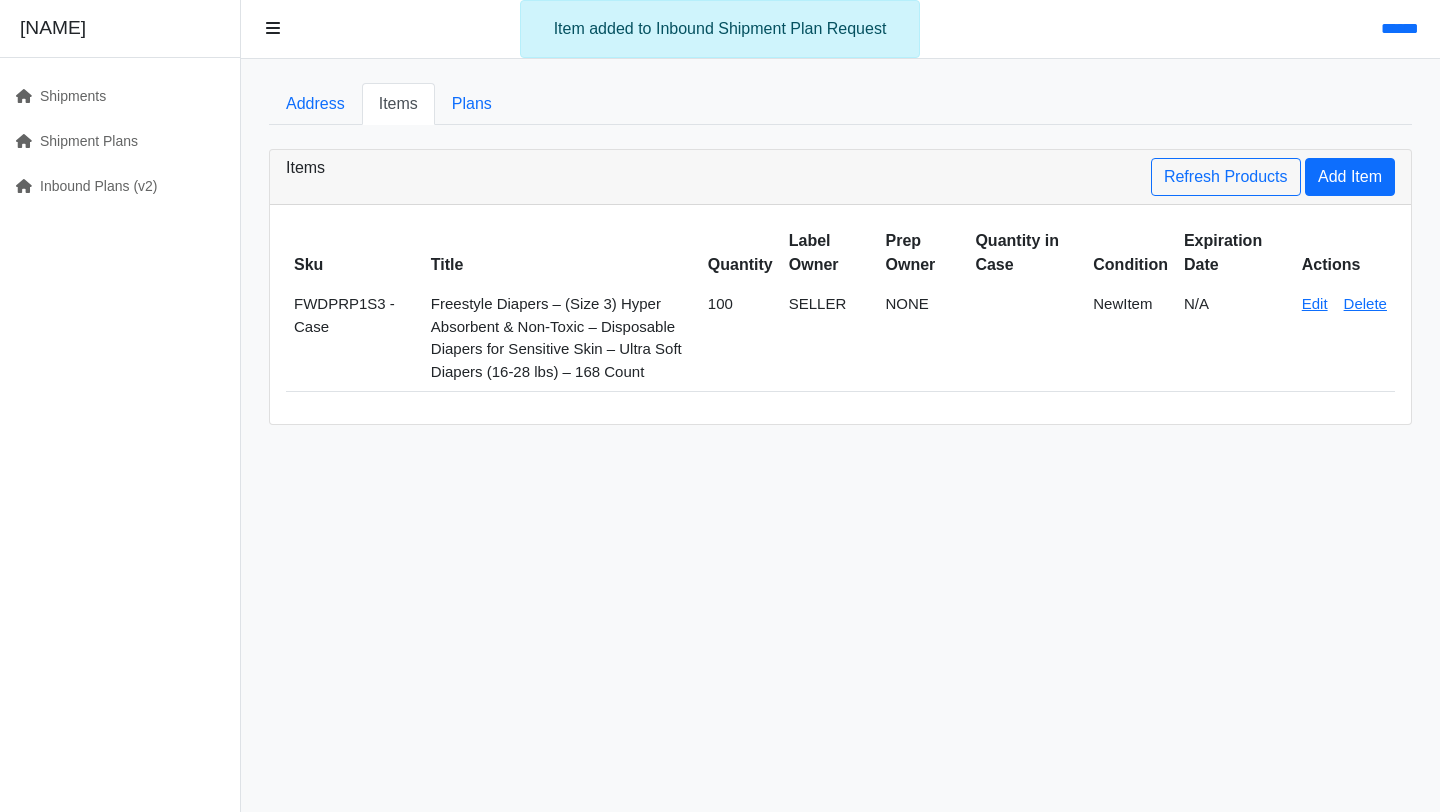 scroll, scrollTop: 0, scrollLeft: 0, axis: both 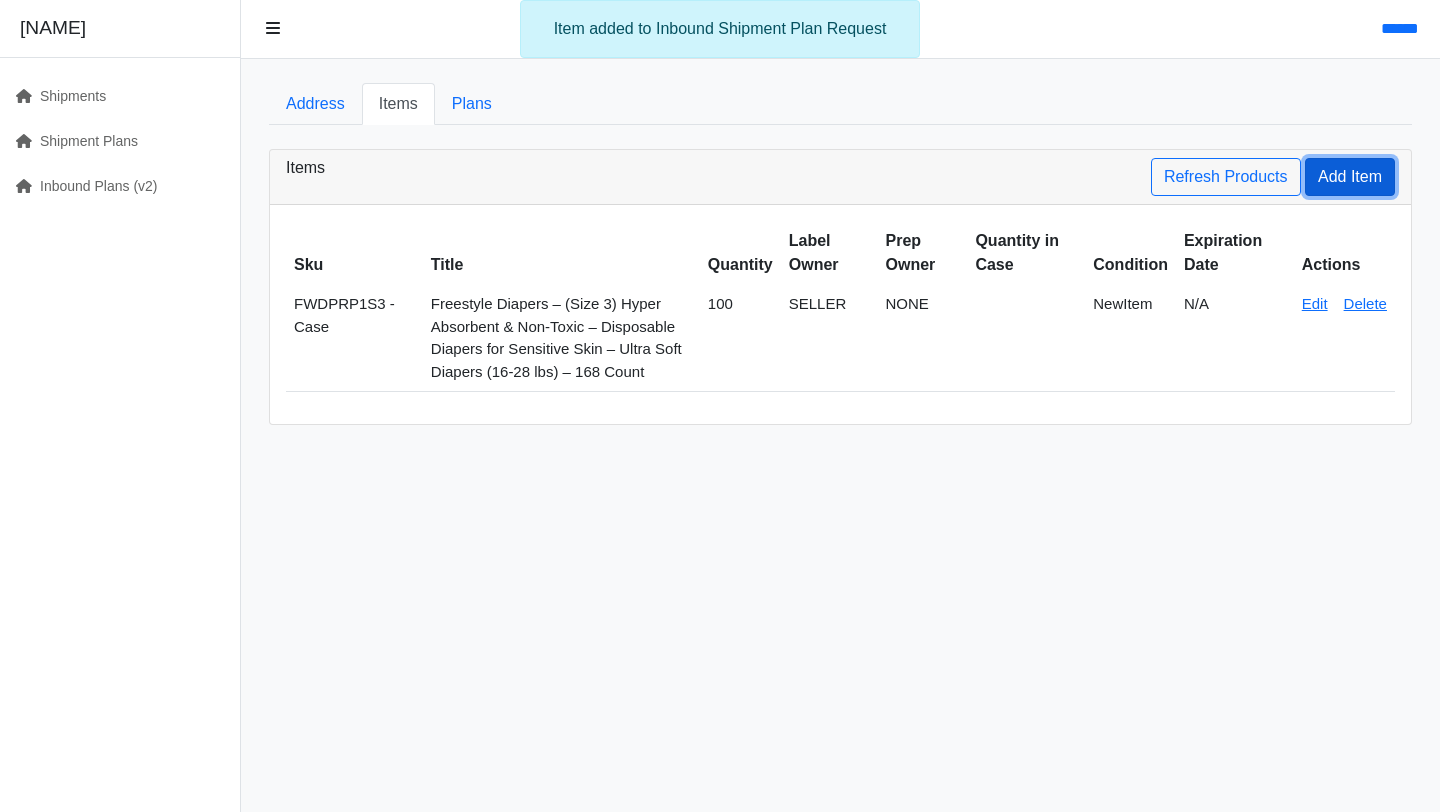 click on "Add Item" at bounding box center [1350, 177] 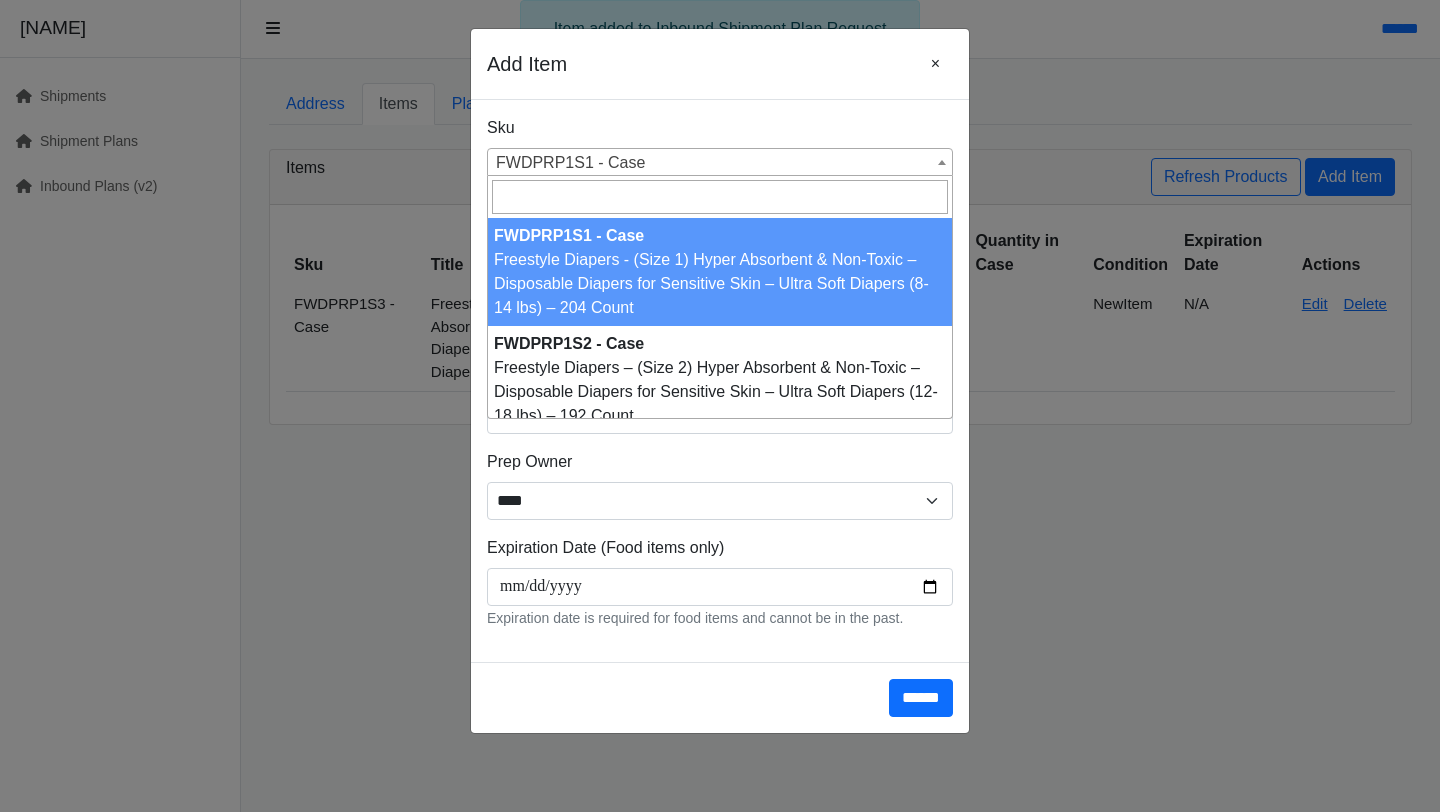 click on "FWDPRP1S1 - Case" at bounding box center [720, 163] 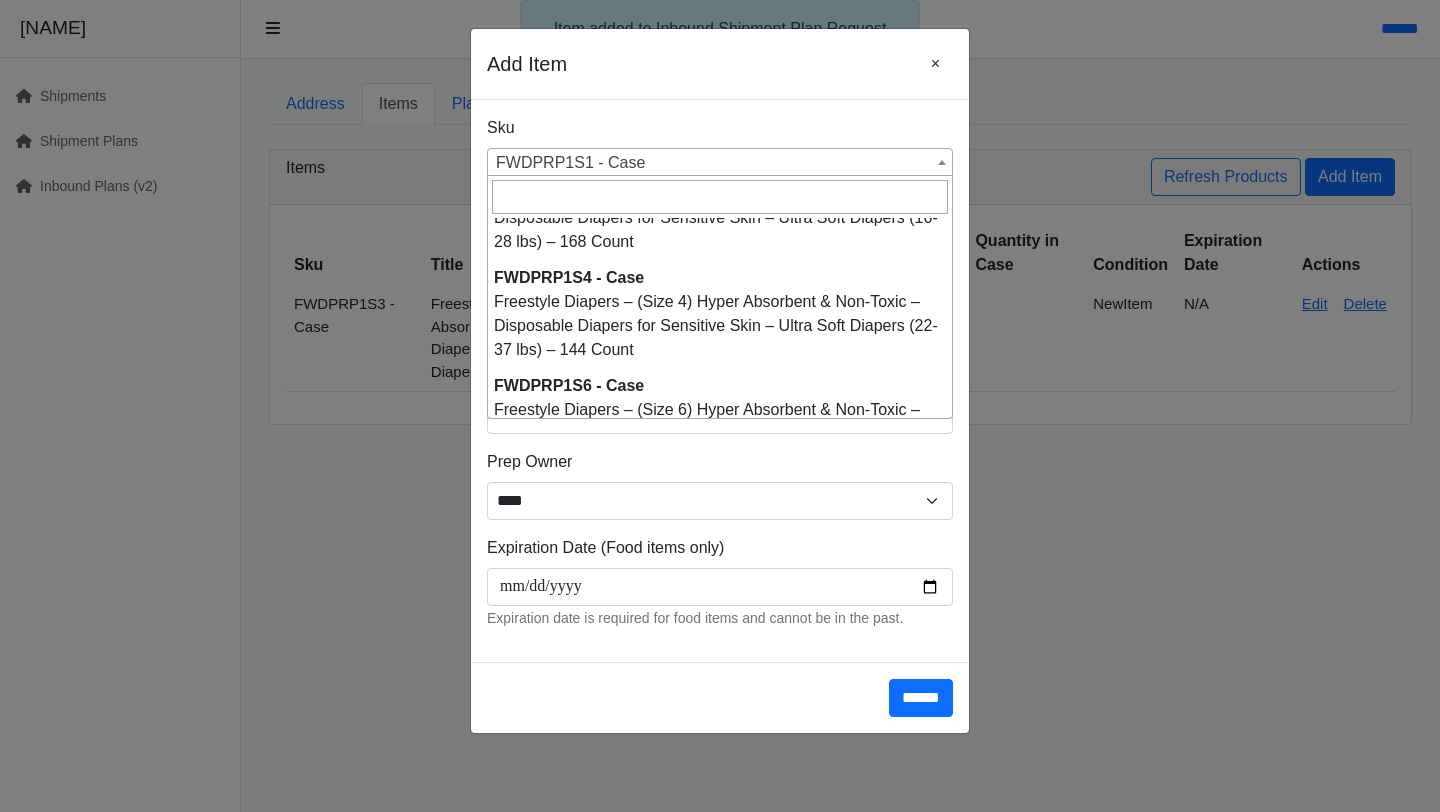 scroll, scrollTop: 302, scrollLeft: 0, axis: vertical 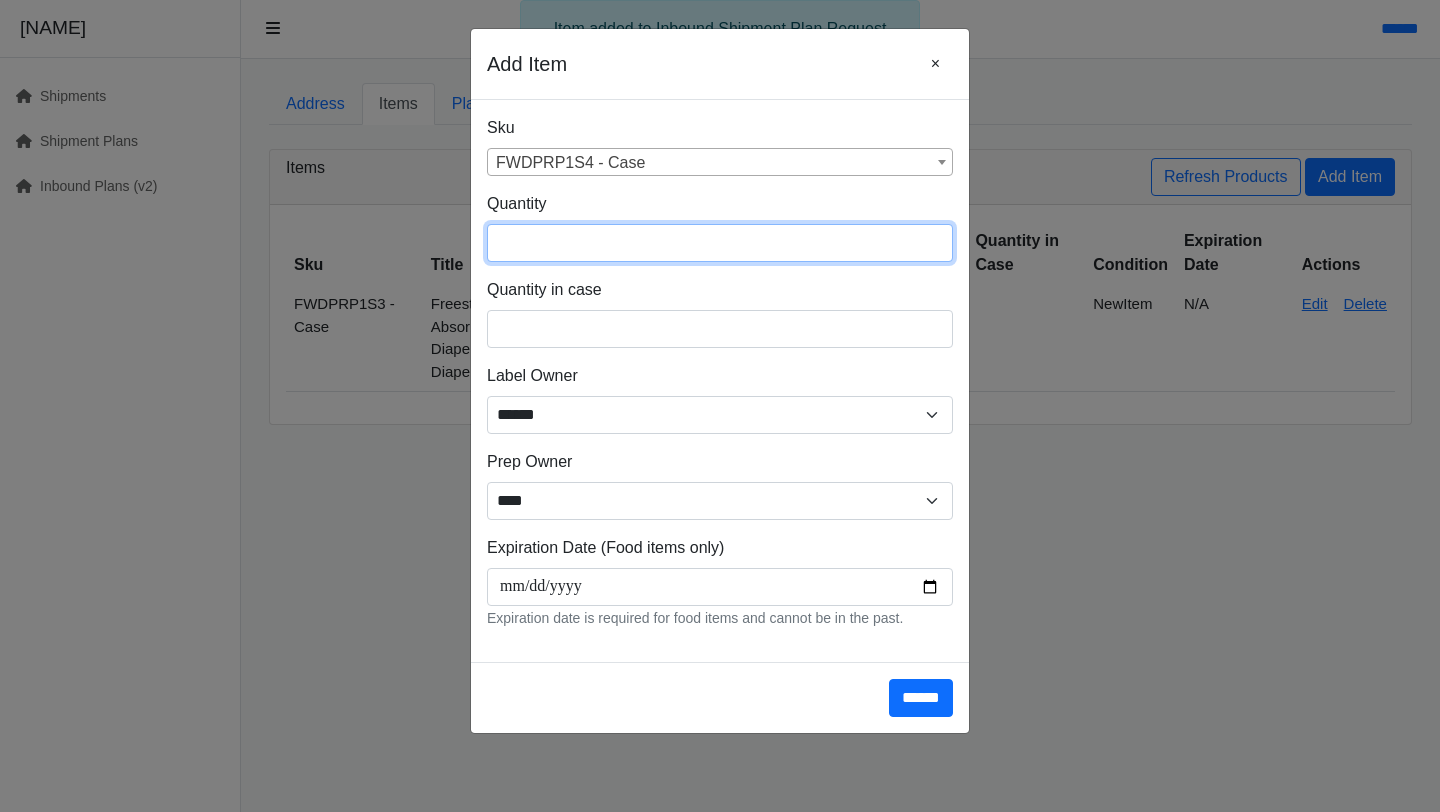 click at bounding box center (720, 243) 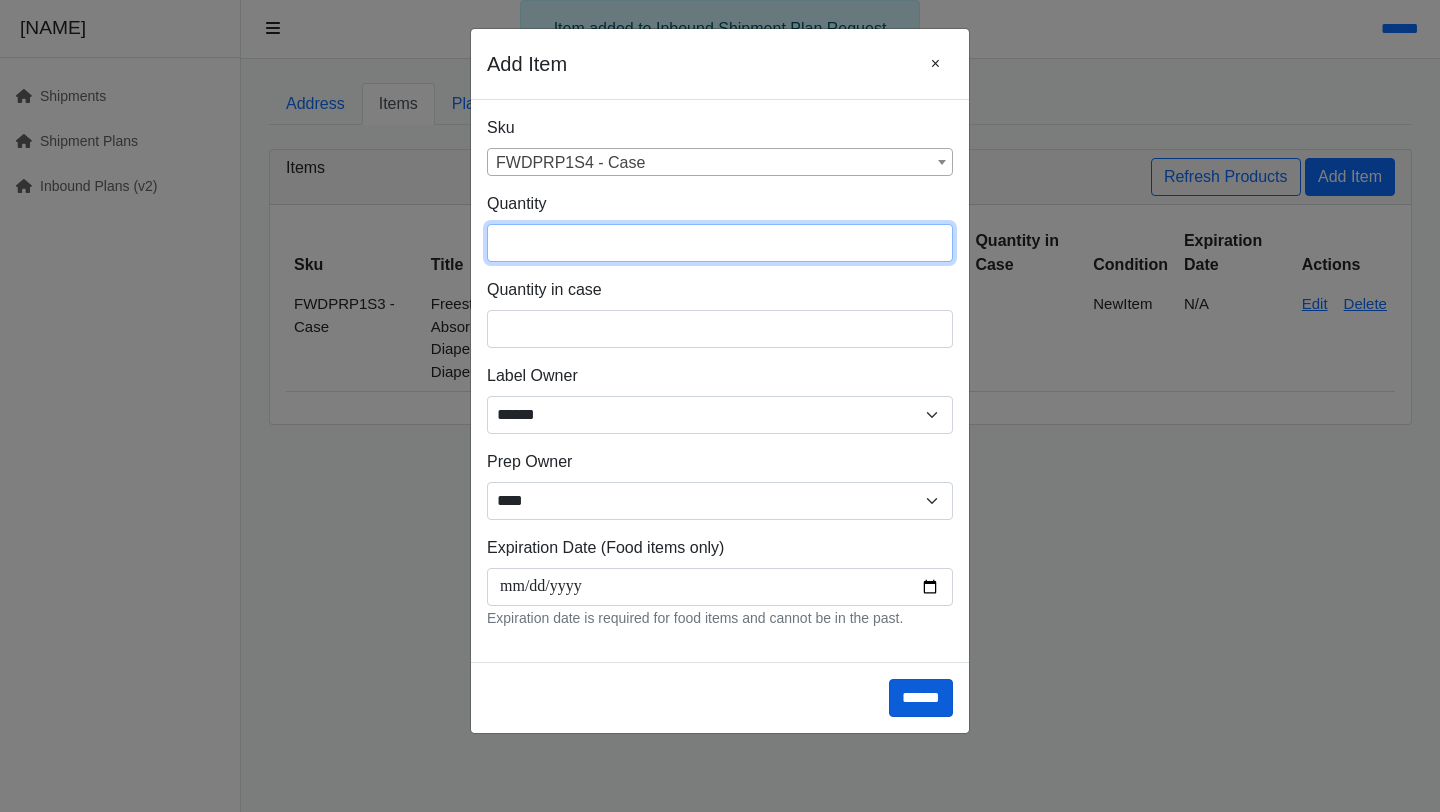 type on "***" 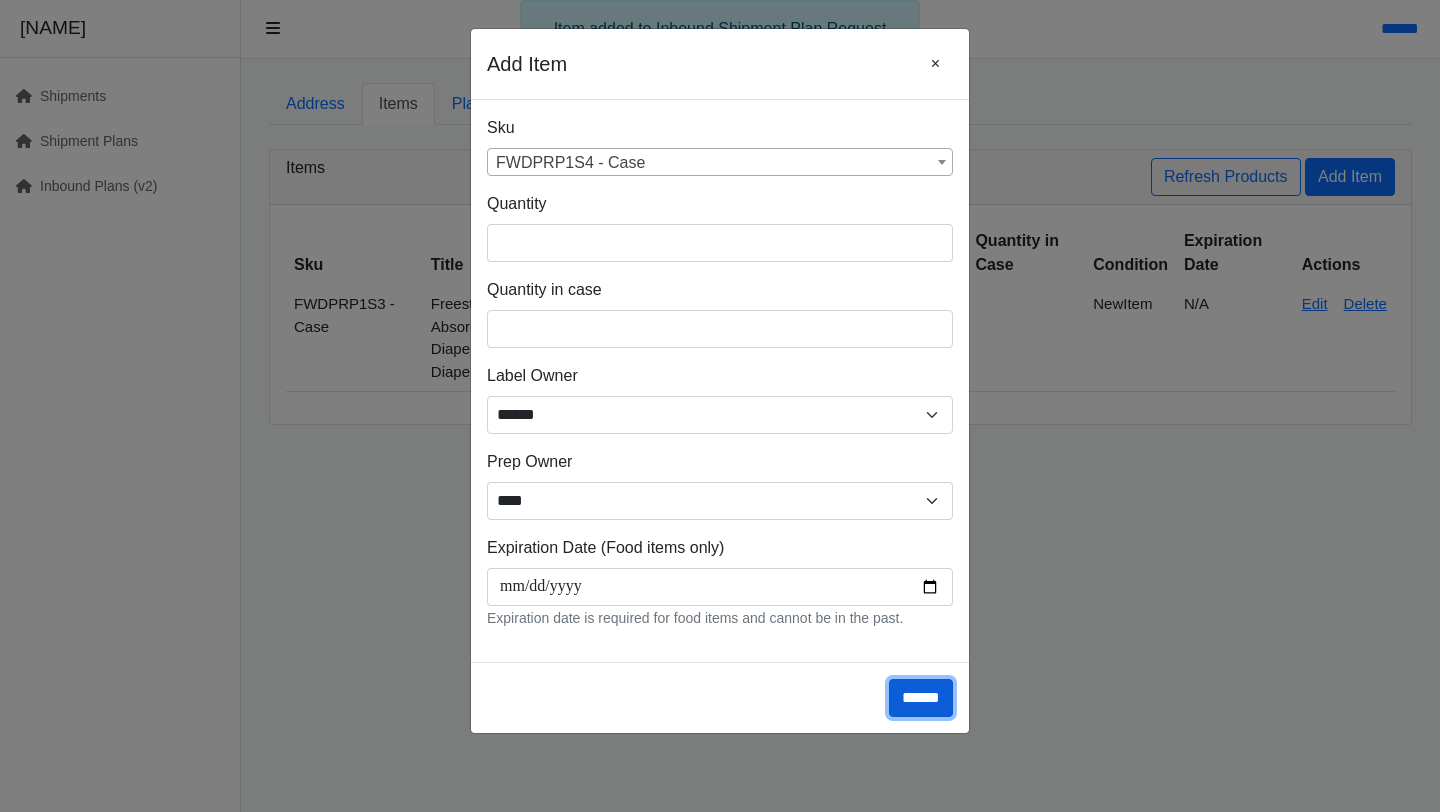 click on "******" at bounding box center (921, 698) 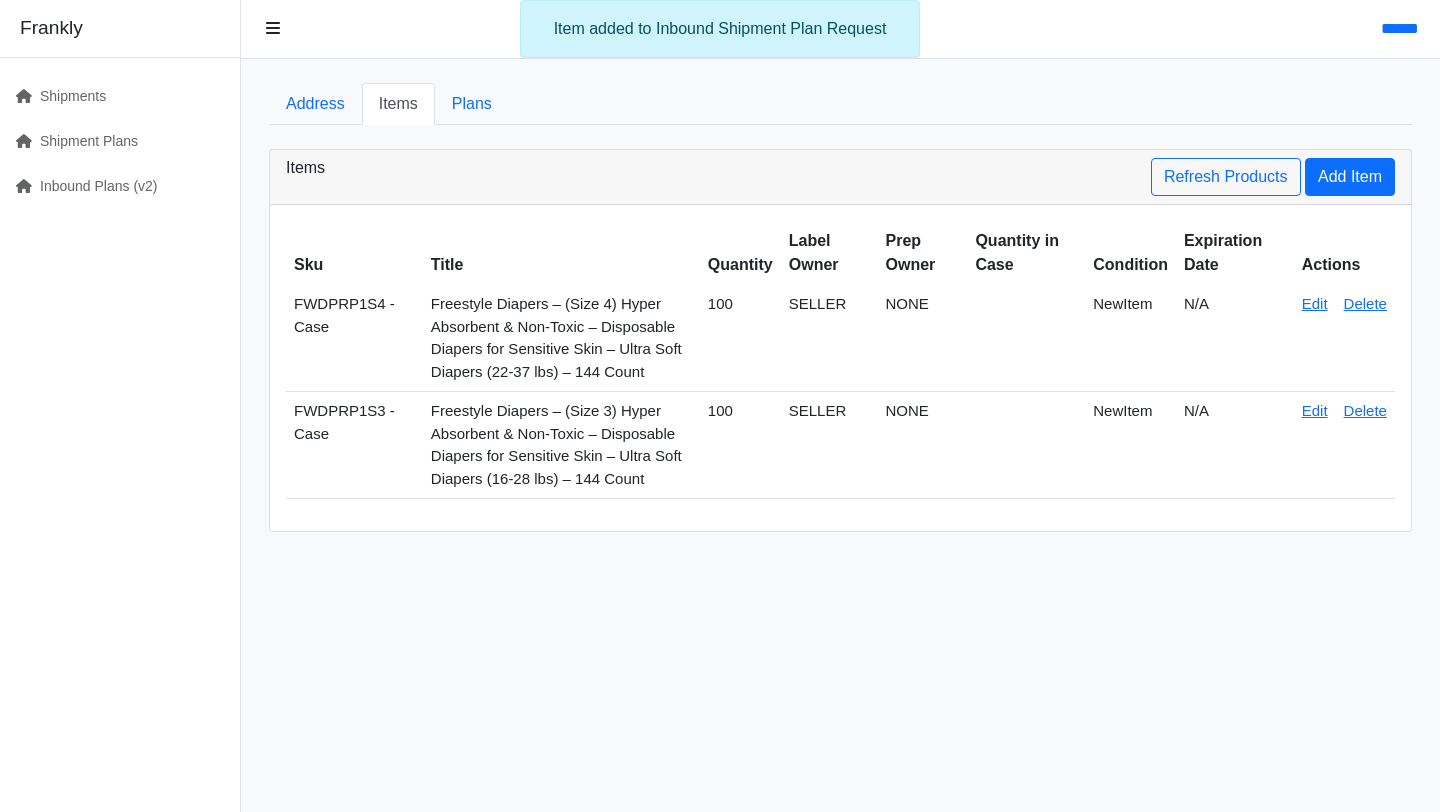 scroll, scrollTop: 0, scrollLeft: 0, axis: both 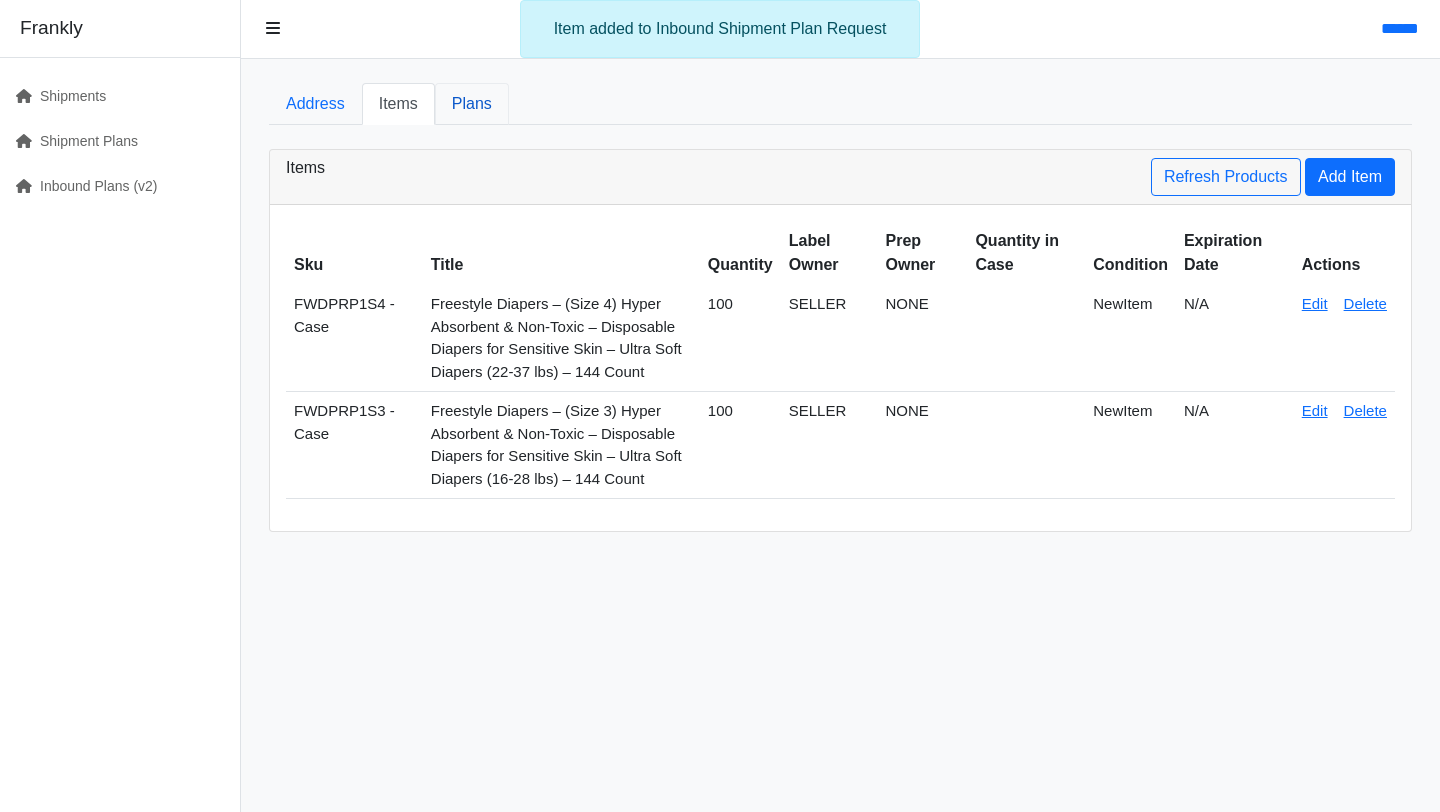 click on "Plans" at bounding box center [472, 104] 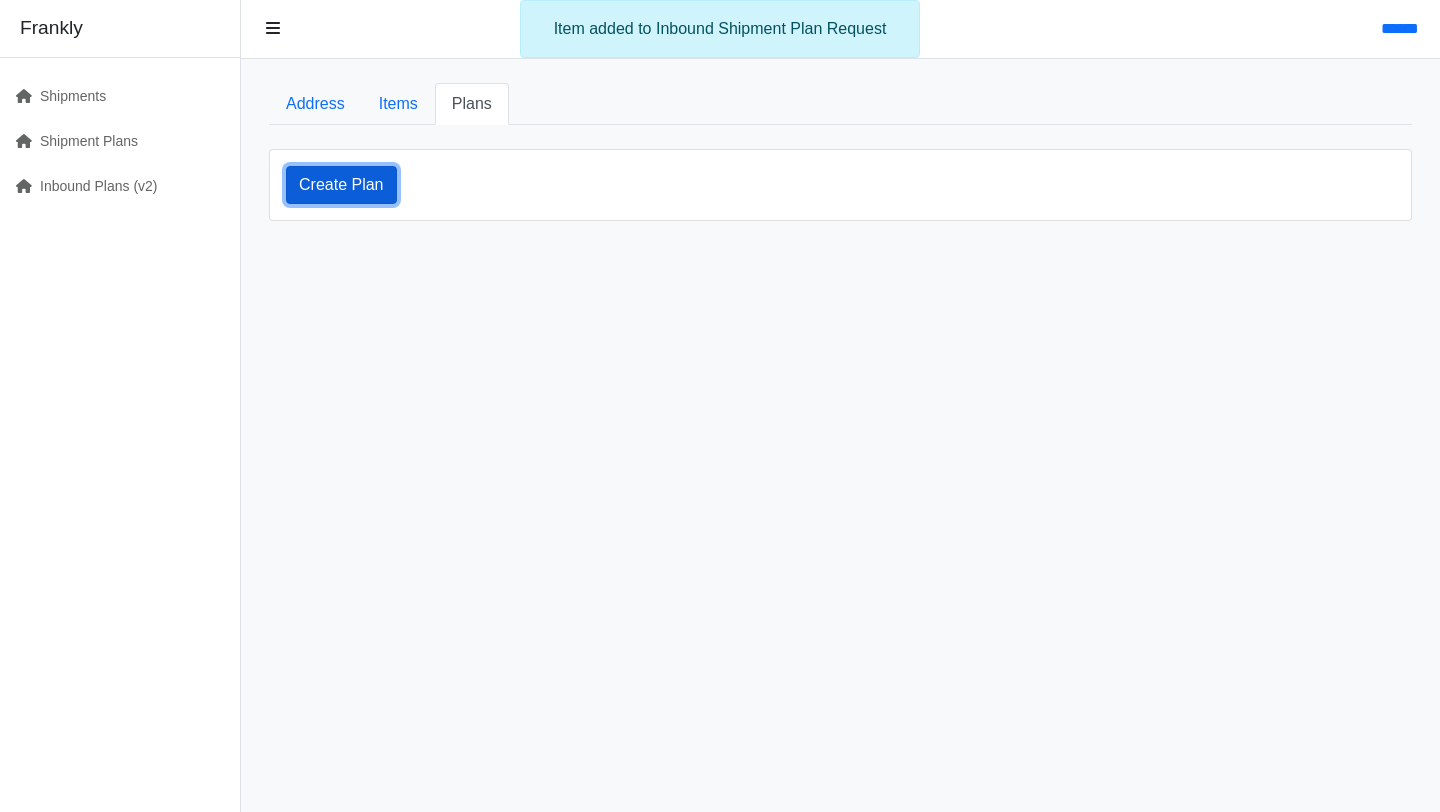 click on "Create Plan" at bounding box center [341, 185] 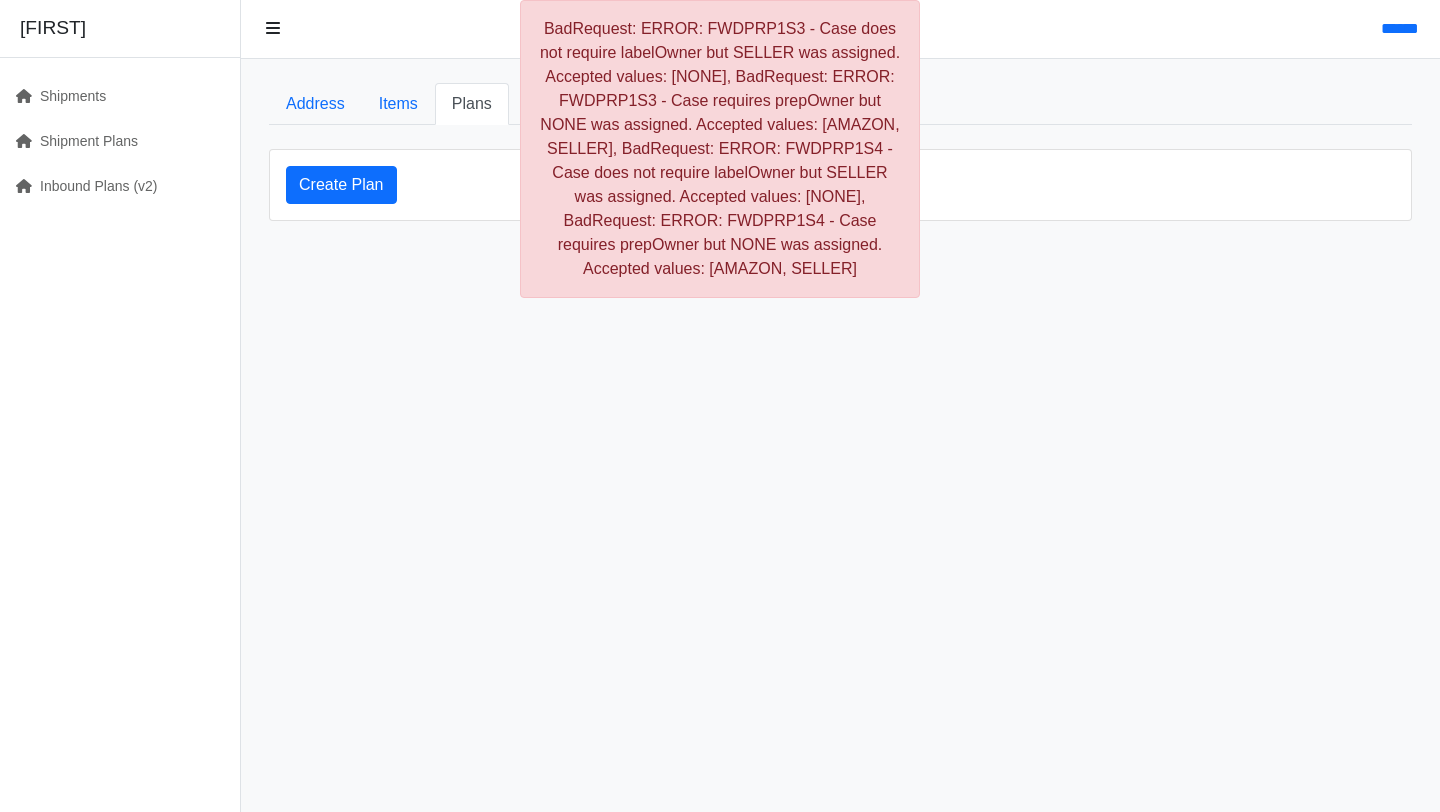 scroll, scrollTop: 0, scrollLeft: 0, axis: both 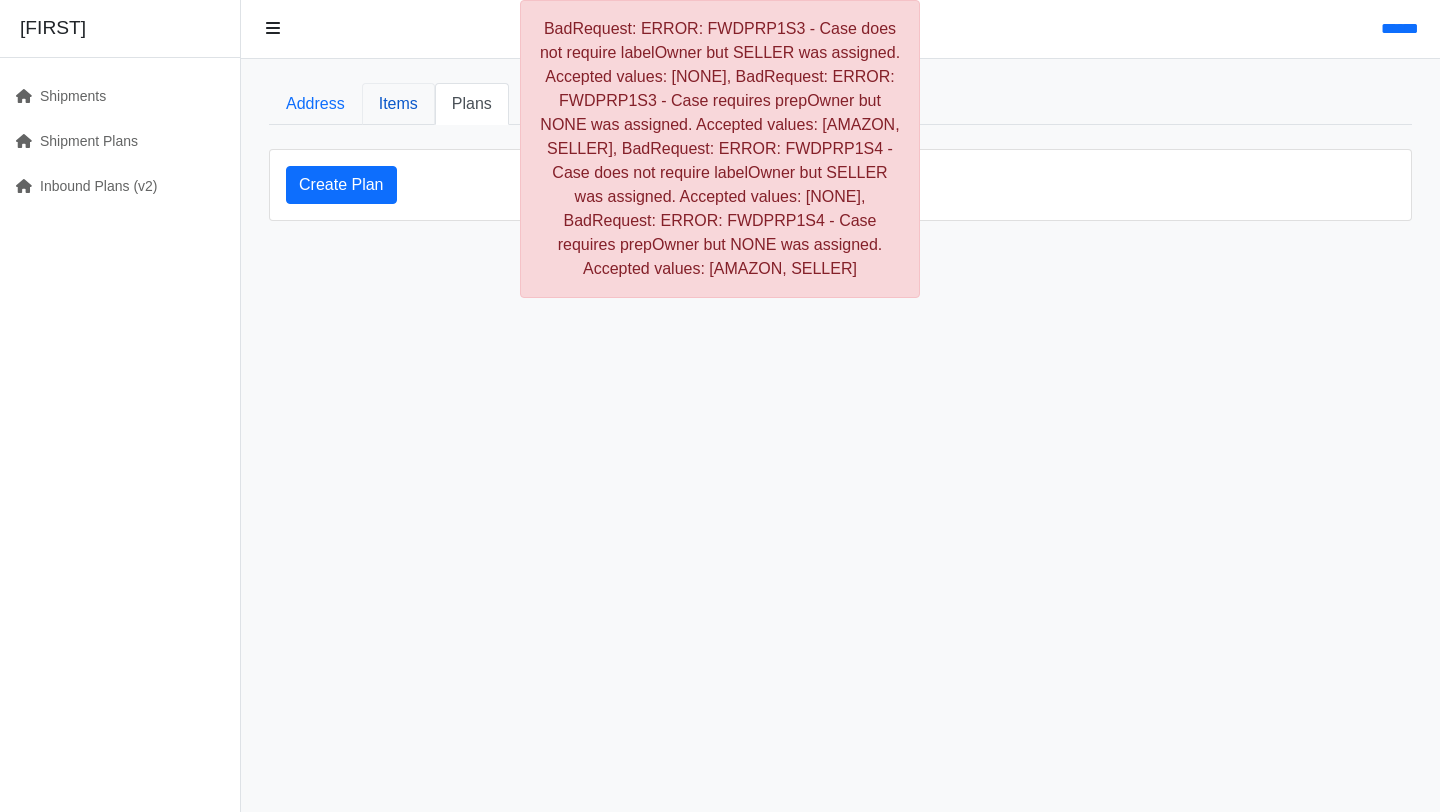 click on "Items" at bounding box center [398, 104] 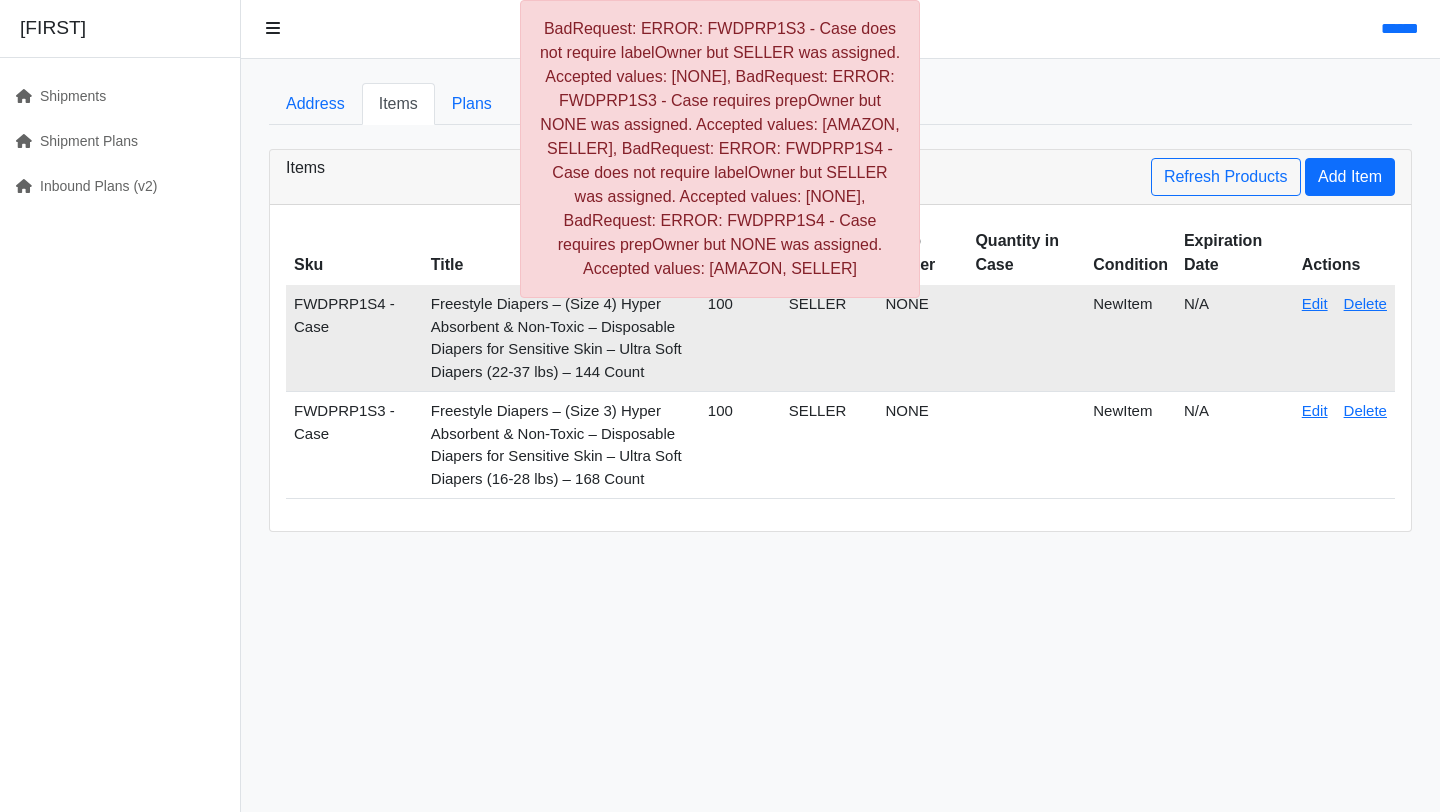click on "FWDPRP1S4 - Case" at bounding box center (354, 338) 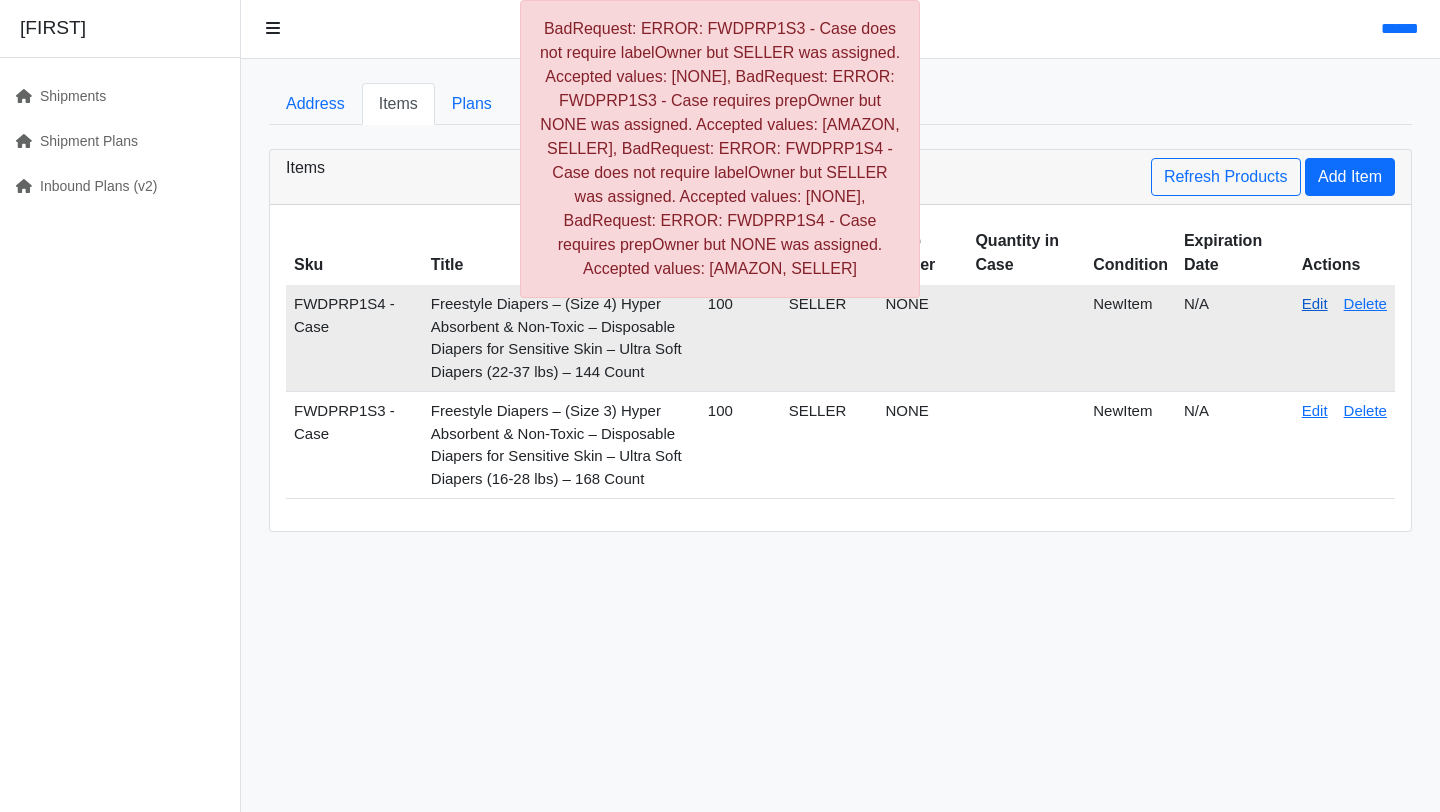 click on "Edit" at bounding box center (1315, 303) 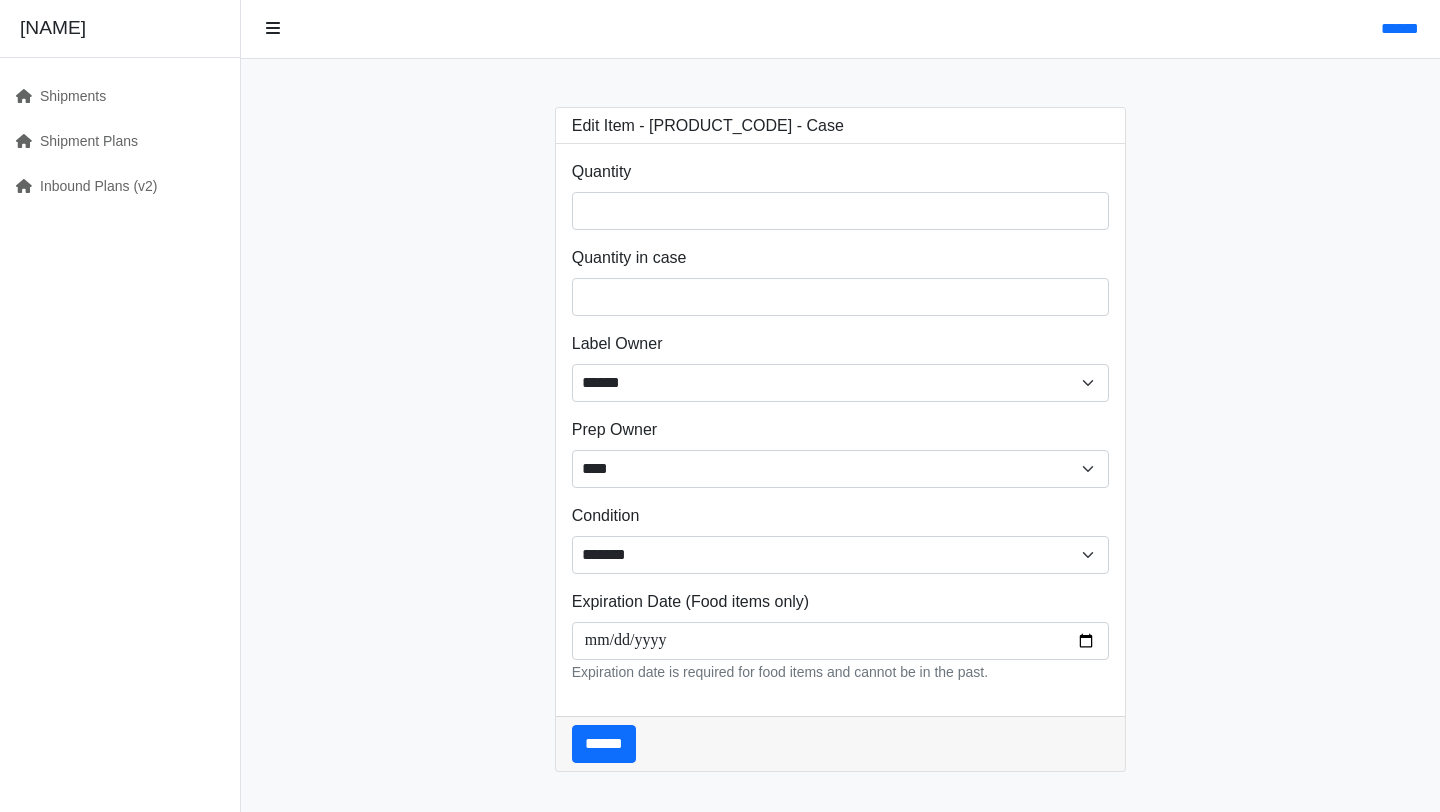 scroll, scrollTop: 32, scrollLeft: 0, axis: vertical 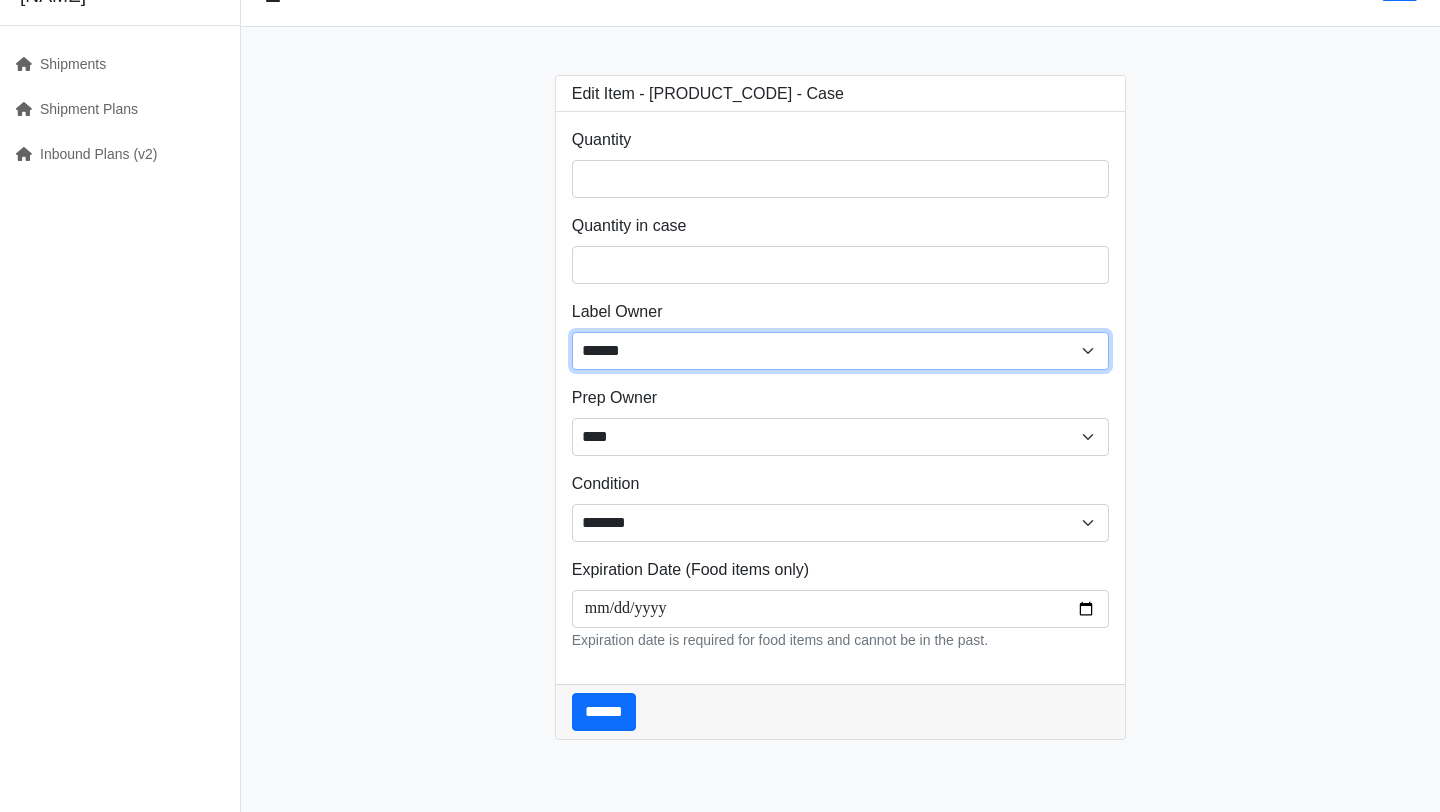 click on "******
******
****" at bounding box center (841, 351) 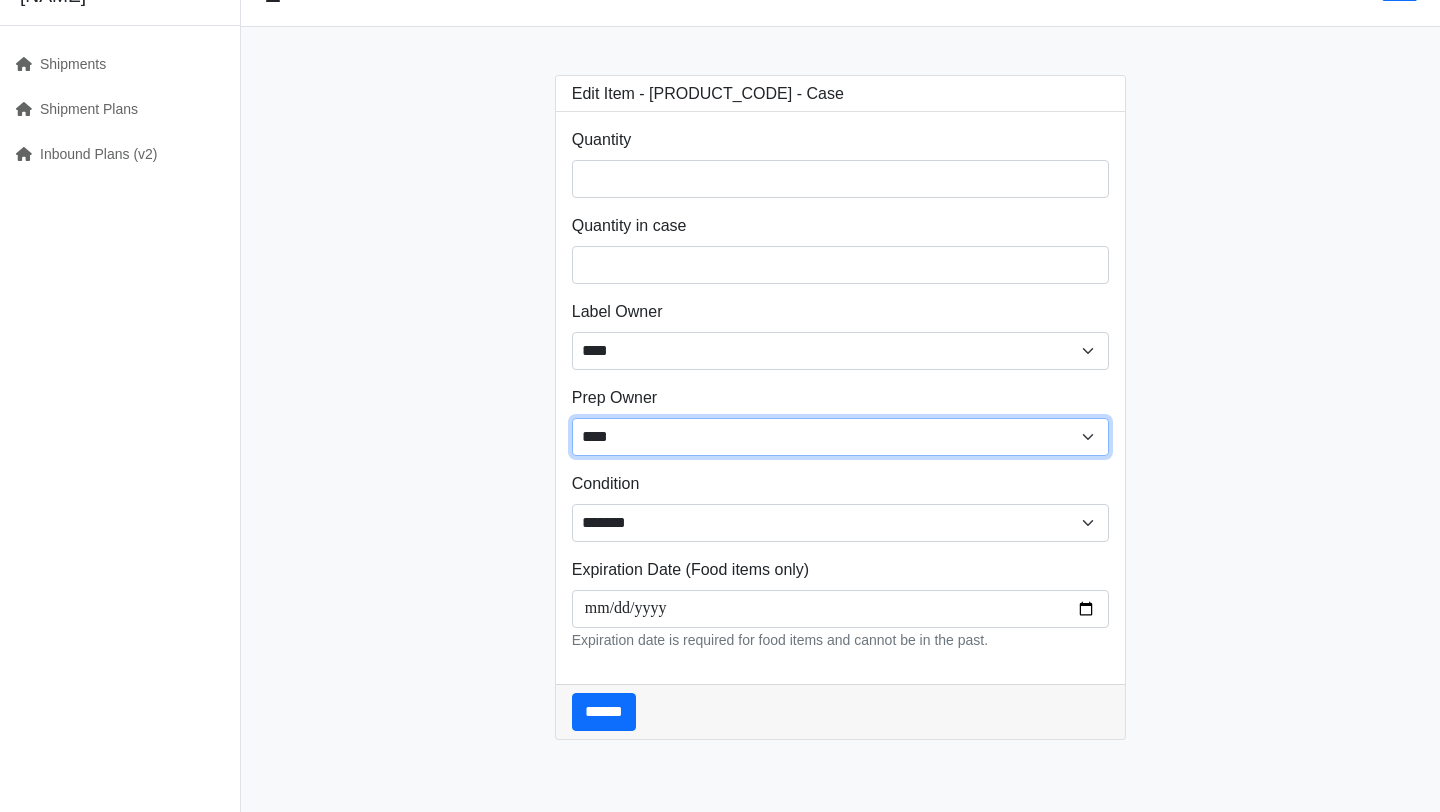 click on "****
******
******" at bounding box center (841, 437) 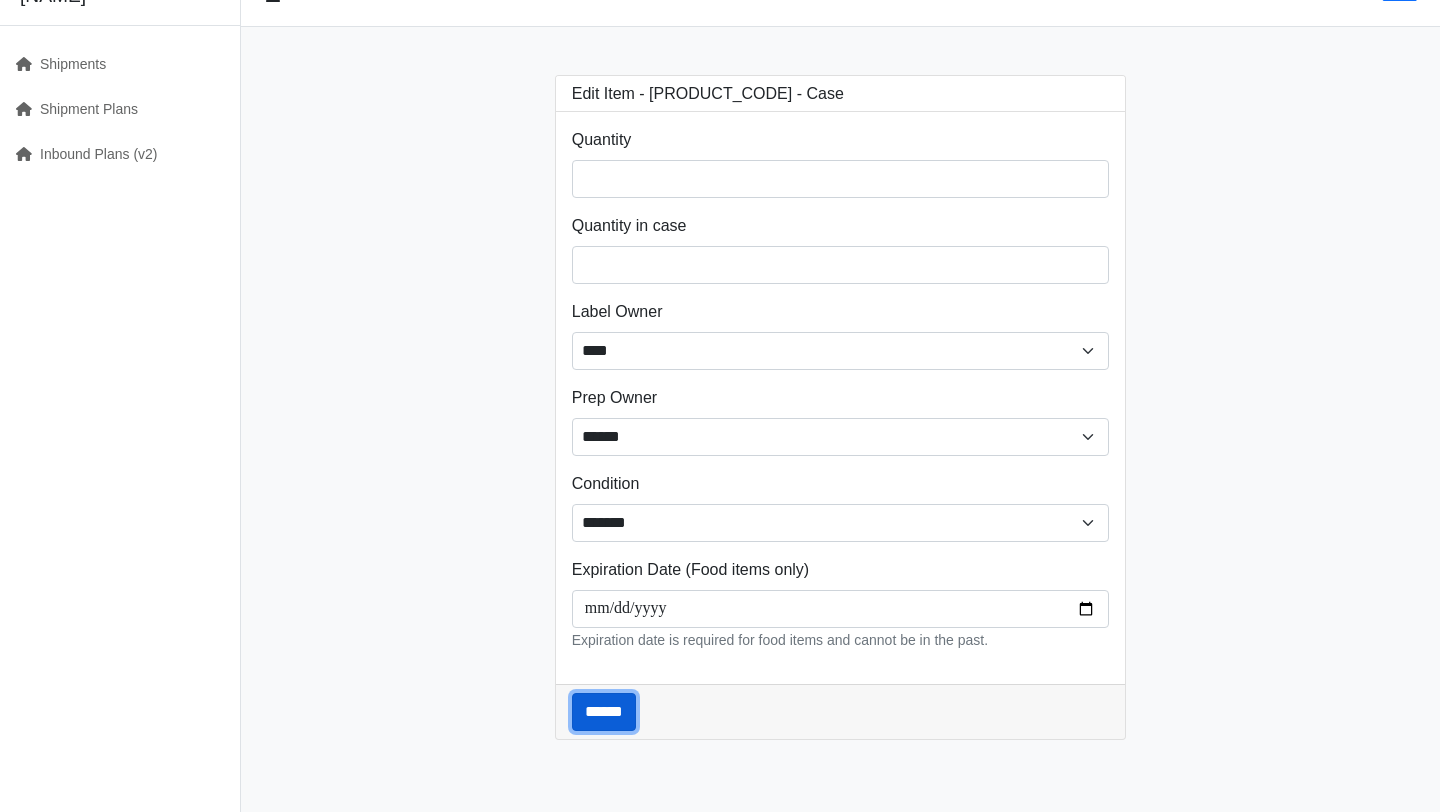 click on "******" at bounding box center (604, 712) 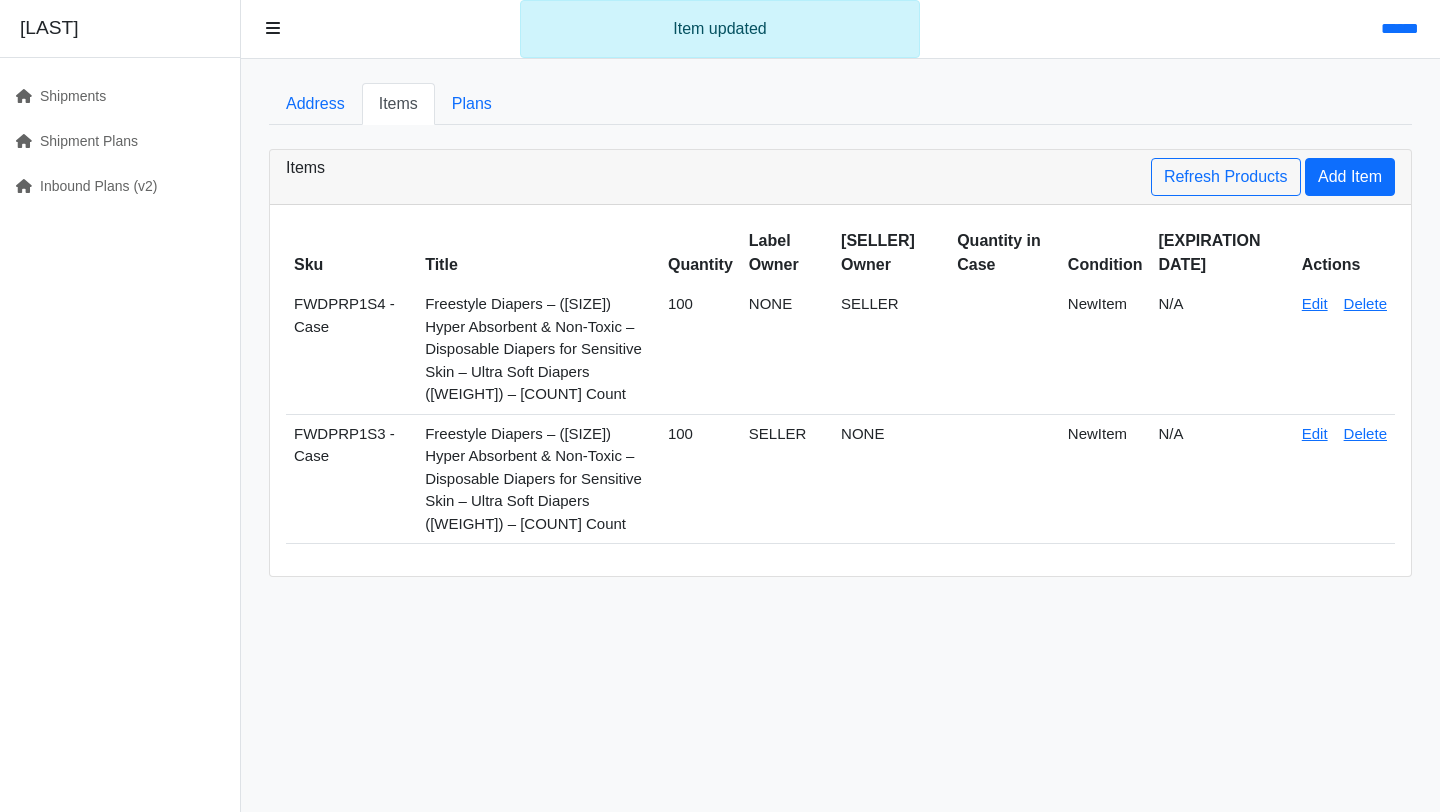 scroll, scrollTop: 0, scrollLeft: 0, axis: both 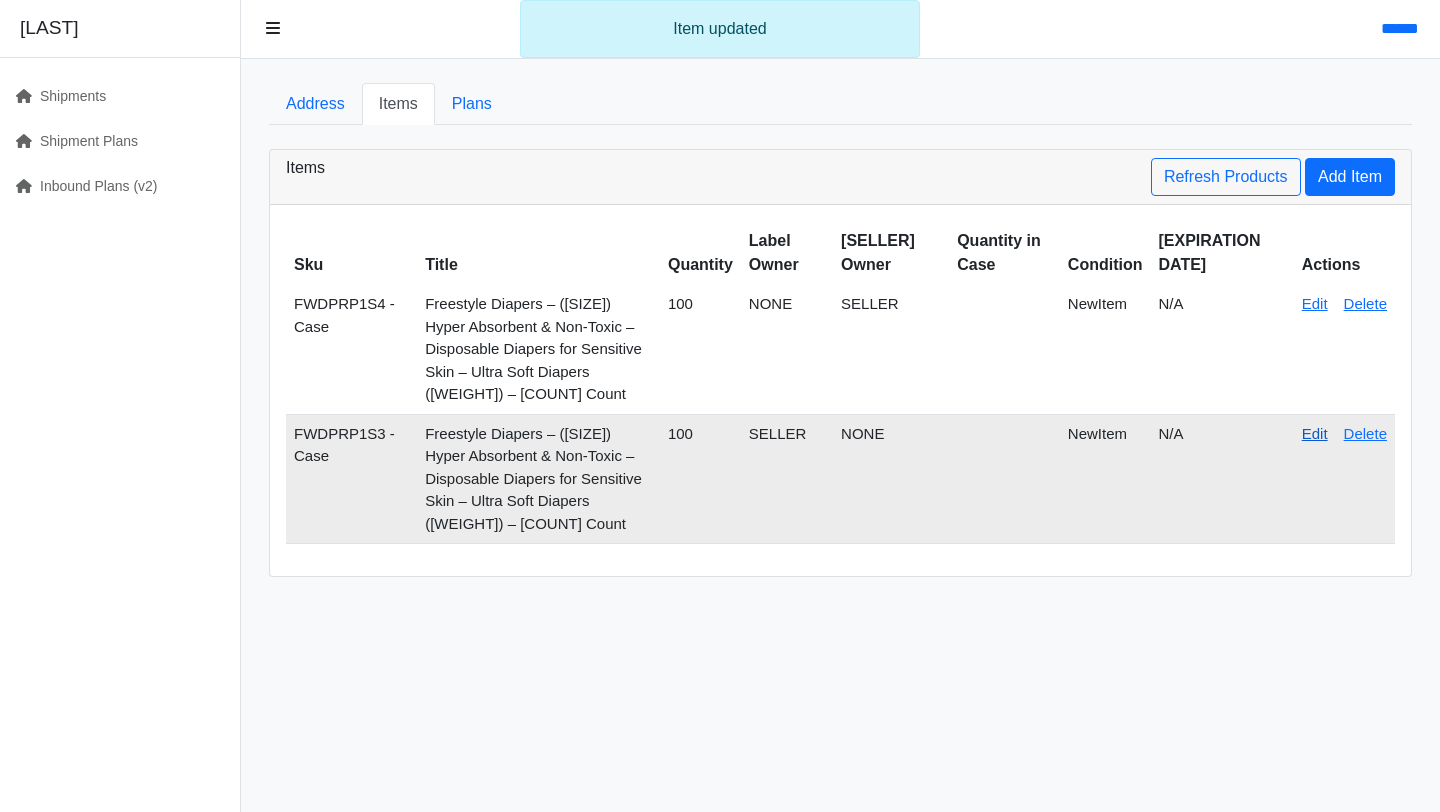 click on "Edit" at bounding box center (1315, 433) 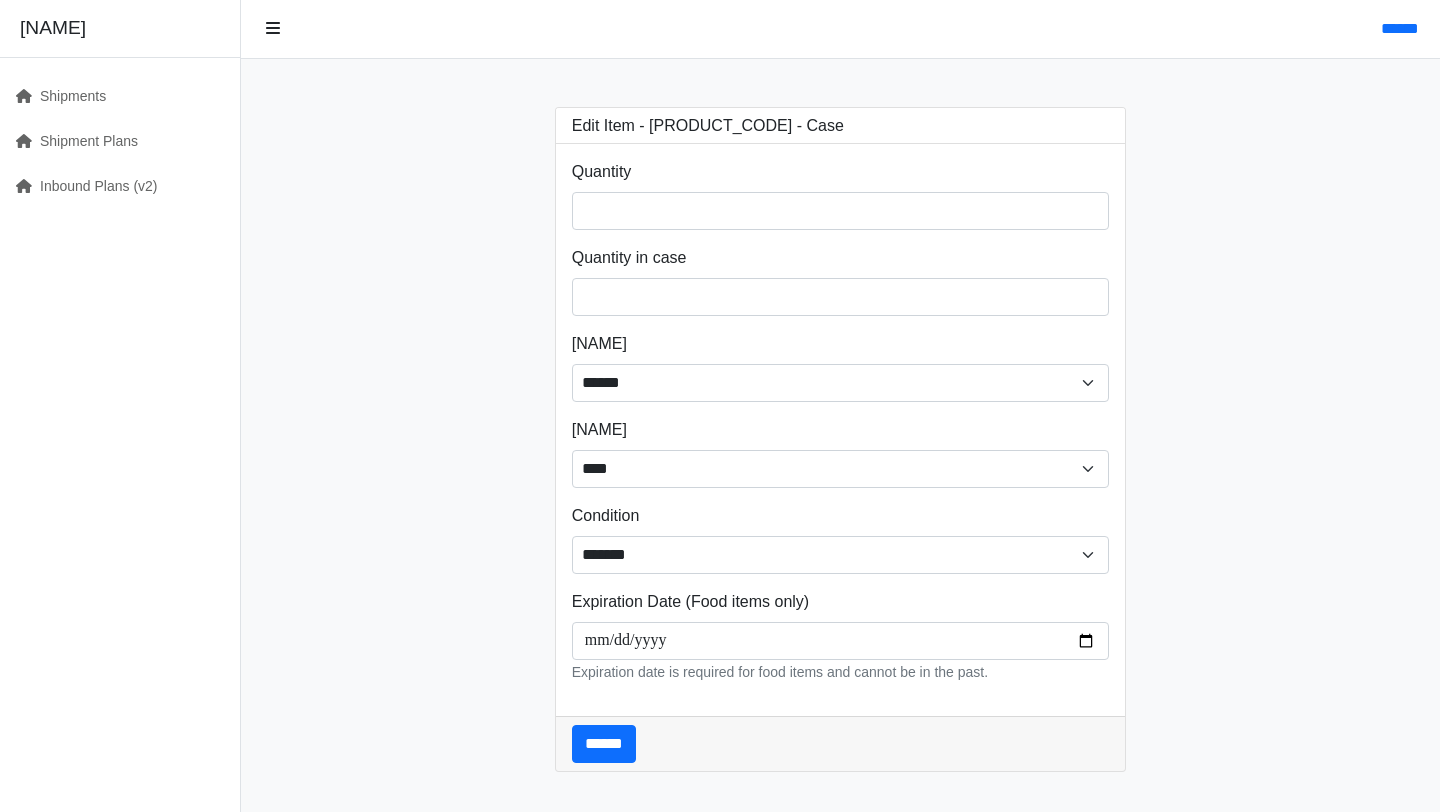 scroll, scrollTop: 0, scrollLeft: 0, axis: both 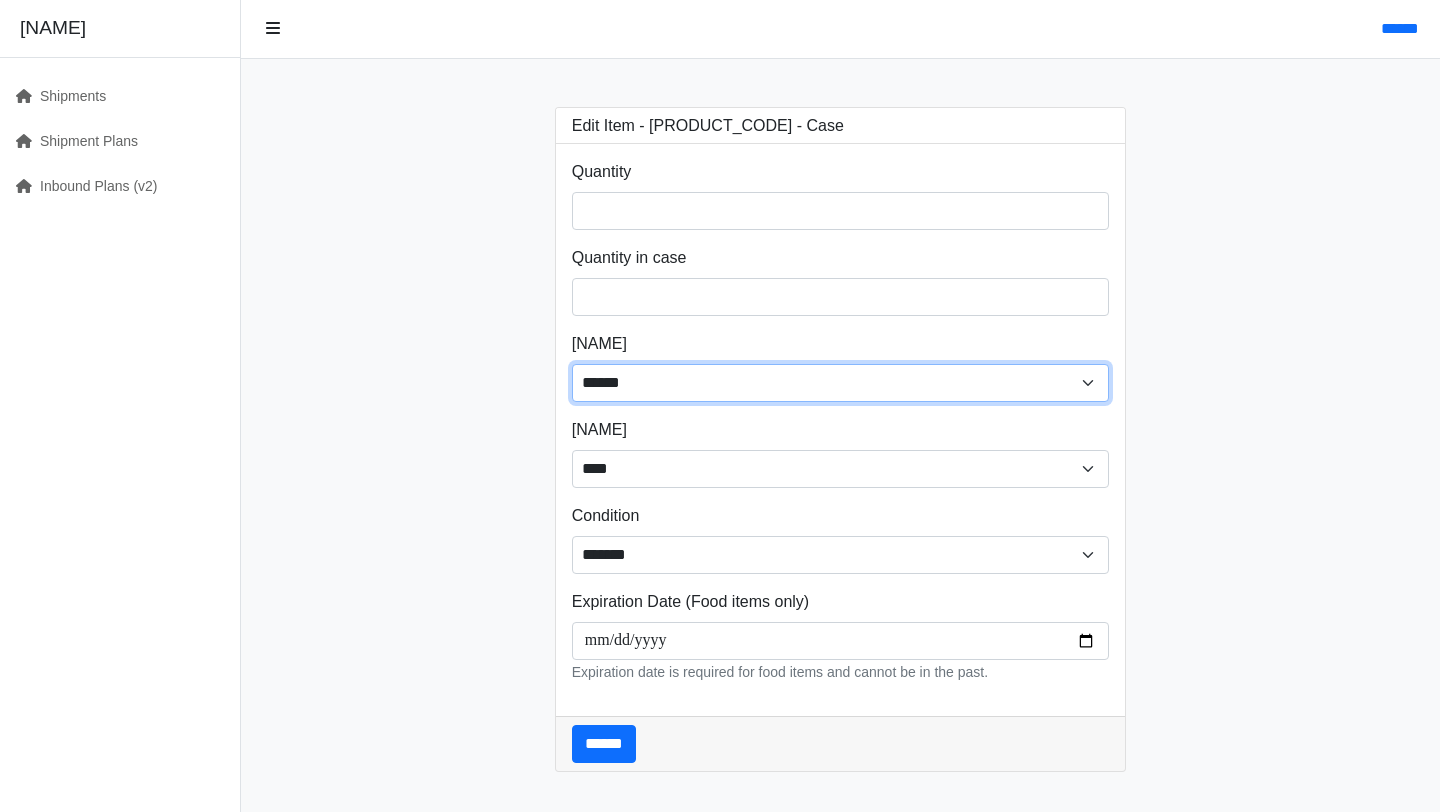click on "******
******
****" at bounding box center [841, 383] 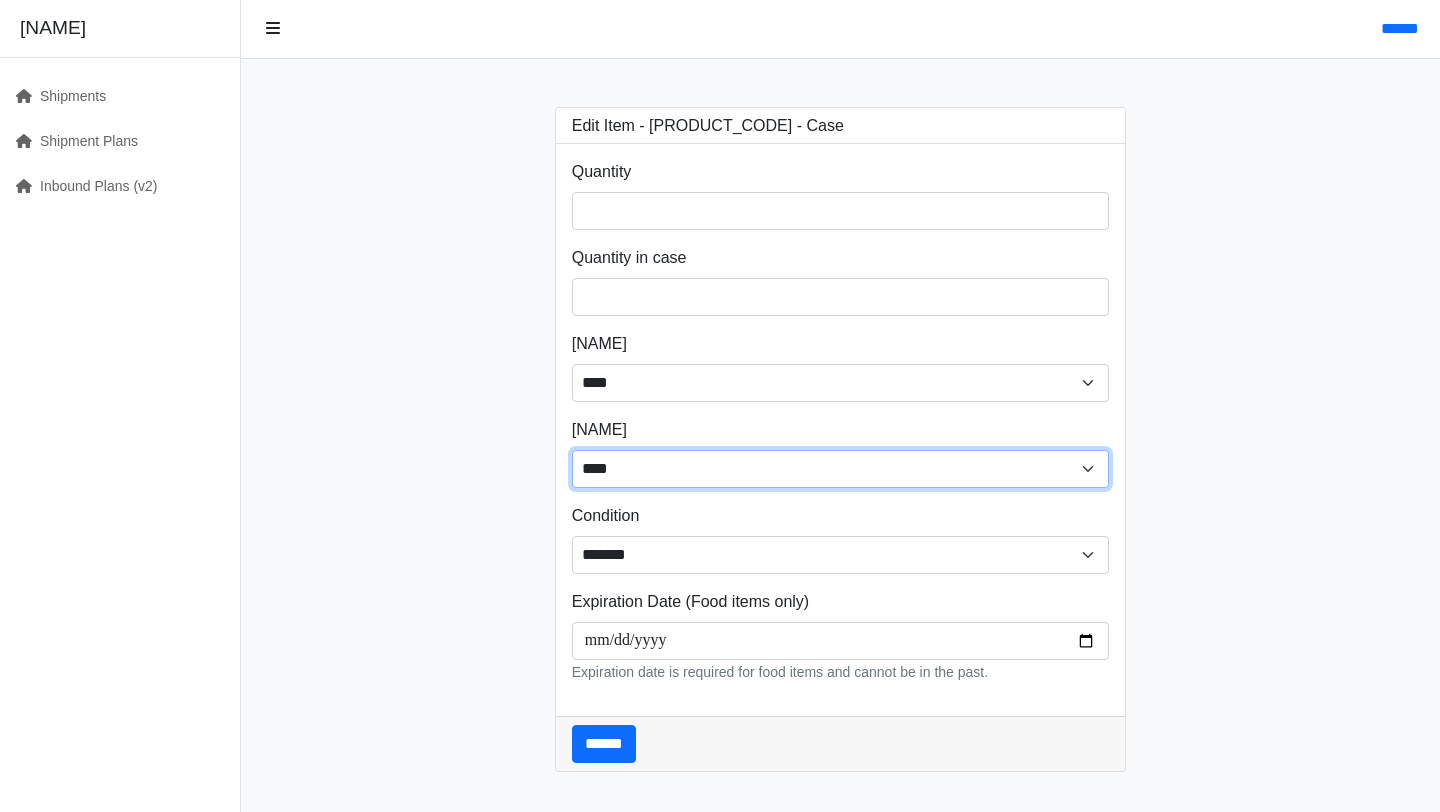 click on "****
******
******" at bounding box center (841, 469) 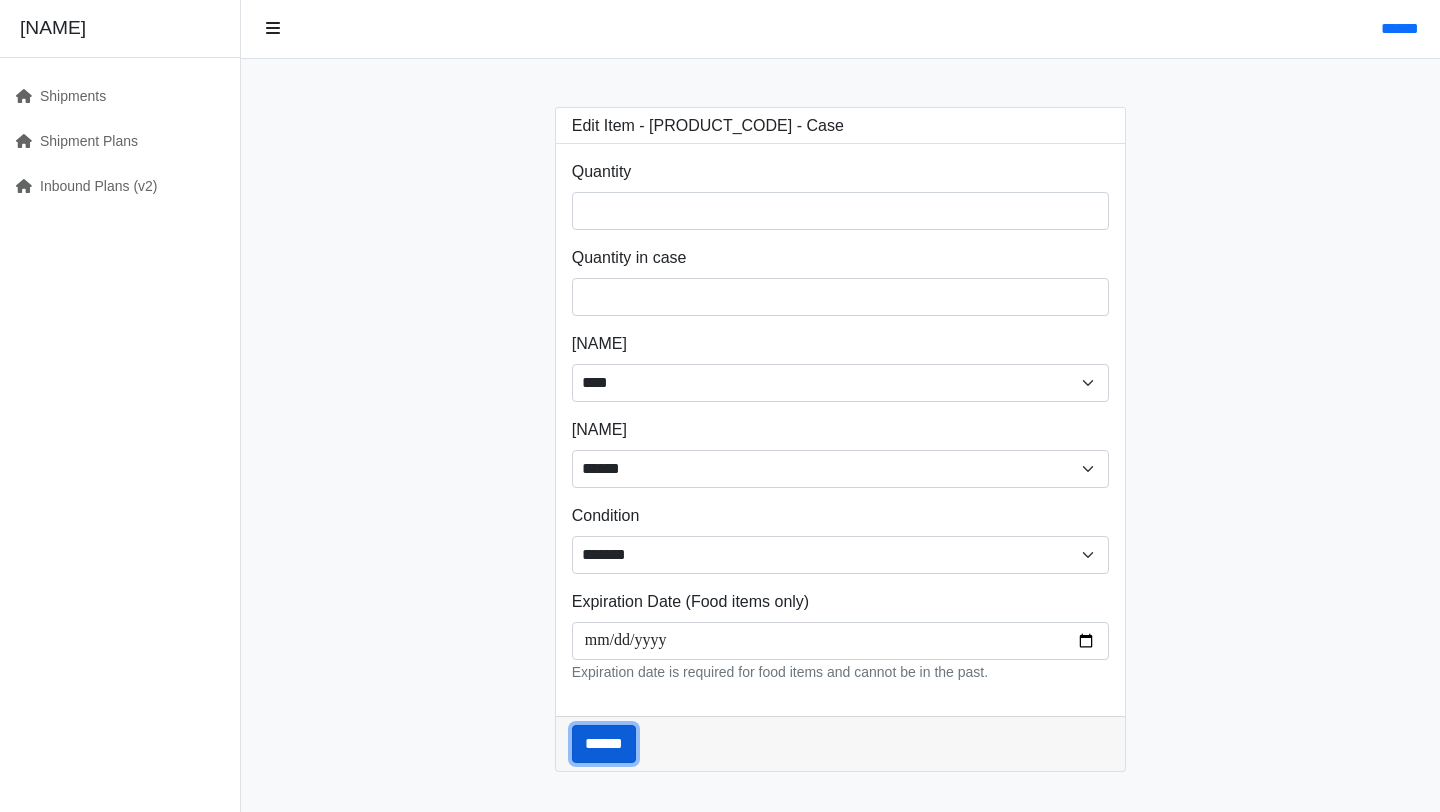 click on "******" at bounding box center [604, 744] 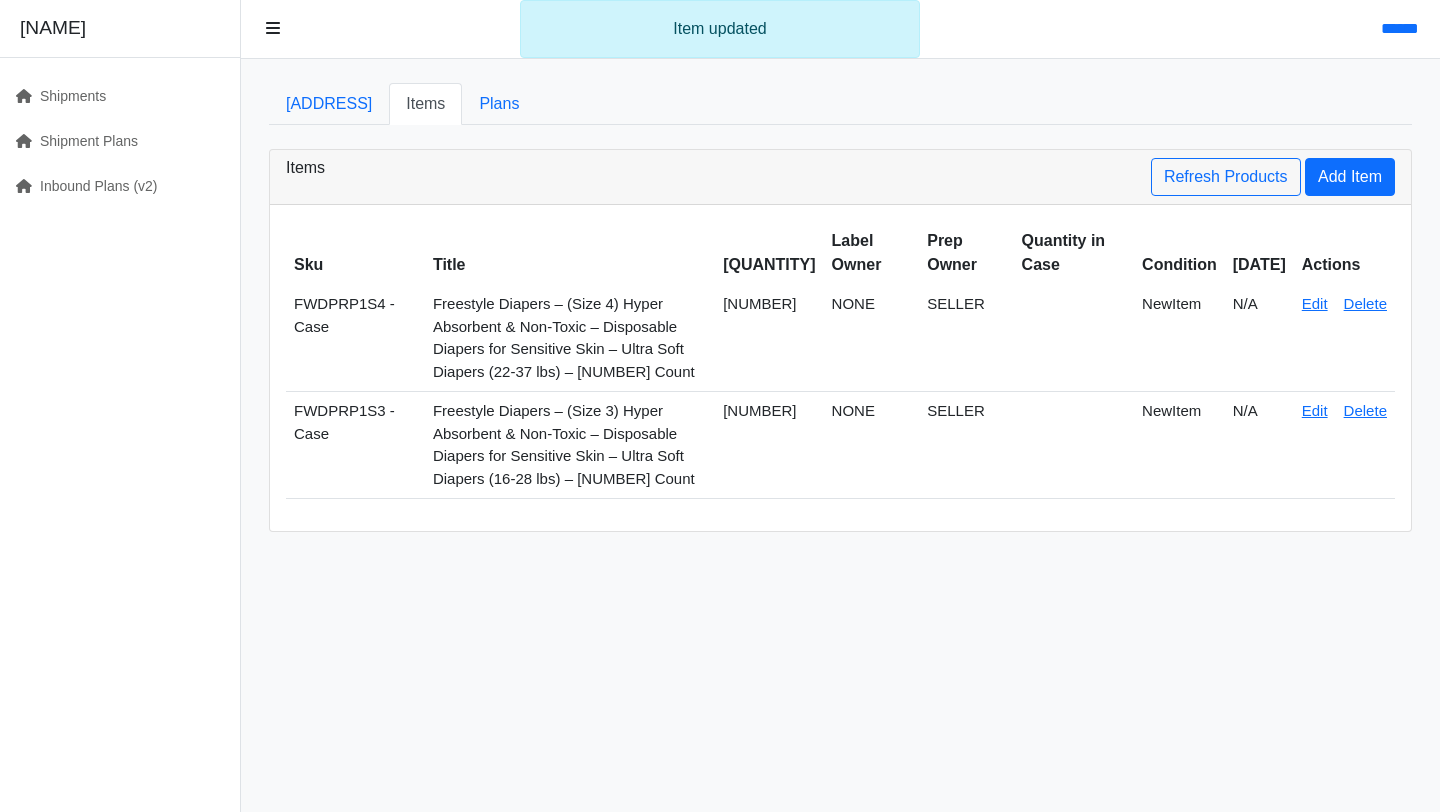 scroll, scrollTop: 0, scrollLeft: 0, axis: both 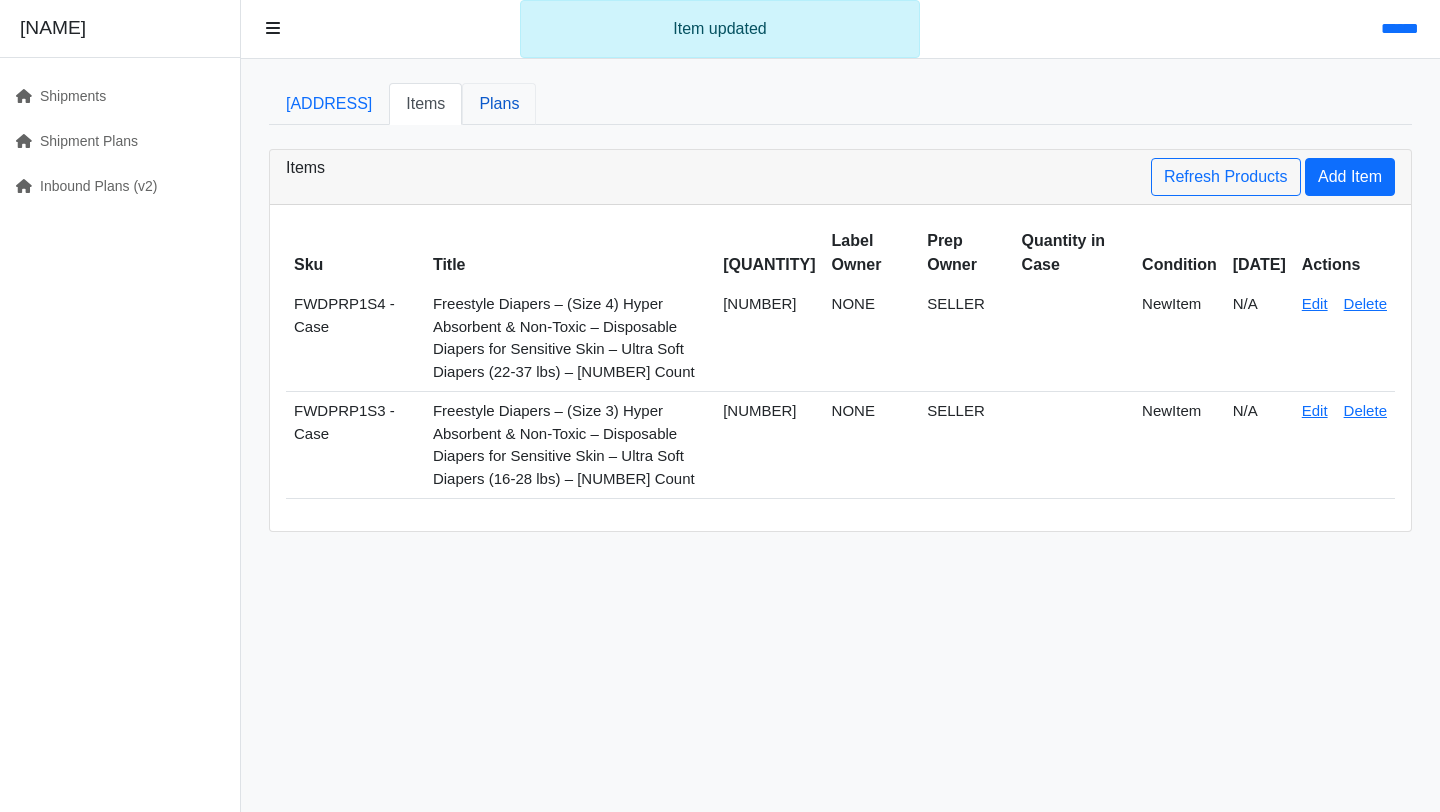click on "Plans" at bounding box center [499, 104] 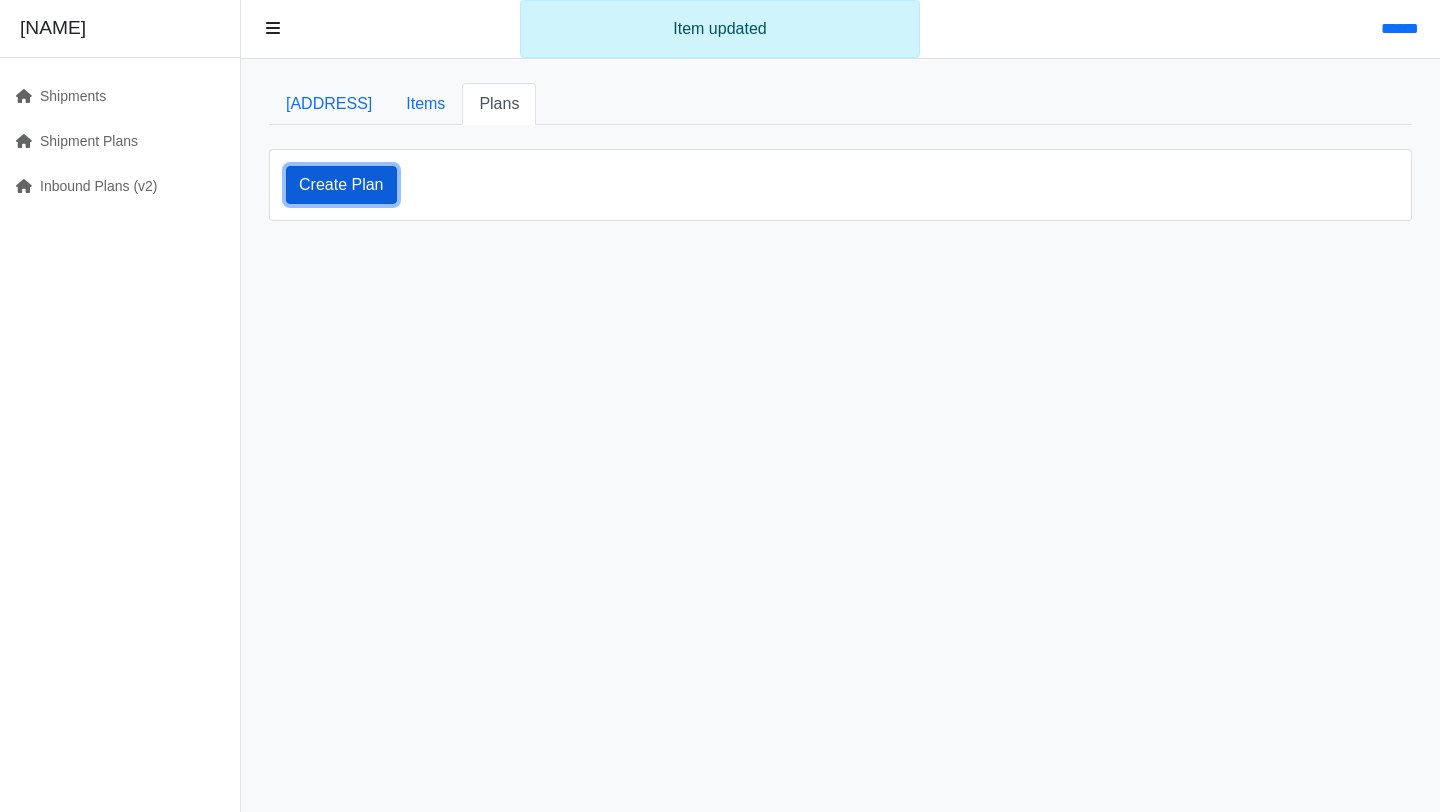 click on "Create Plan" at bounding box center (341, 185) 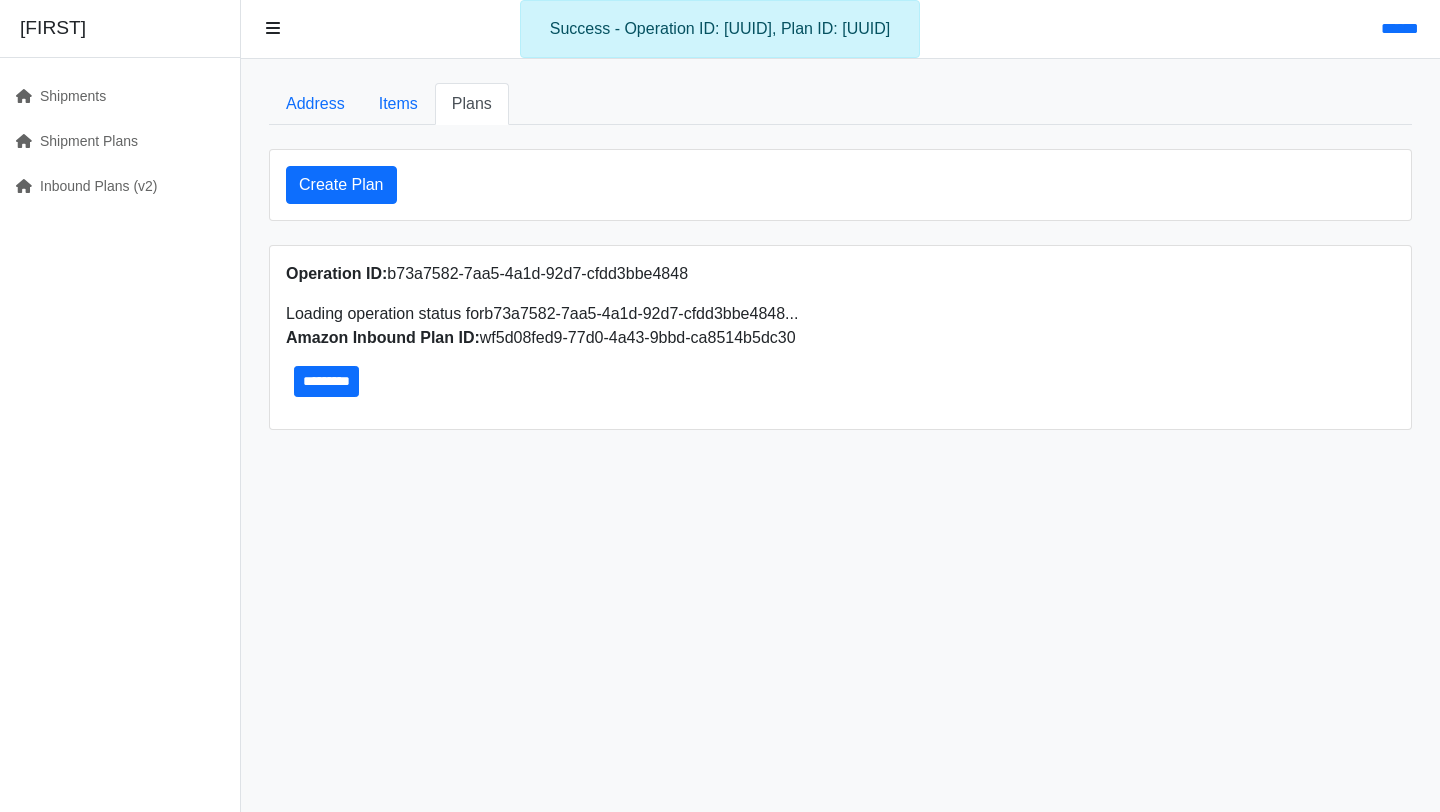 scroll, scrollTop: 0, scrollLeft: 0, axis: both 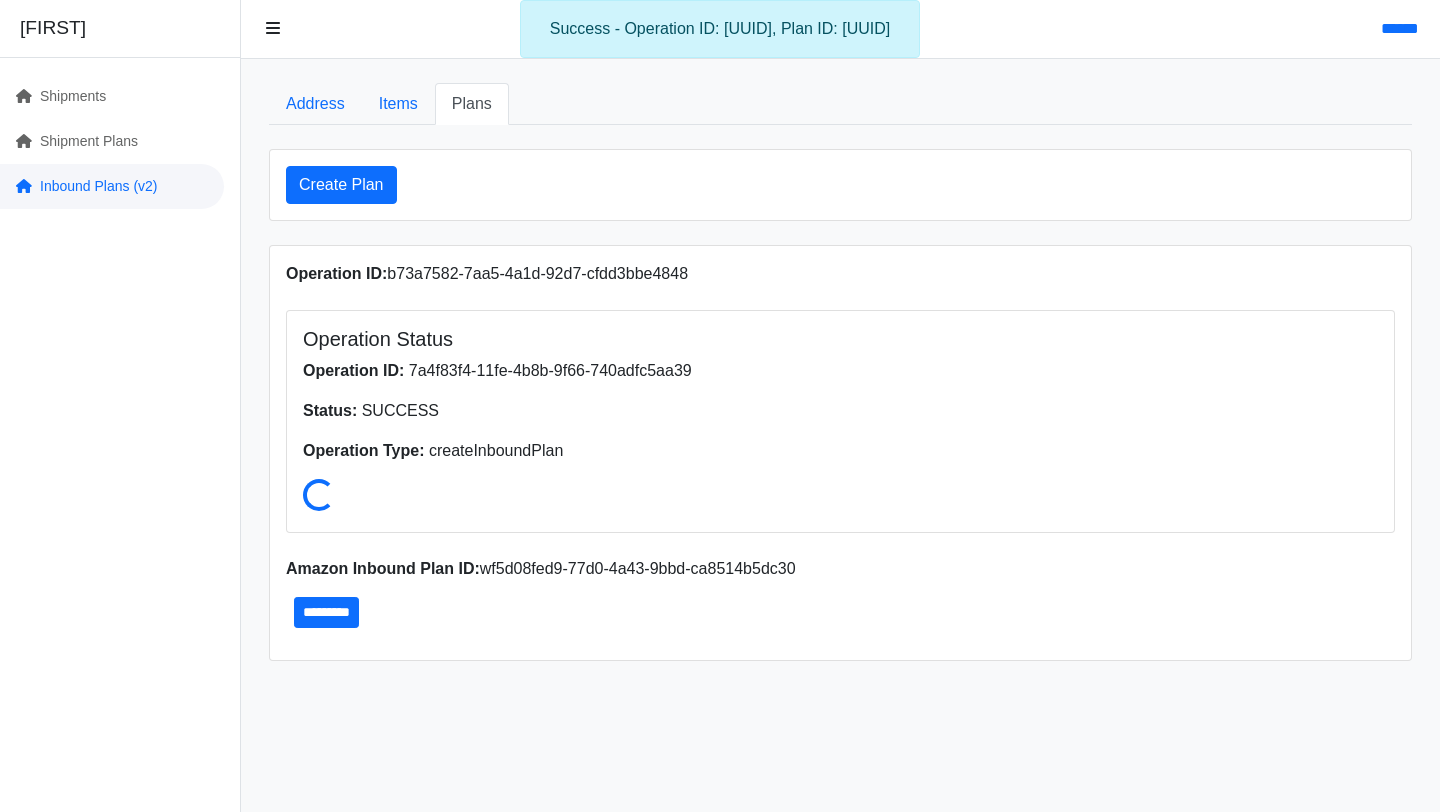 click on "Inbound Plans (v2)" at bounding box center (112, 186) 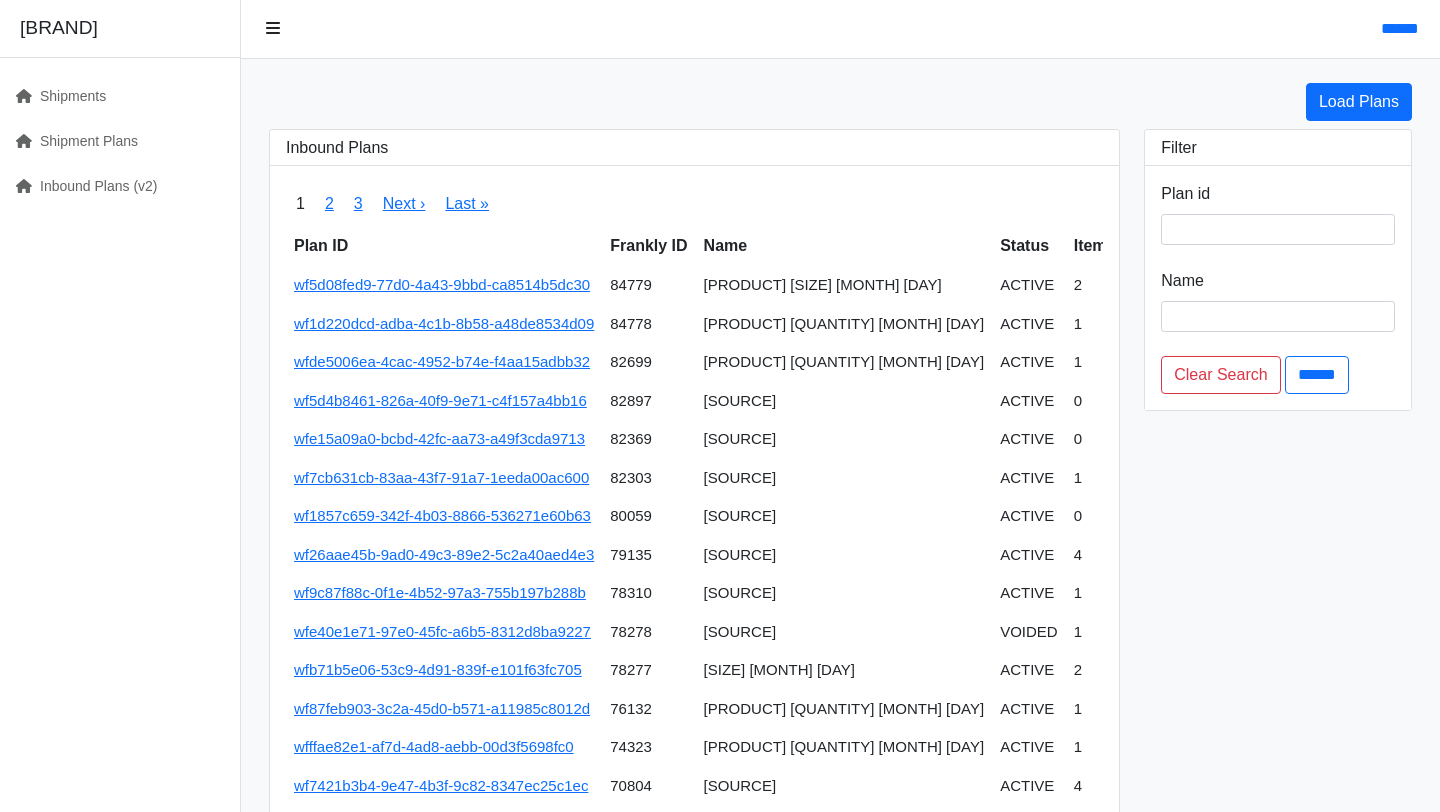 scroll, scrollTop: 0, scrollLeft: 0, axis: both 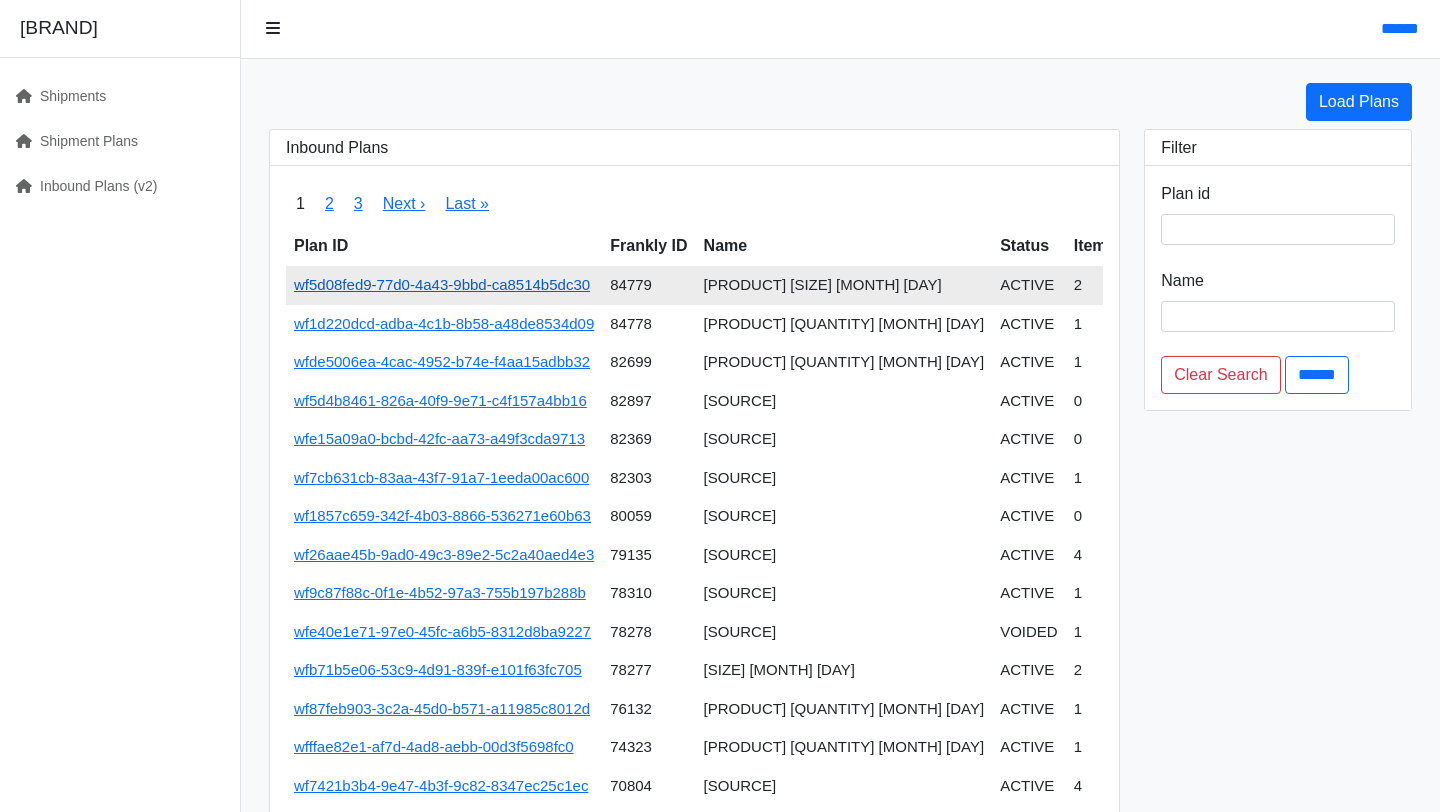 click on "[UUID]" at bounding box center (442, 284) 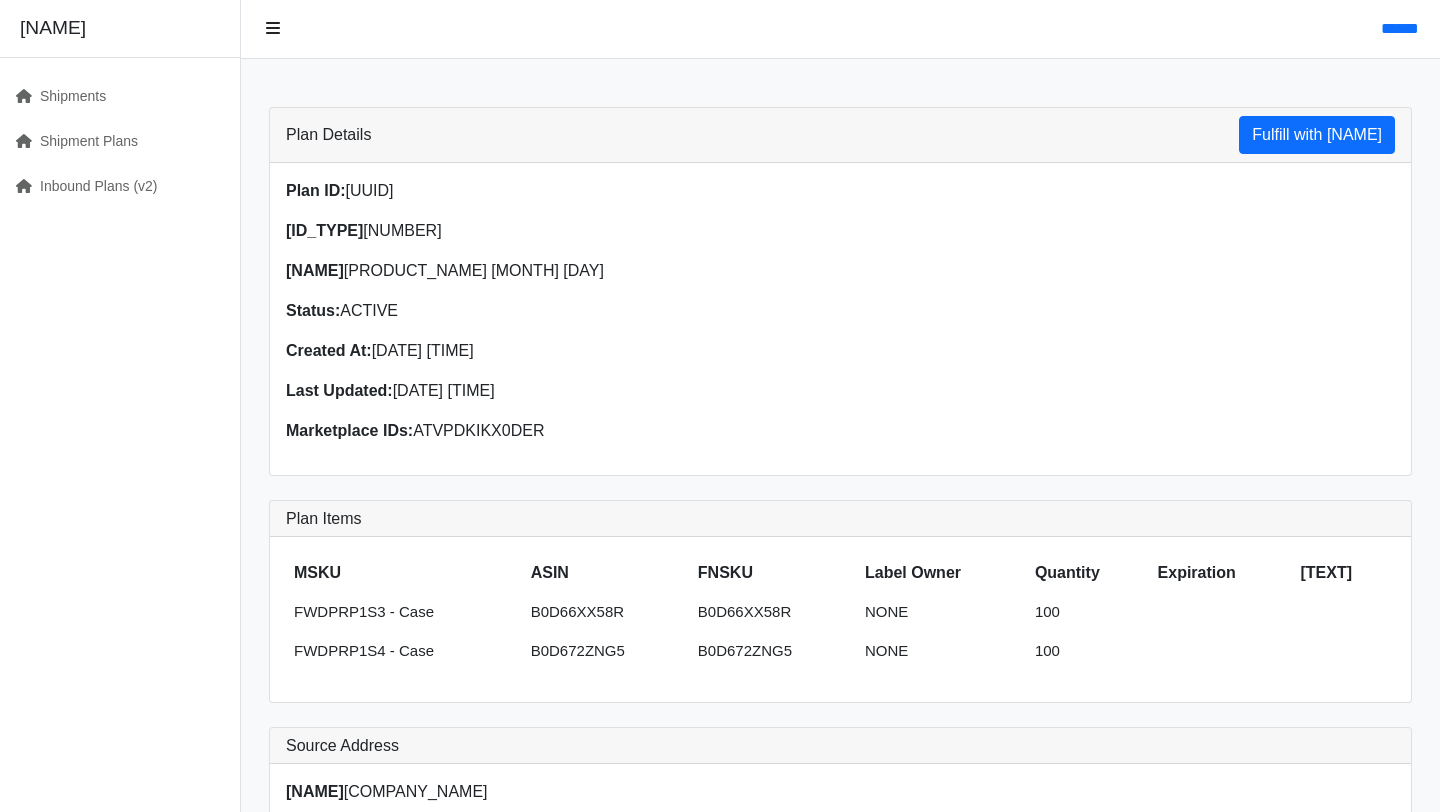 scroll, scrollTop: 0, scrollLeft: 0, axis: both 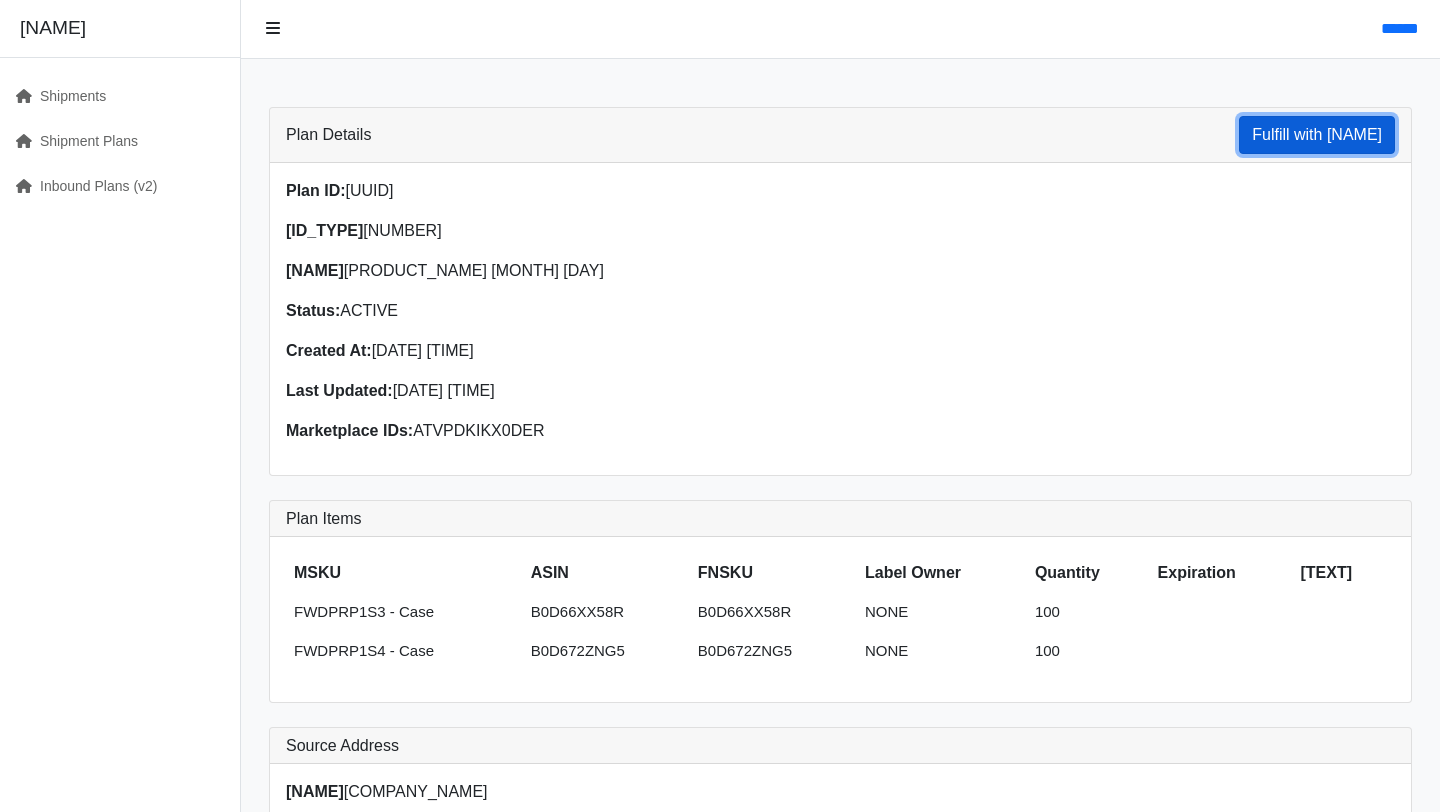 click on "Fulfill with Frankly" at bounding box center [1317, 135] 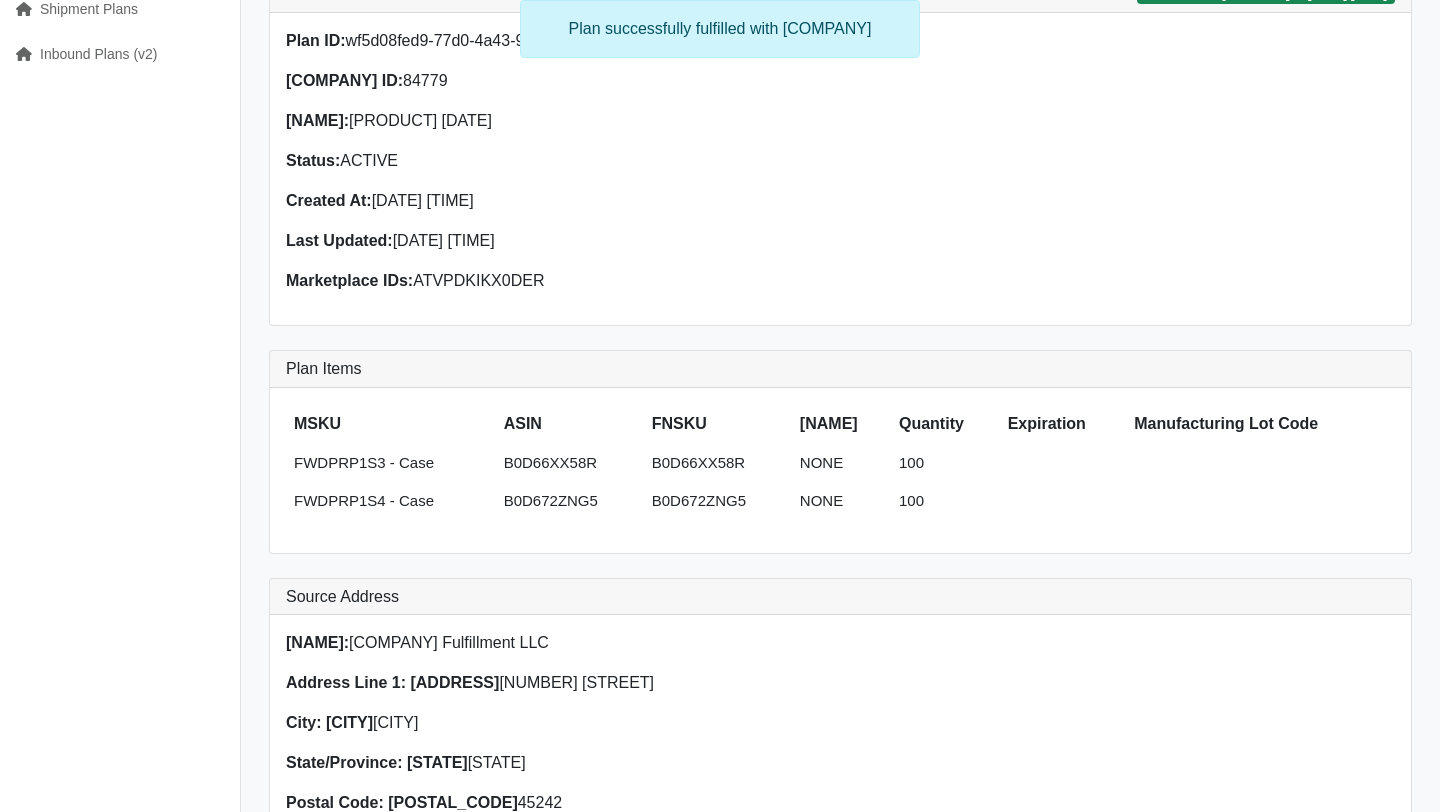 scroll, scrollTop: 0, scrollLeft: 0, axis: both 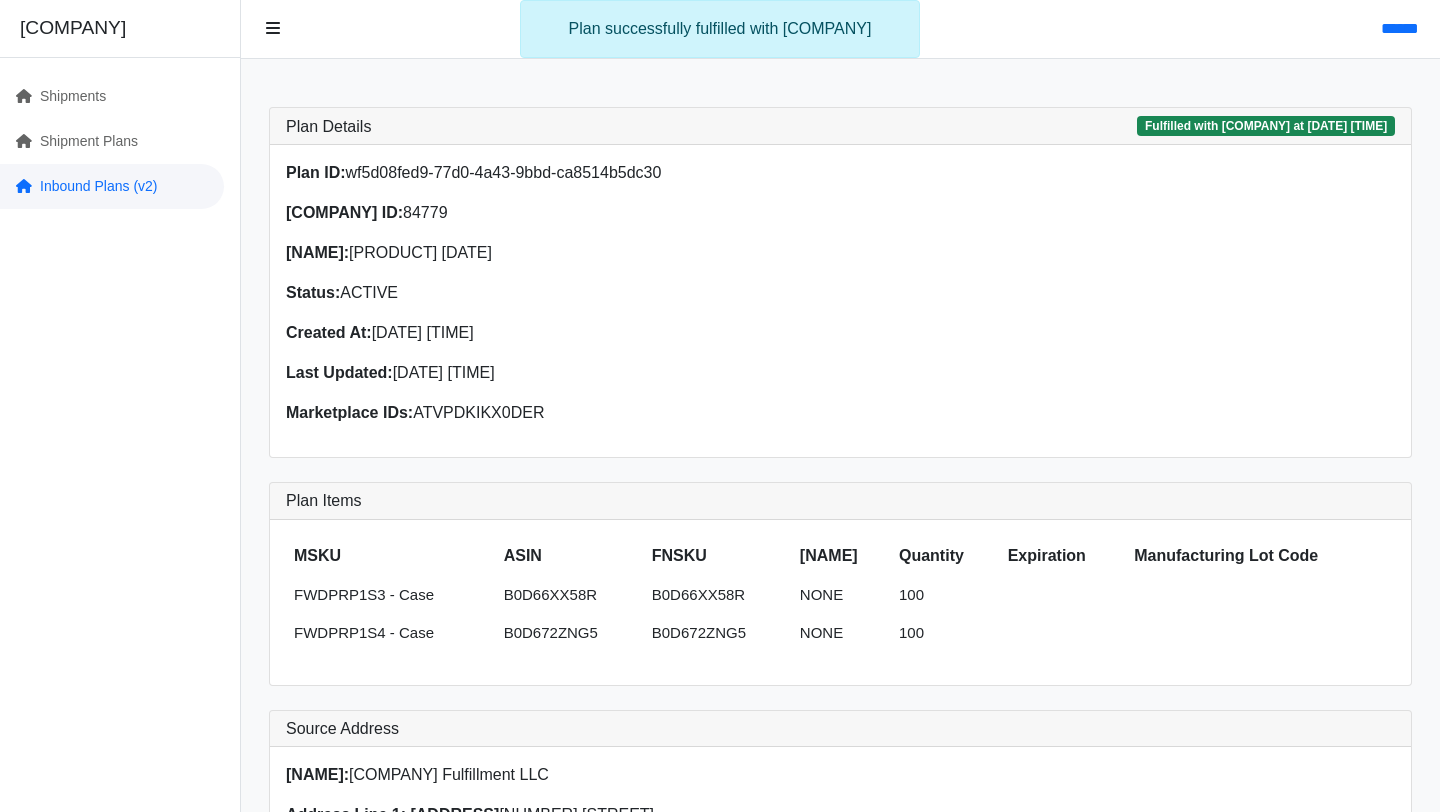 click on "Inbound Plans (v2)" at bounding box center [112, 186] 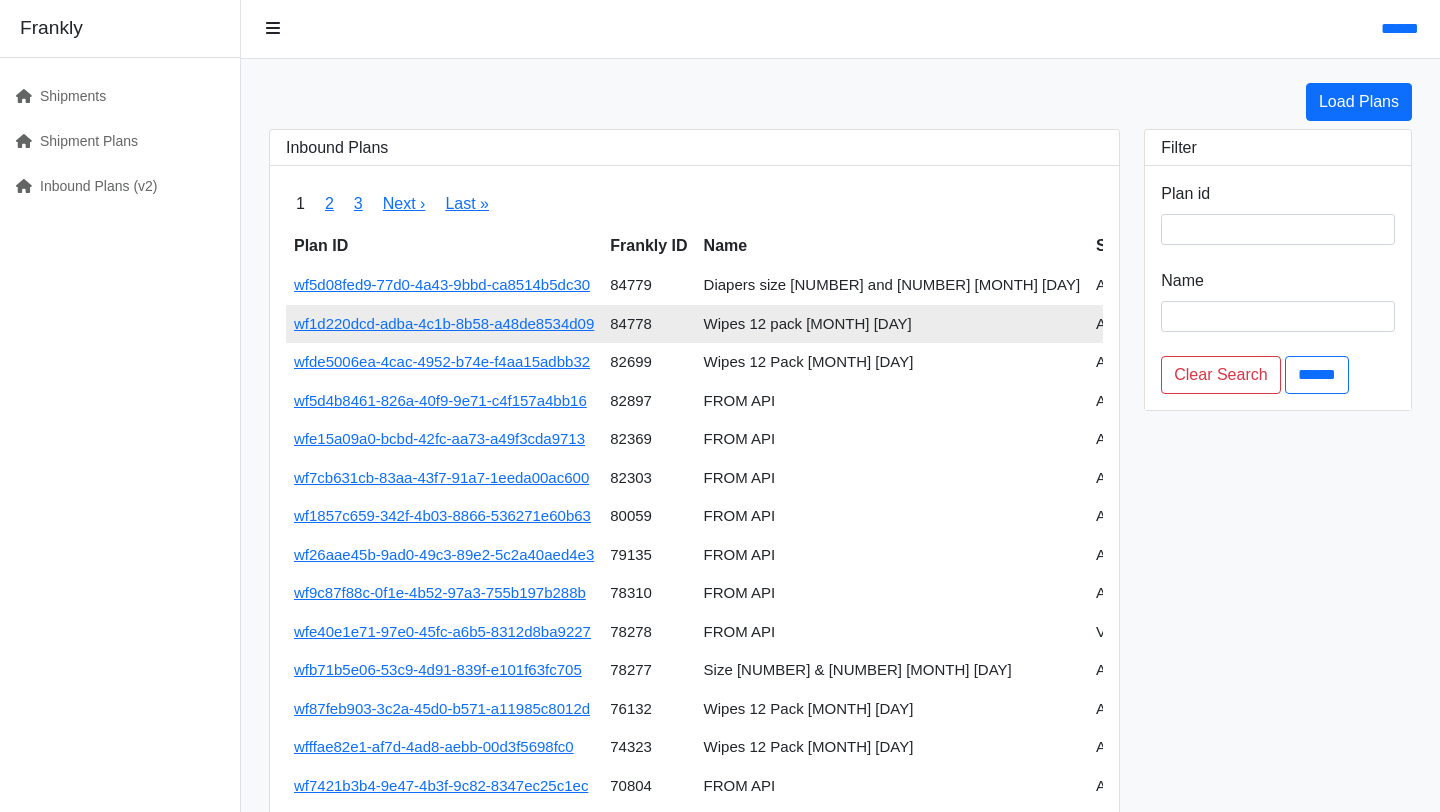scroll, scrollTop: 0, scrollLeft: 0, axis: both 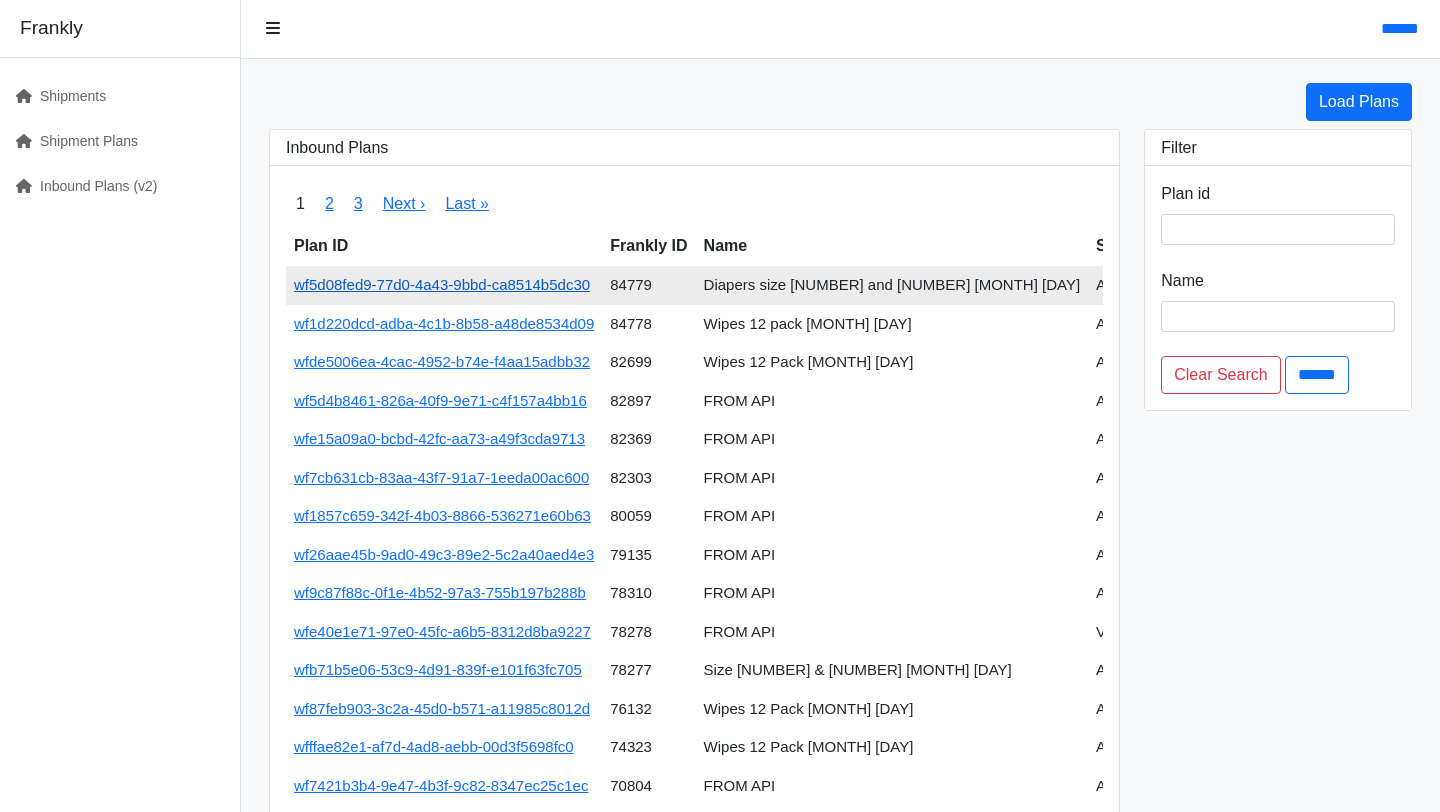 click on "[UUID]" at bounding box center (442, 284) 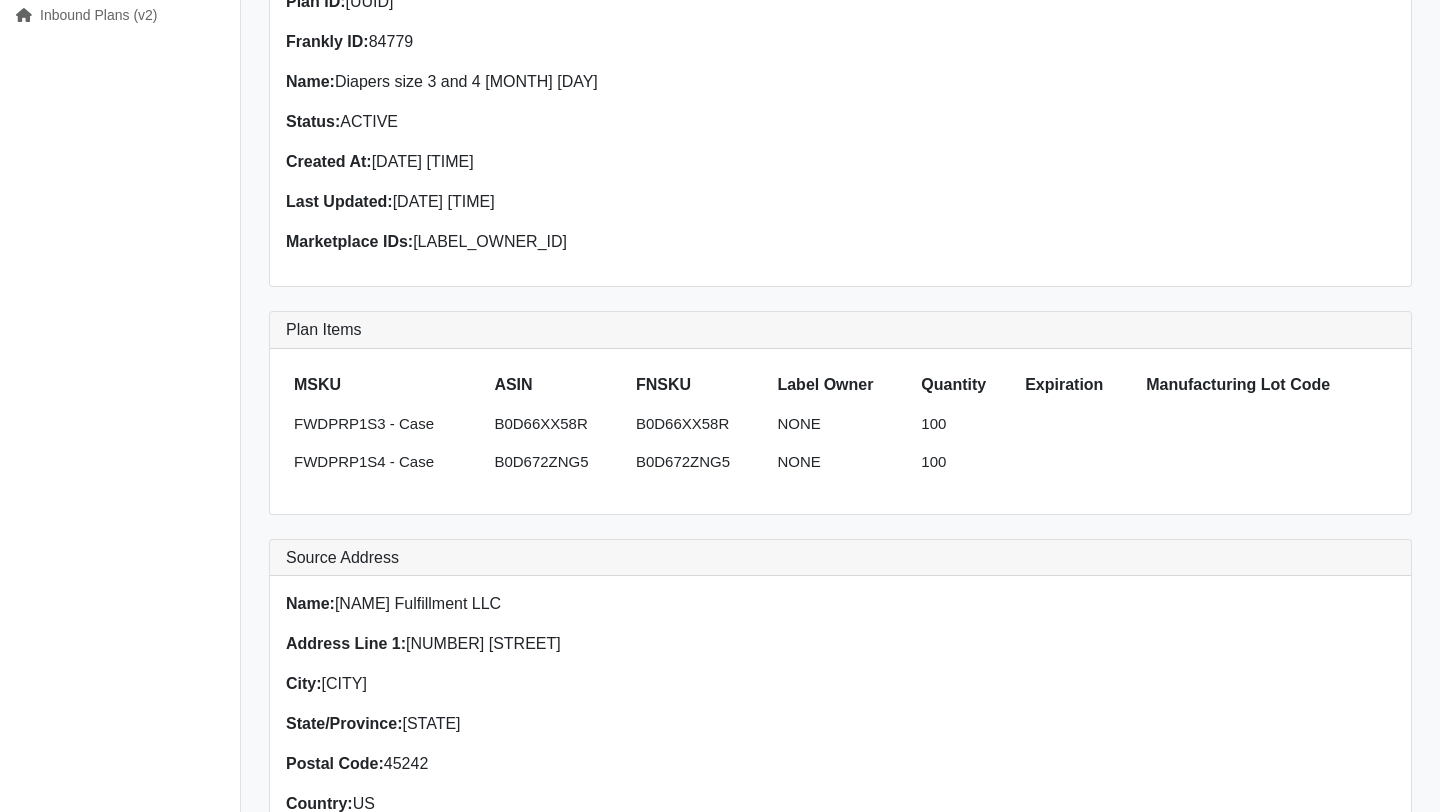 scroll, scrollTop: 236, scrollLeft: 0, axis: vertical 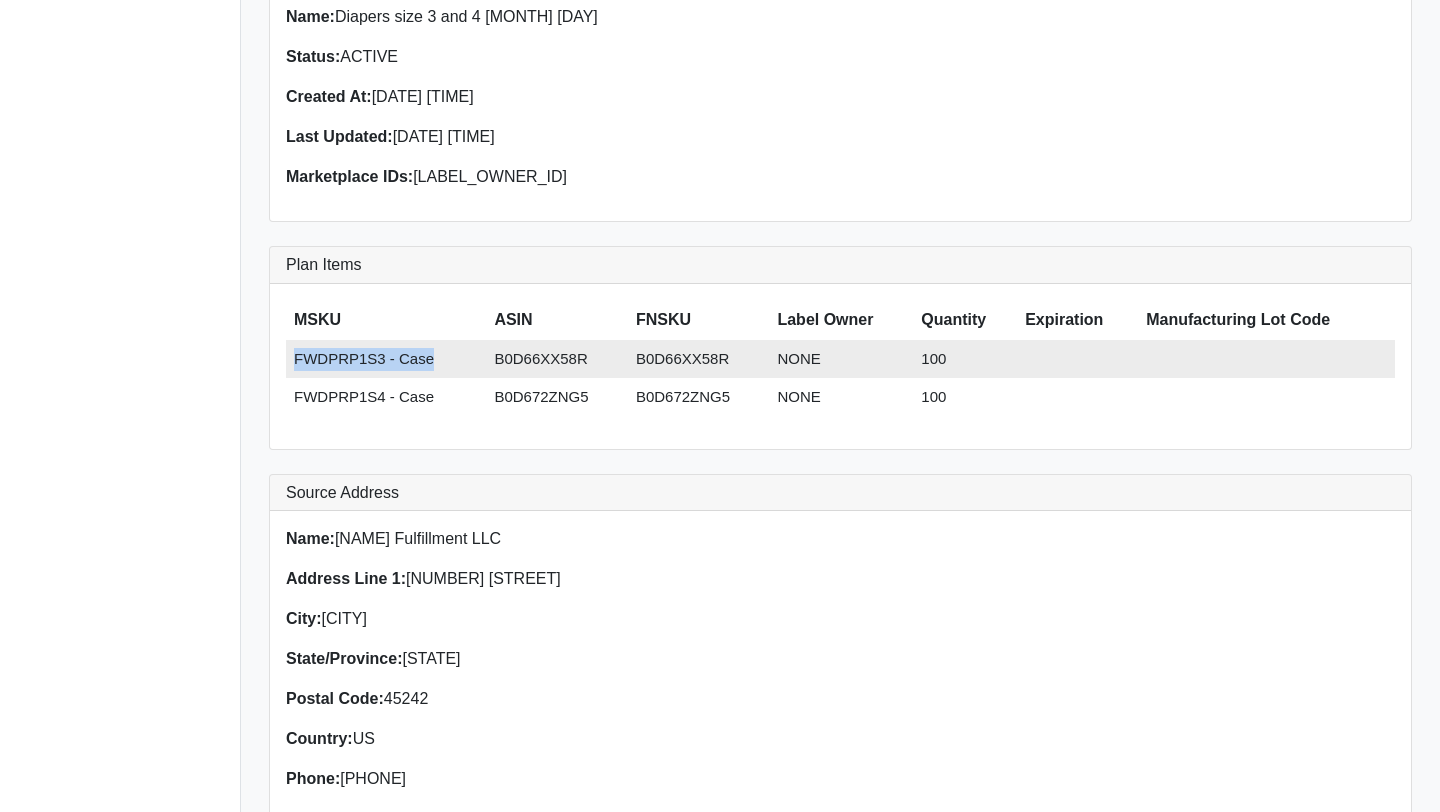 drag, startPoint x: 432, startPoint y: 363, endPoint x: 292, endPoint y: 356, distance: 140.1749 